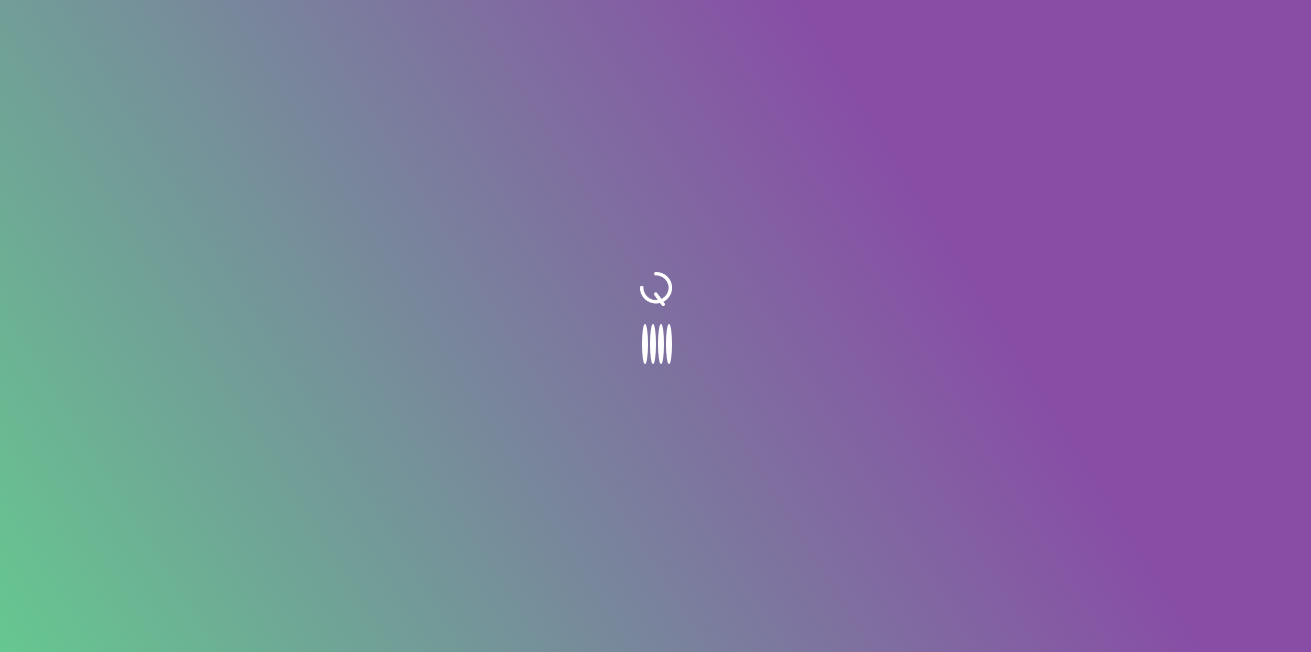 scroll, scrollTop: 0, scrollLeft: 0, axis: both 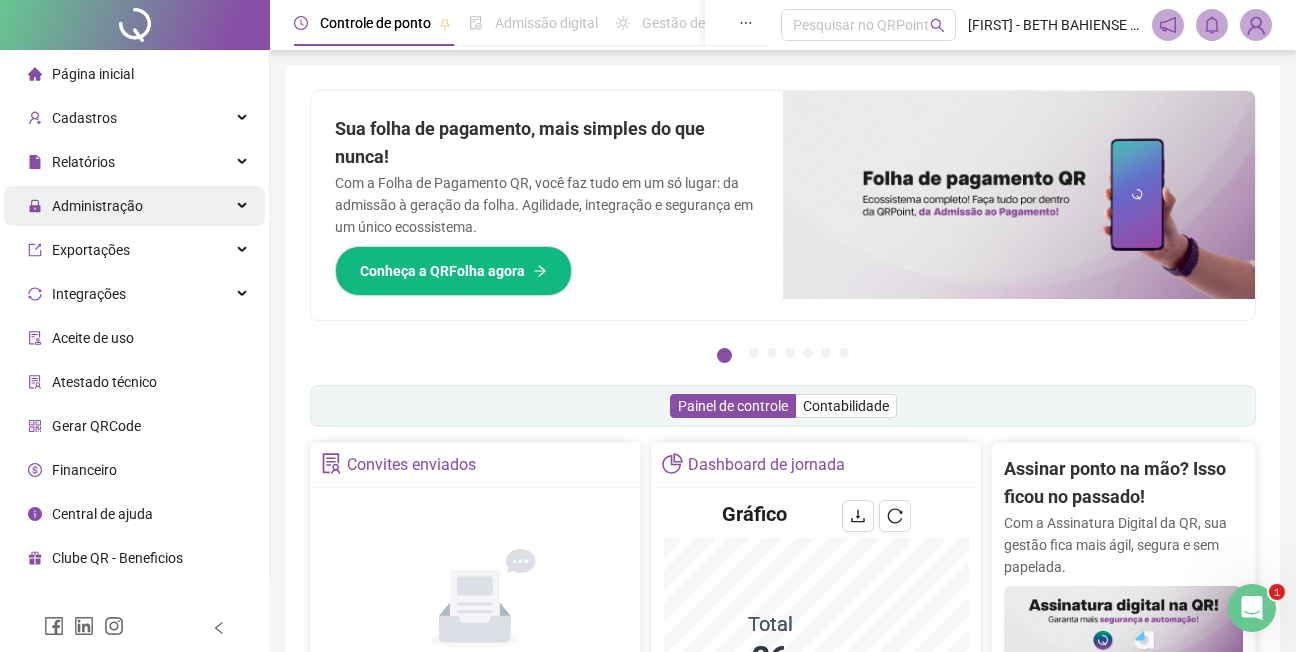 click on "Administração" at bounding box center [97, 206] 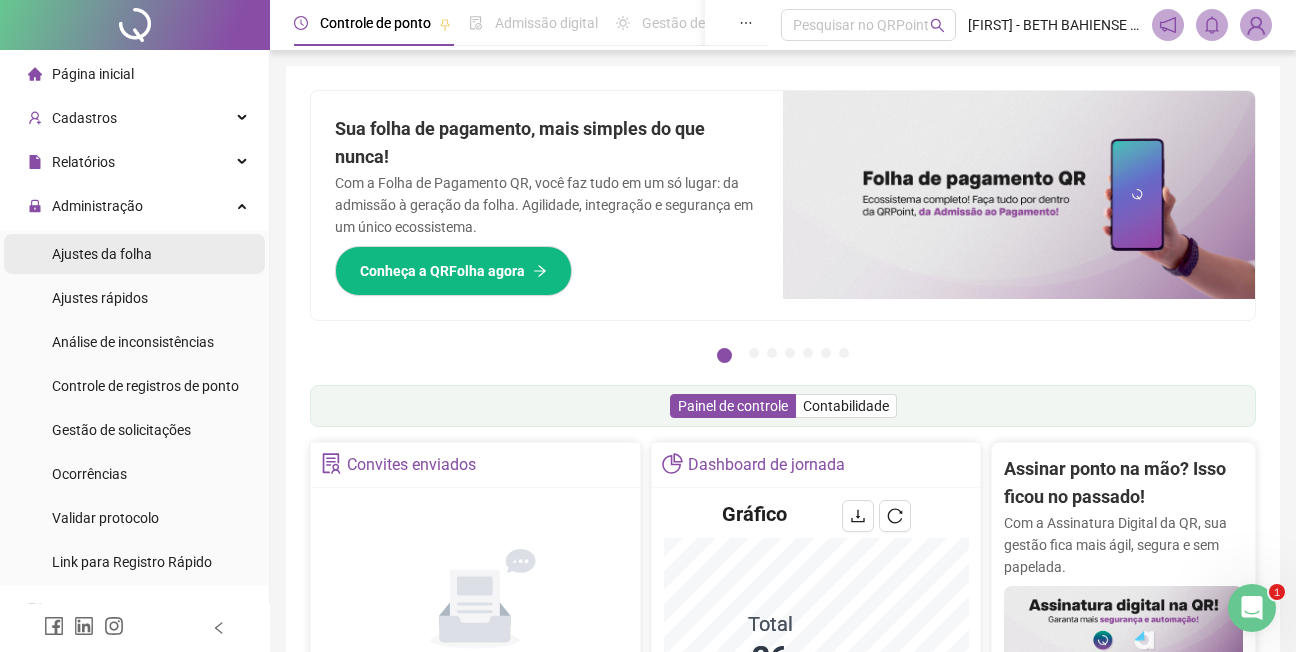 click on "Ajustes da folha" at bounding box center (102, 254) 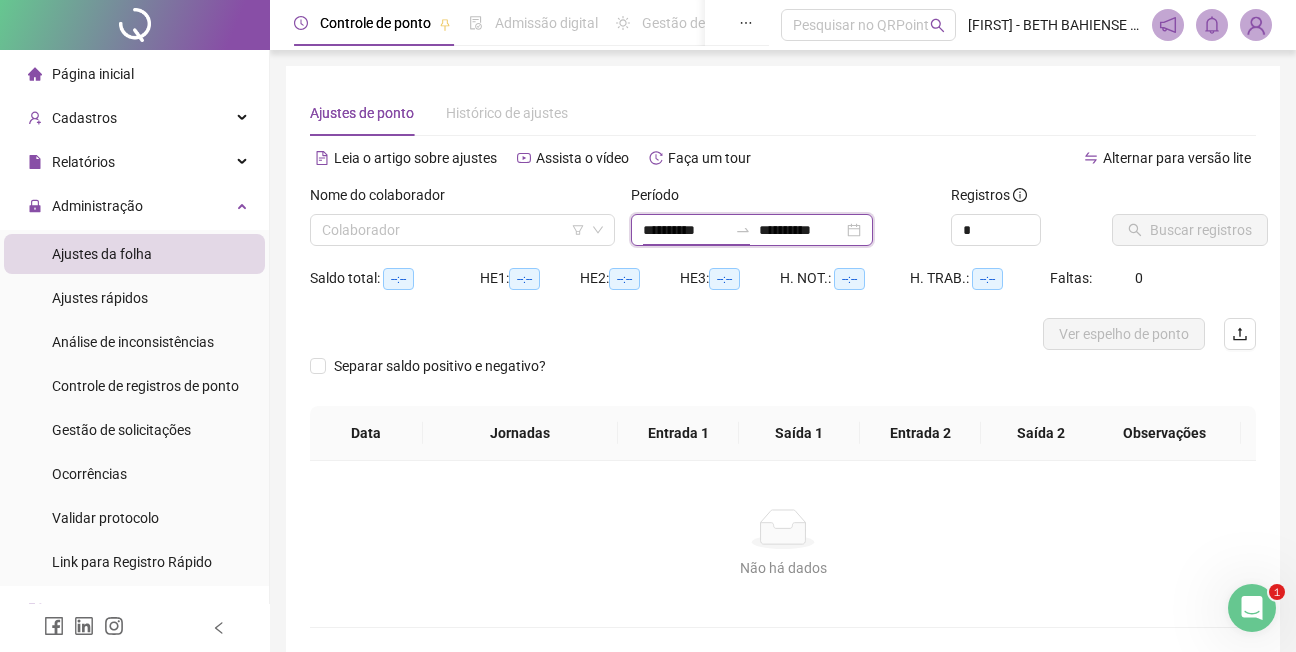 click on "**********" at bounding box center [685, 230] 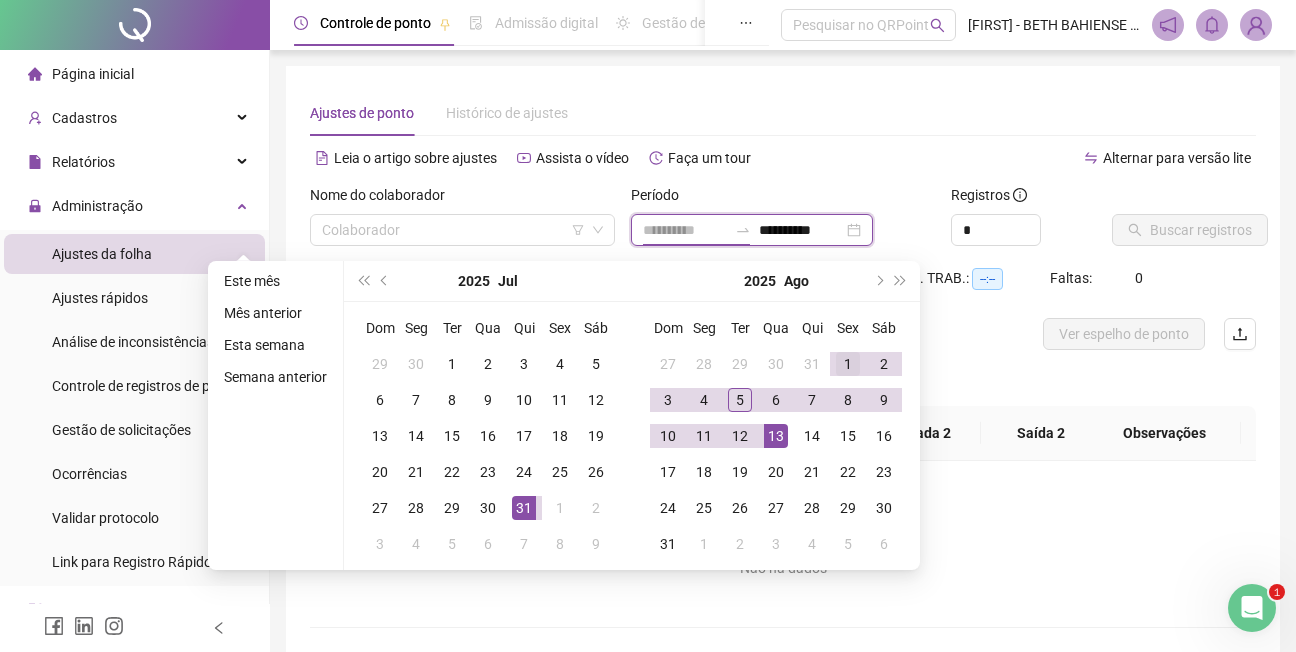 type on "**********" 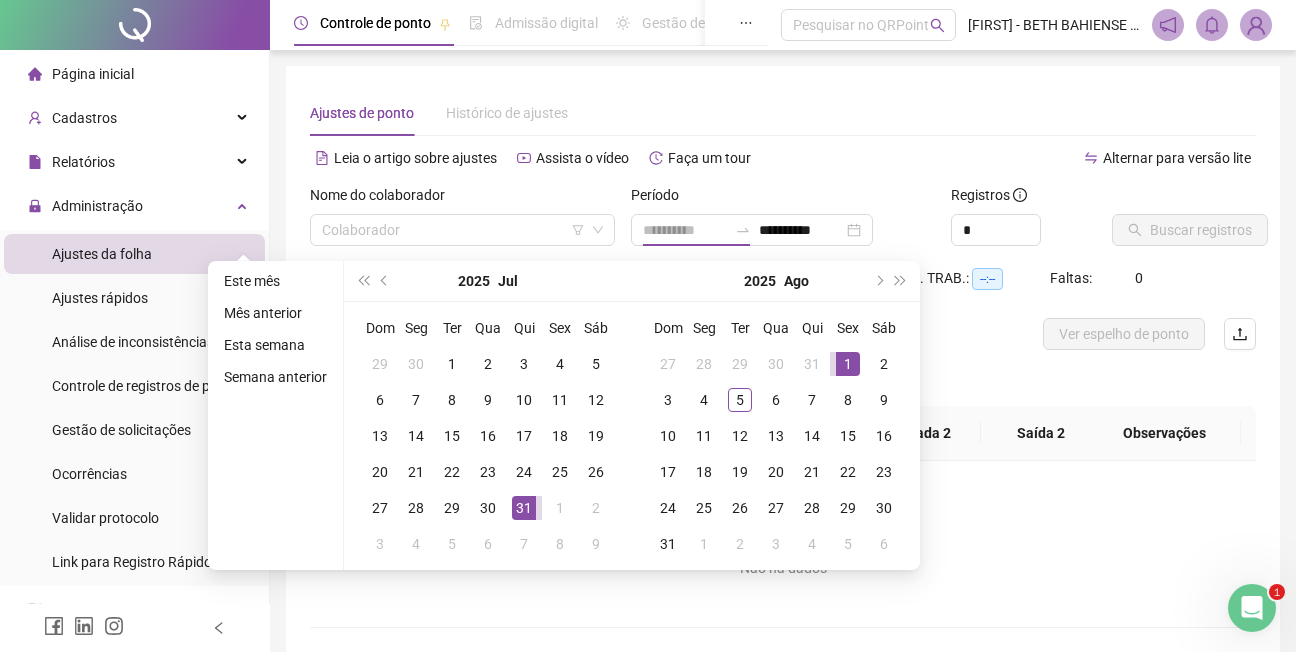 drag, startPoint x: 844, startPoint y: 362, endPoint x: 826, endPoint y: 363, distance: 18.027756 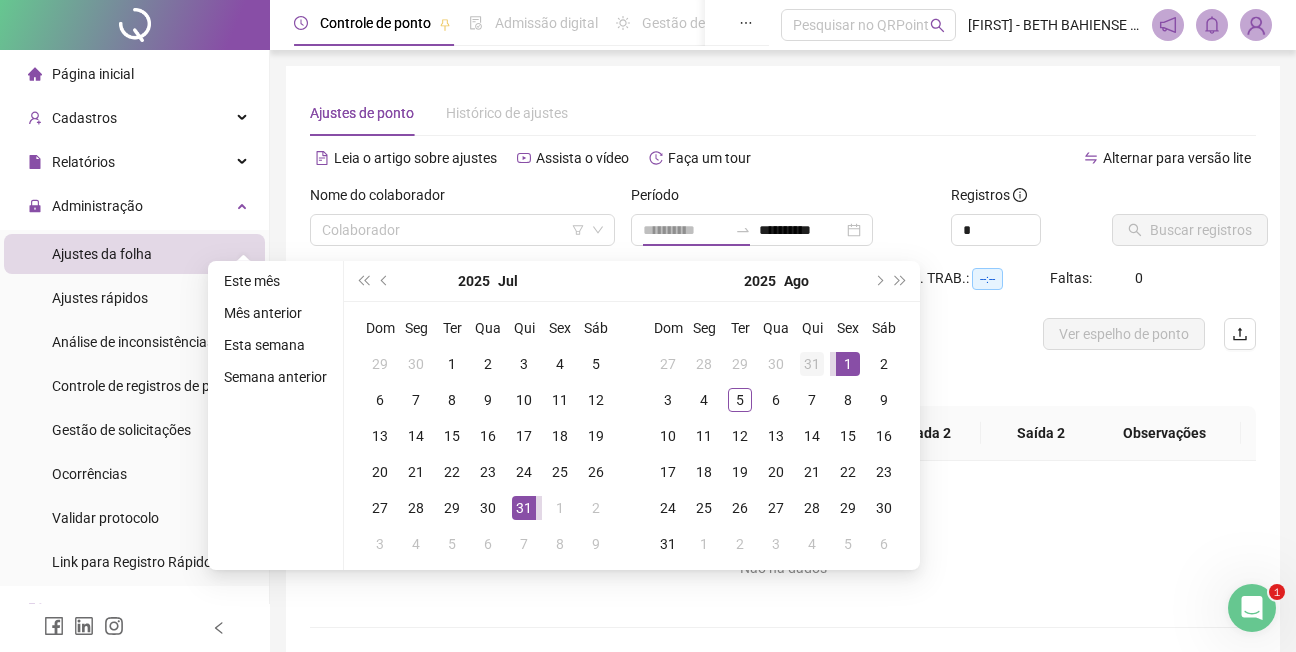 click on "1" at bounding box center [848, 364] 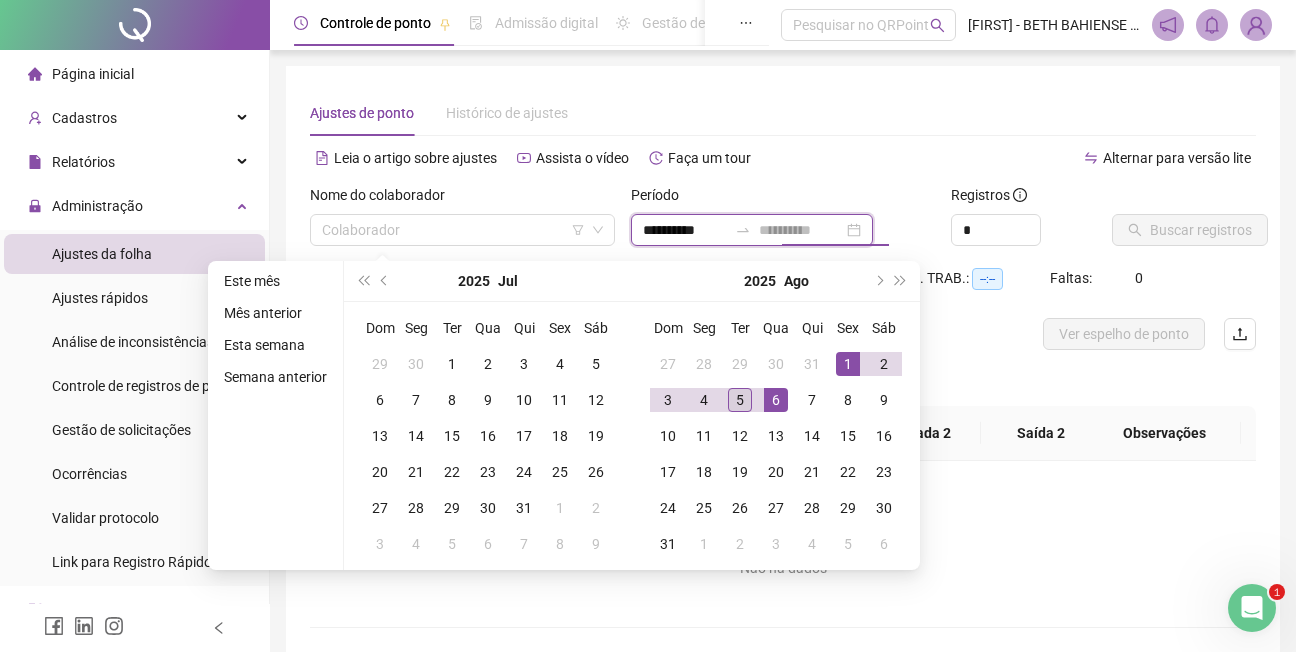 type on "**********" 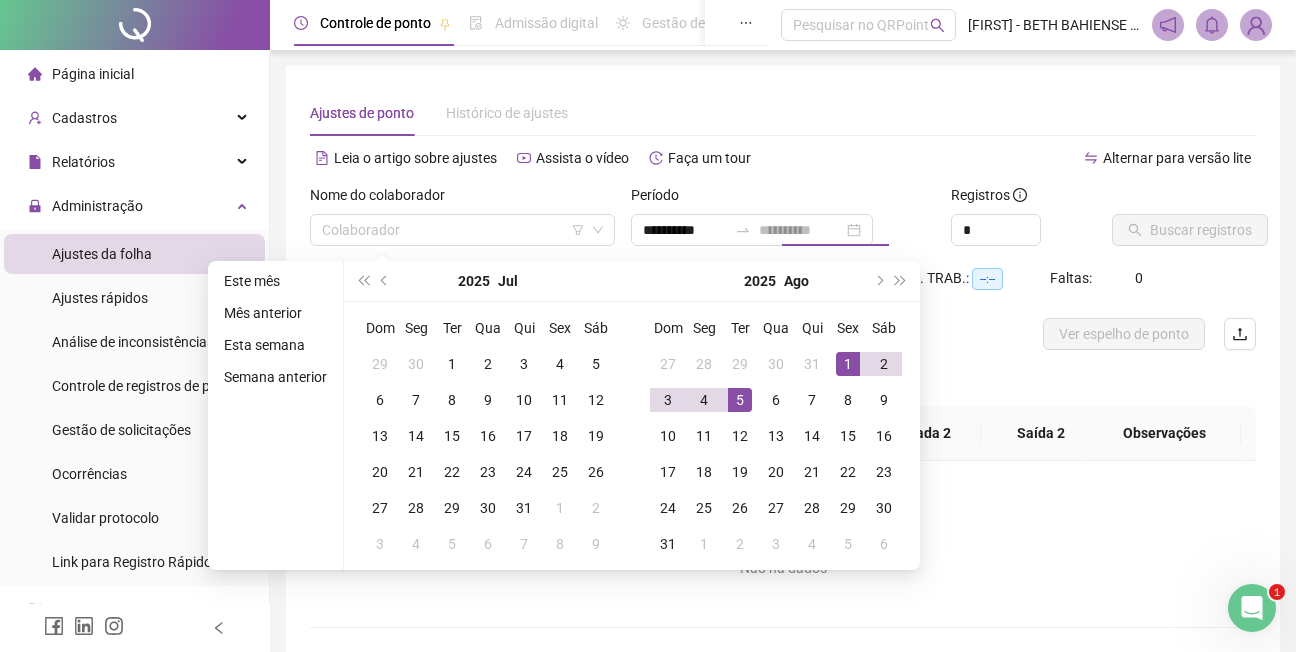 click on "5" at bounding box center [740, 400] 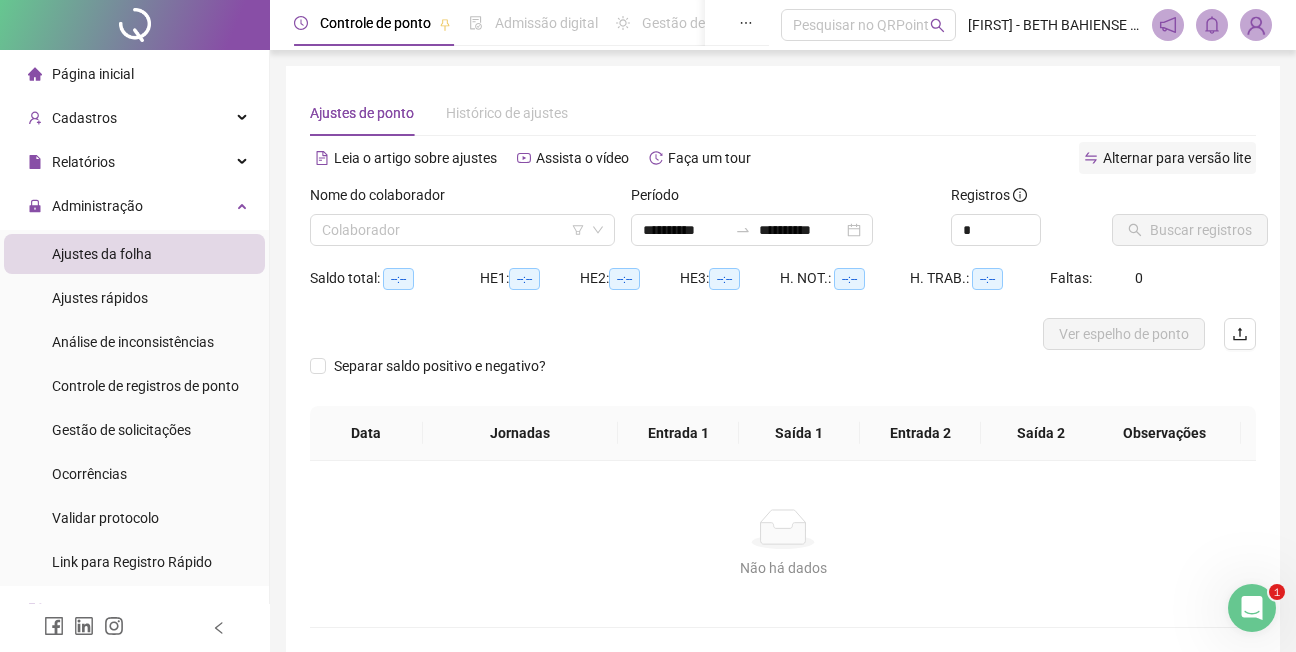 click on "Alternar para versão lite" at bounding box center [1177, 158] 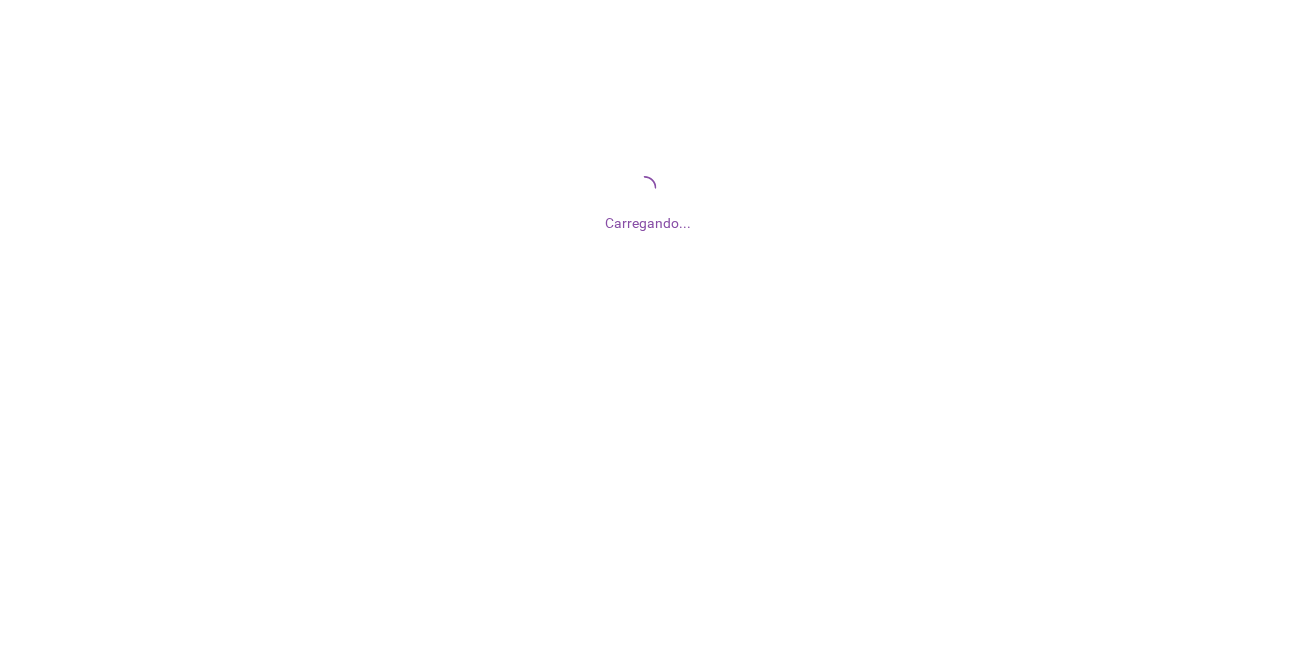 scroll, scrollTop: 0, scrollLeft: 0, axis: both 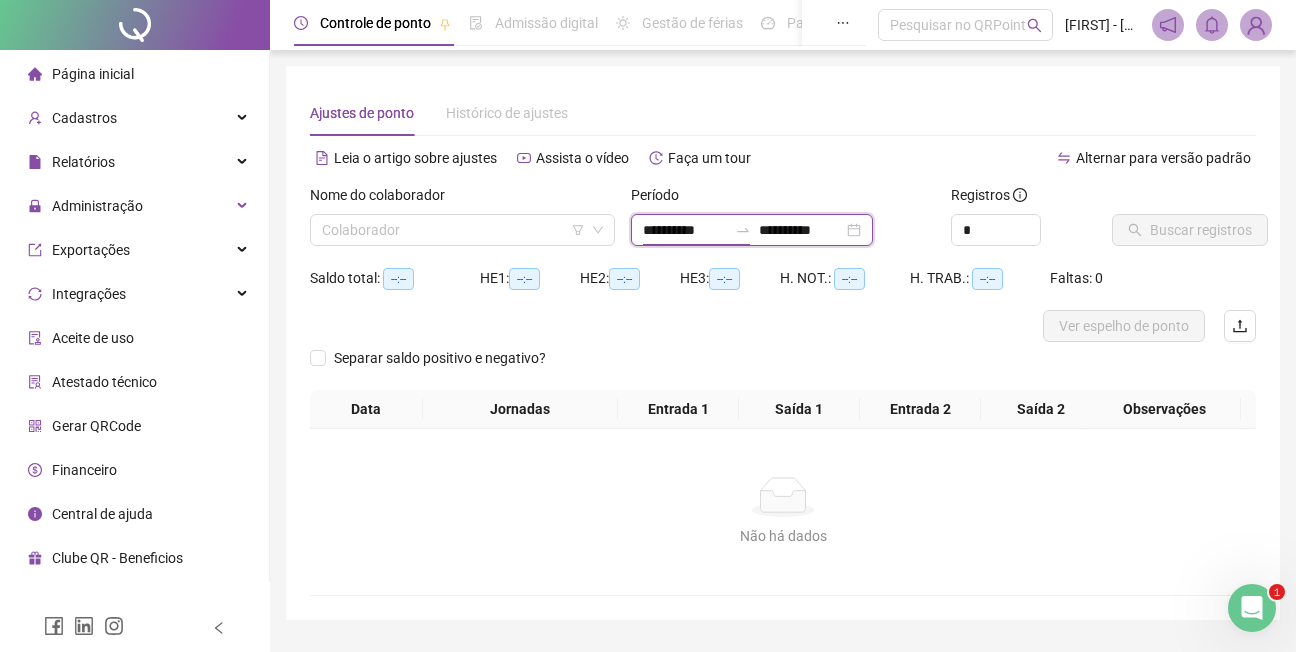 click on "**********" at bounding box center [685, 230] 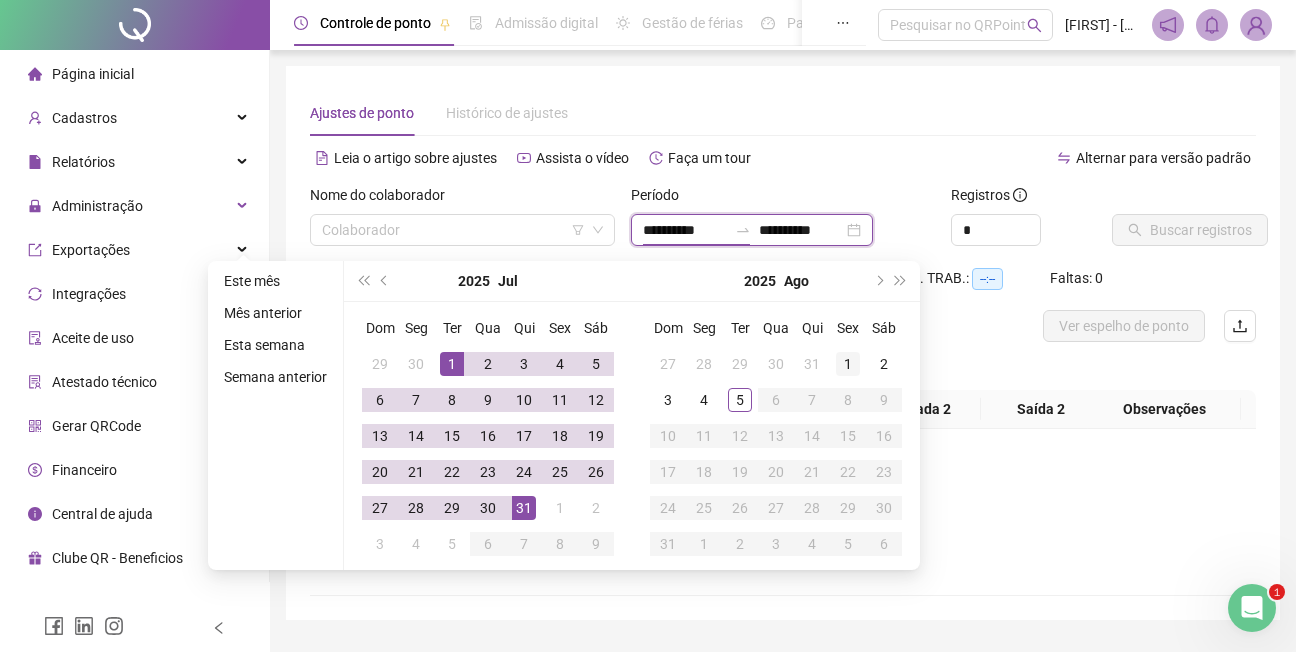 type on "**********" 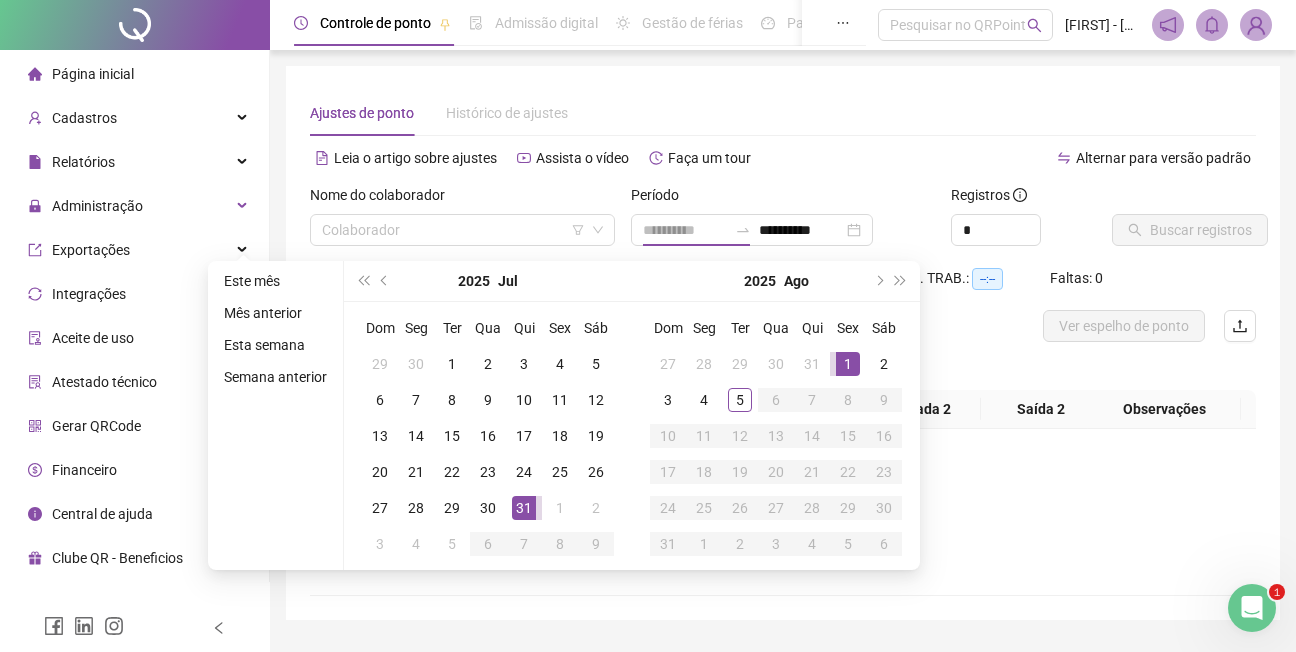 click on "1" at bounding box center (848, 364) 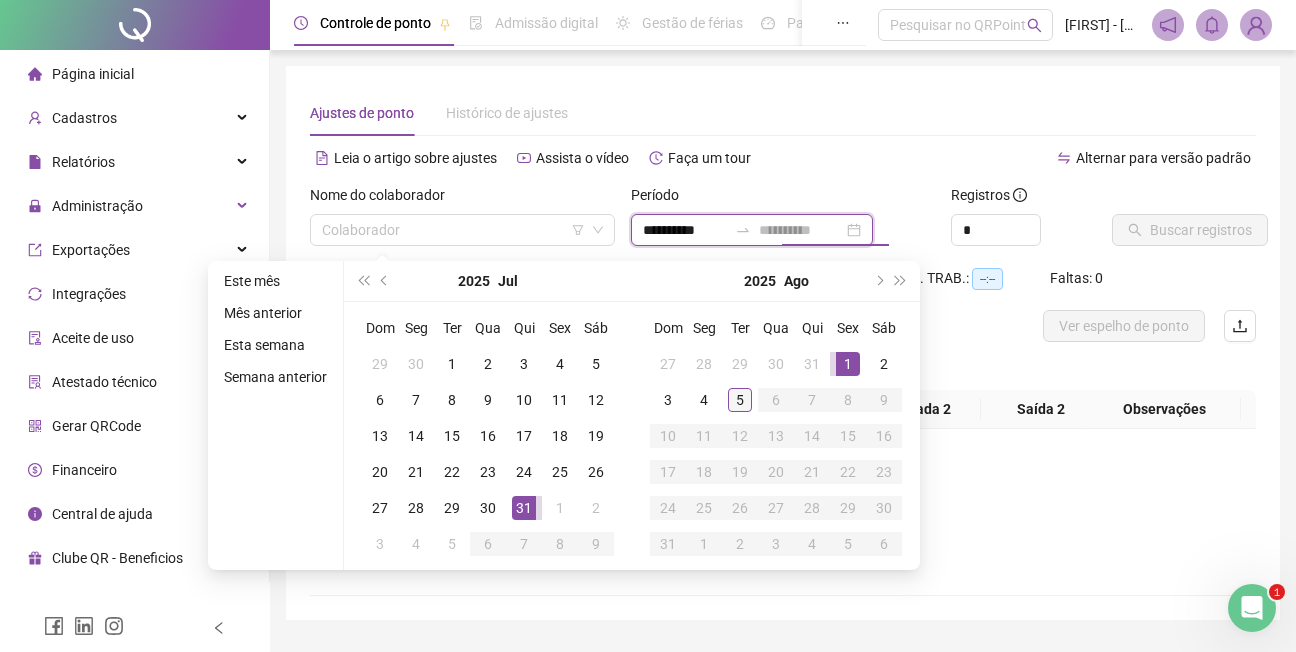 type on "**********" 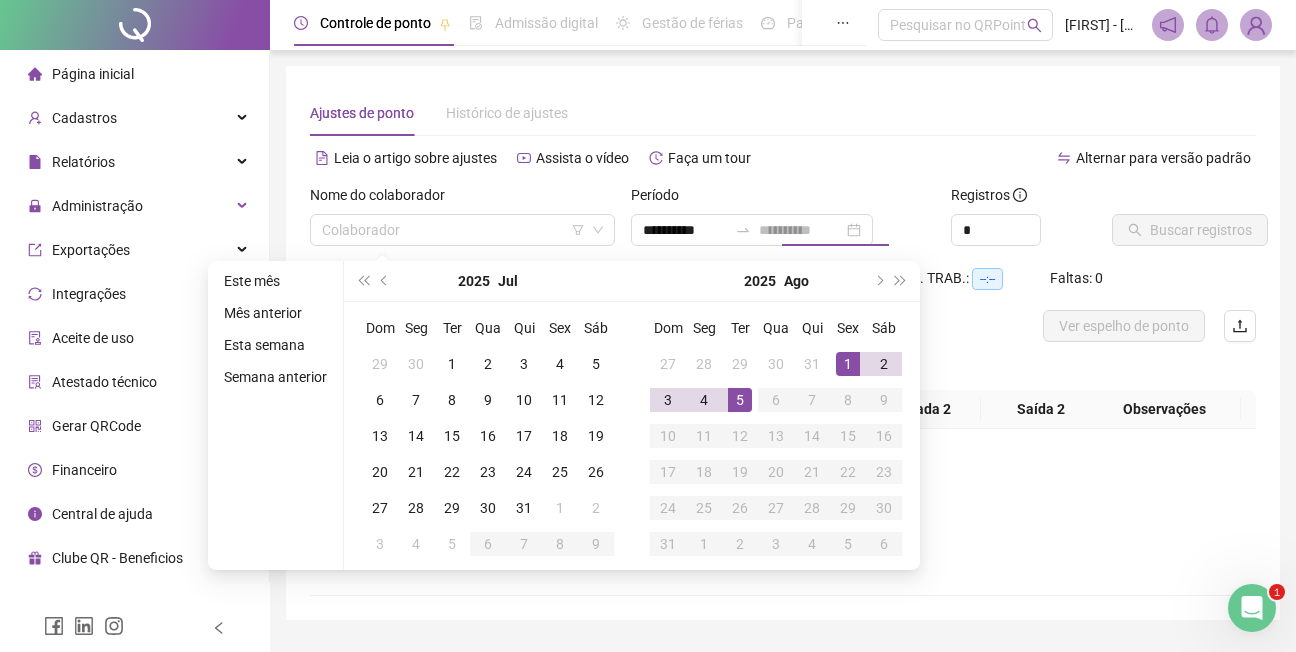 click on "5" at bounding box center (740, 400) 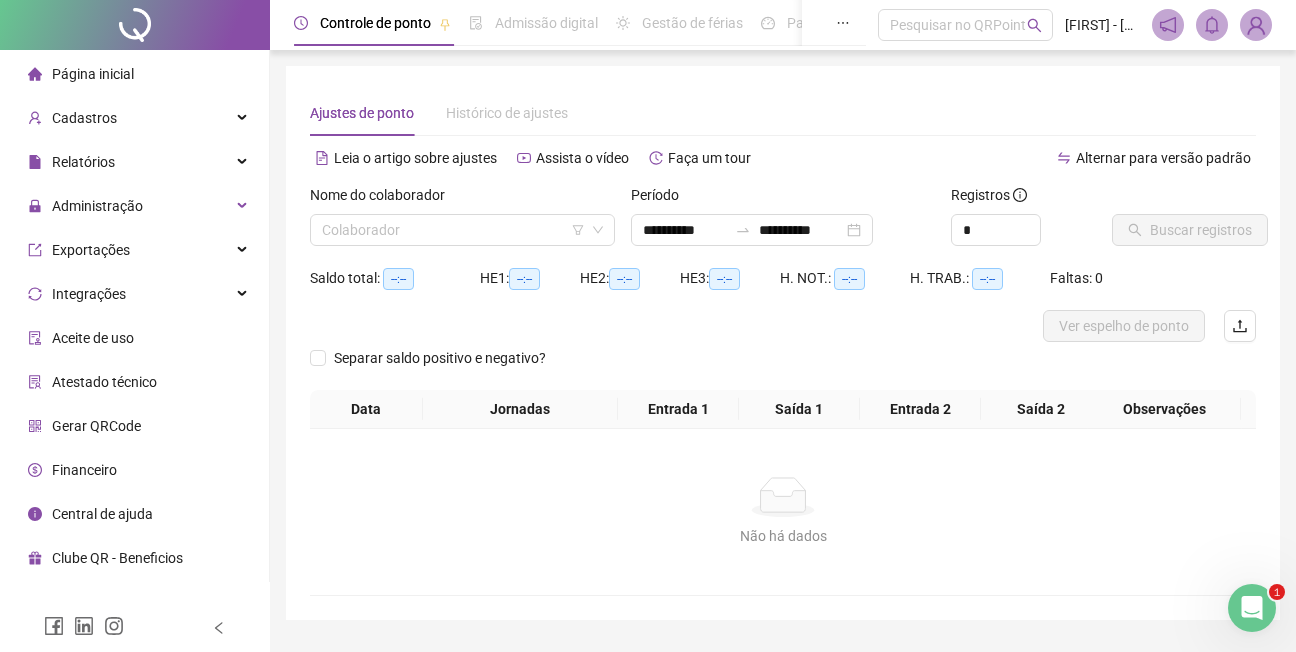 click on "Saldo total:   --:-- HE 1:   --:-- HE 2:   --:-- HE 3:   --:-- H. NOT.:   --:-- H. TRAB.:   --:-- Faltas:   0" at bounding box center [783, 286] 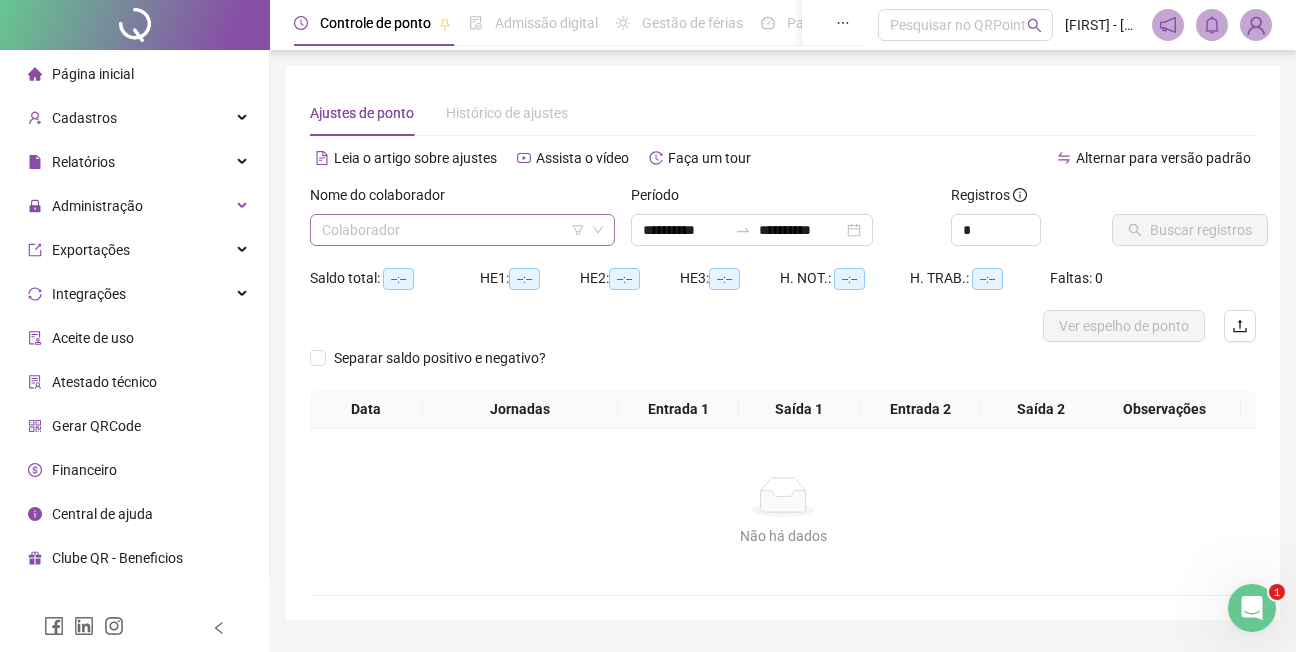 click at bounding box center (453, 230) 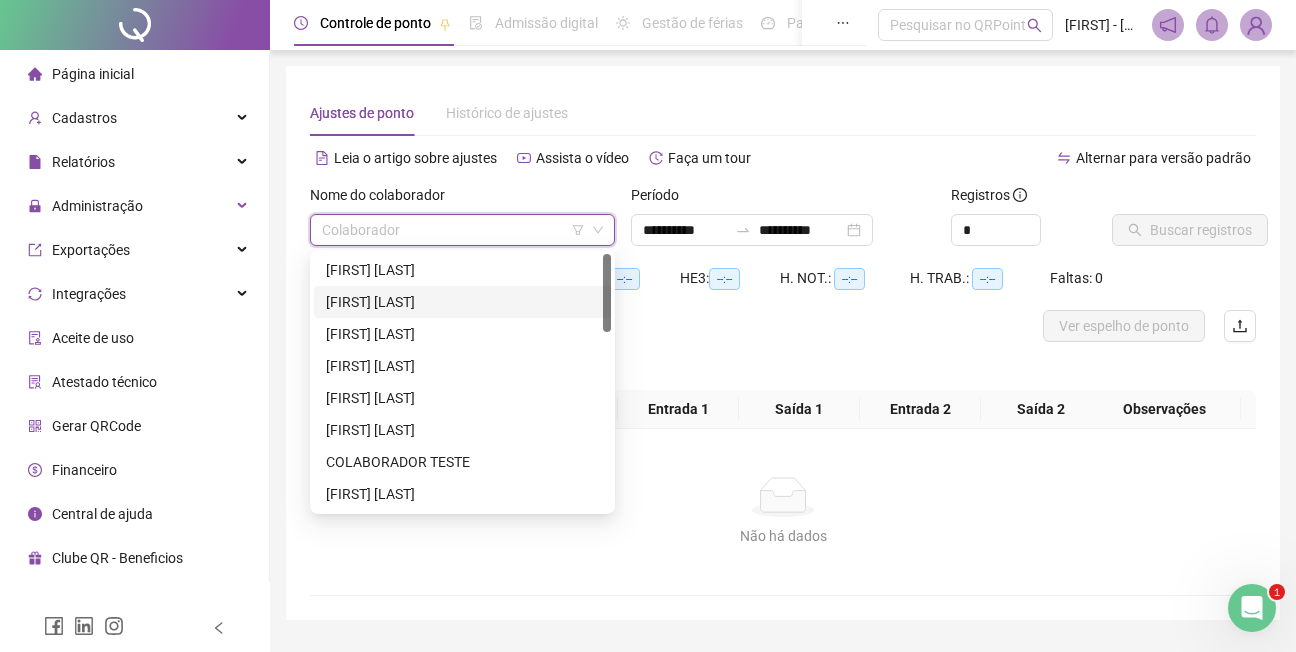 click on "[FIRST] [LAST]" at bounding box center (462, 302) 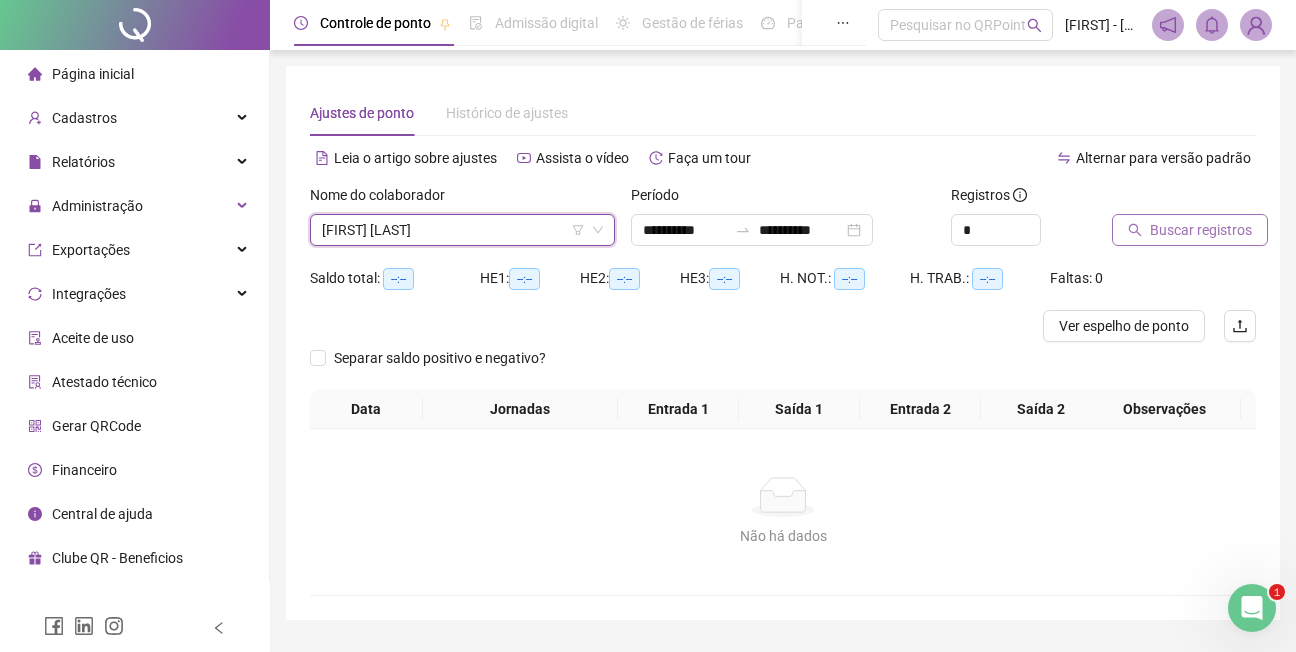 click on "Buscar registros" at bounding box center (1201, 230) 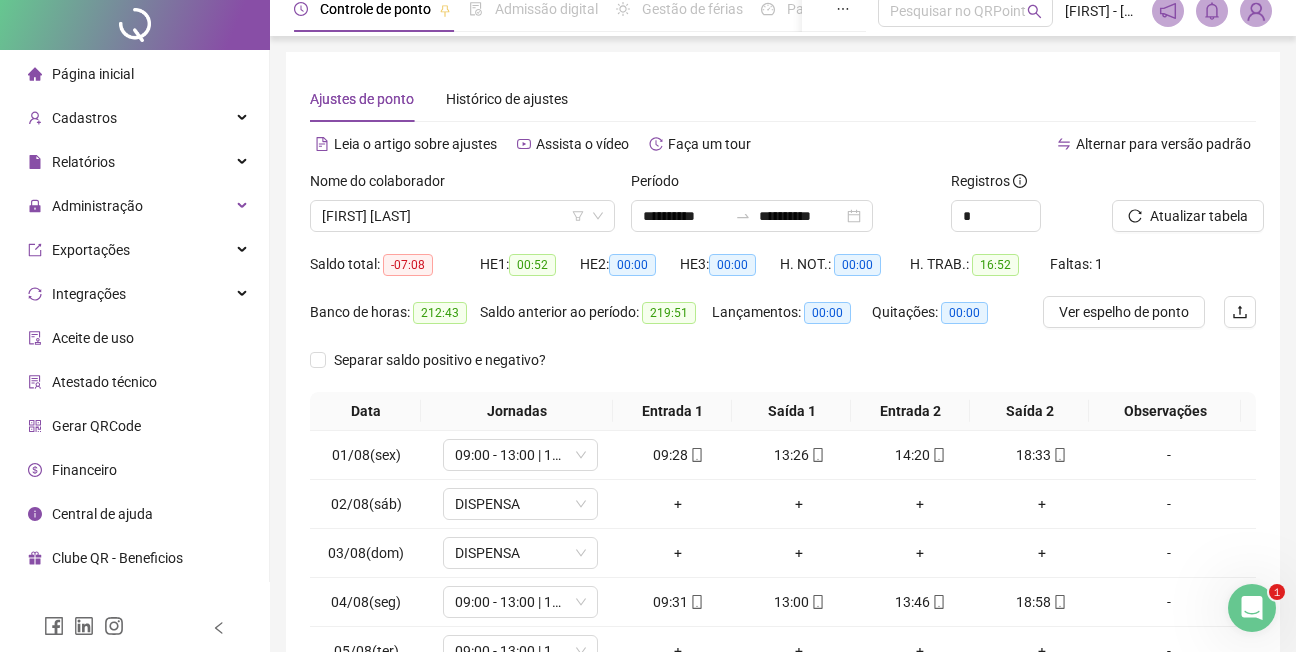 scroll, scrollTop: 0, scrollLeft: 0, axis: both 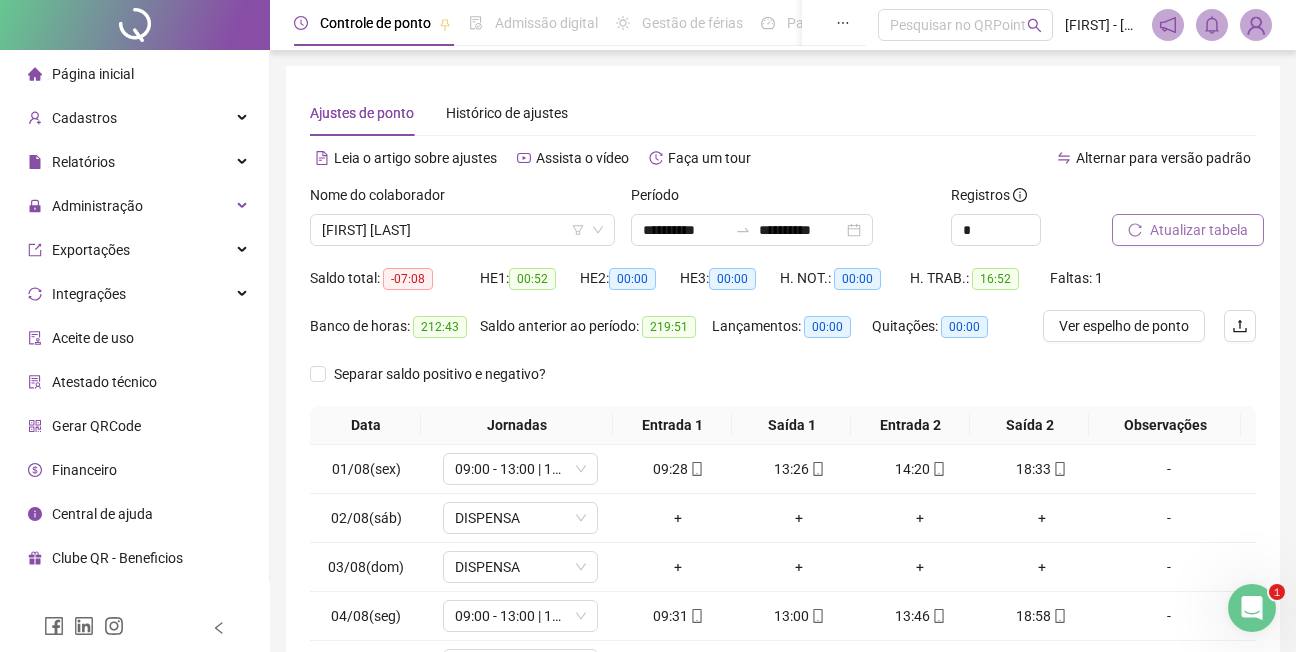 click on "Atualizar tabela" at bounding box center (1199, 230) 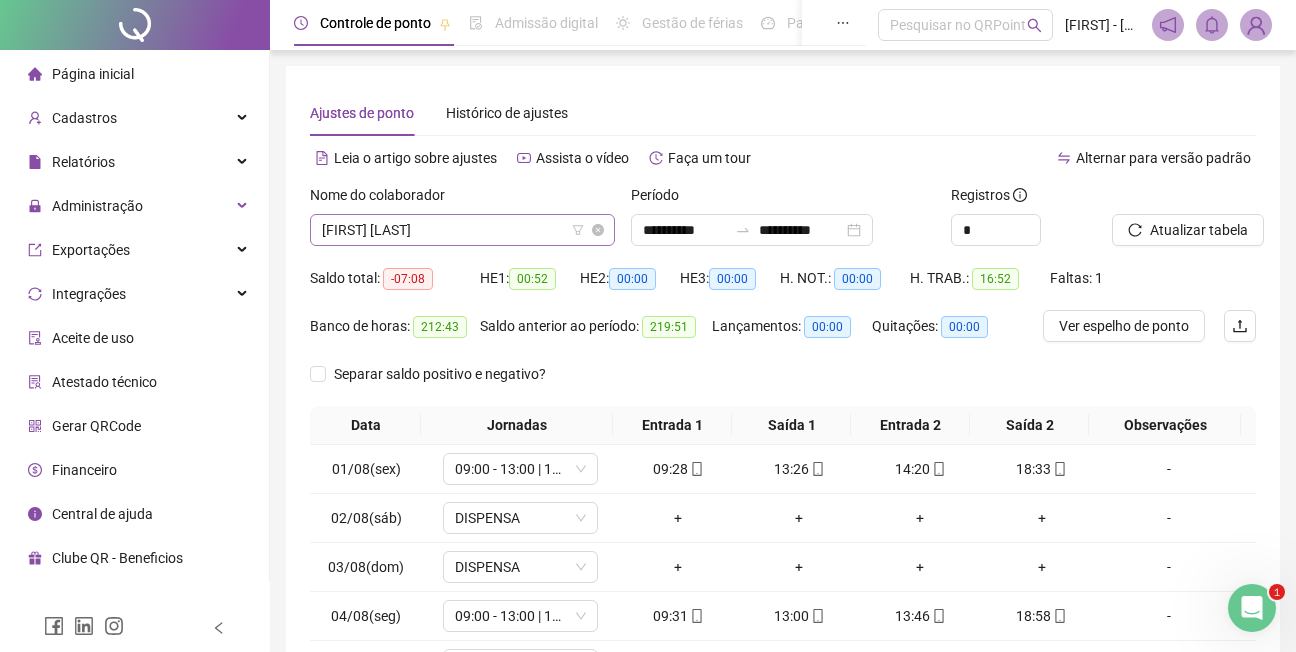 click on "[FIRST] [LAST]" at bounding box center [462, 230] 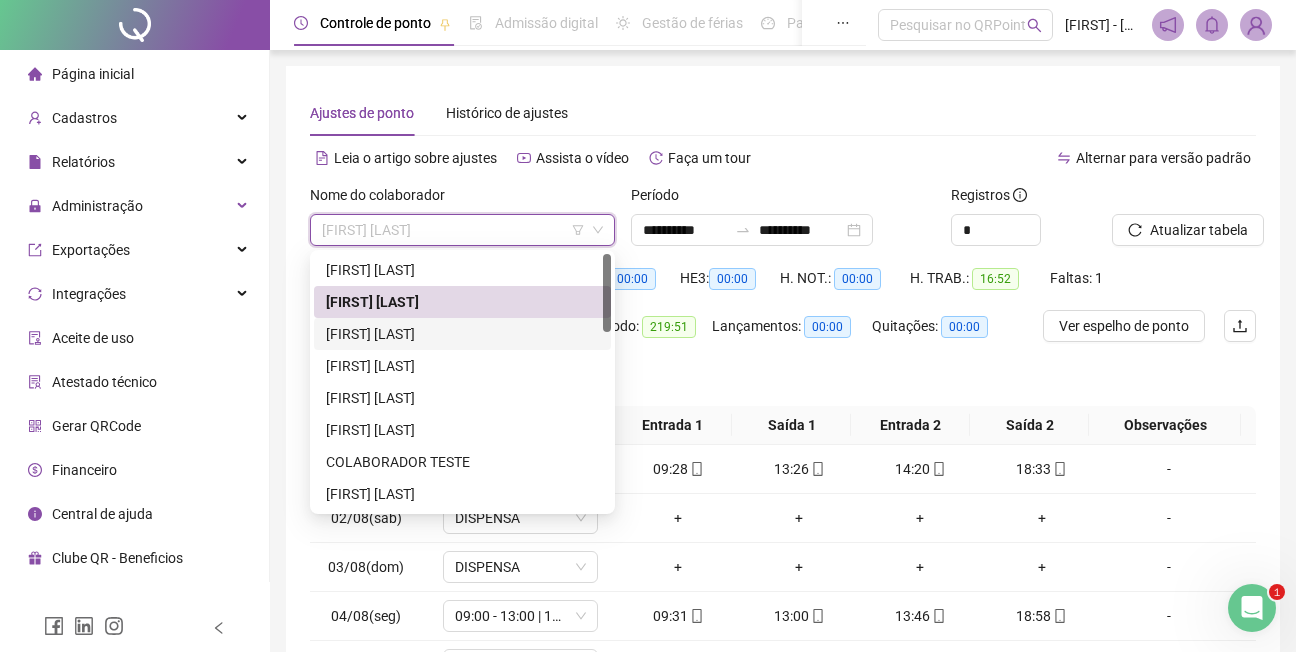 click on "[FIRST] [LAST]" at bounding box center (462, 334) 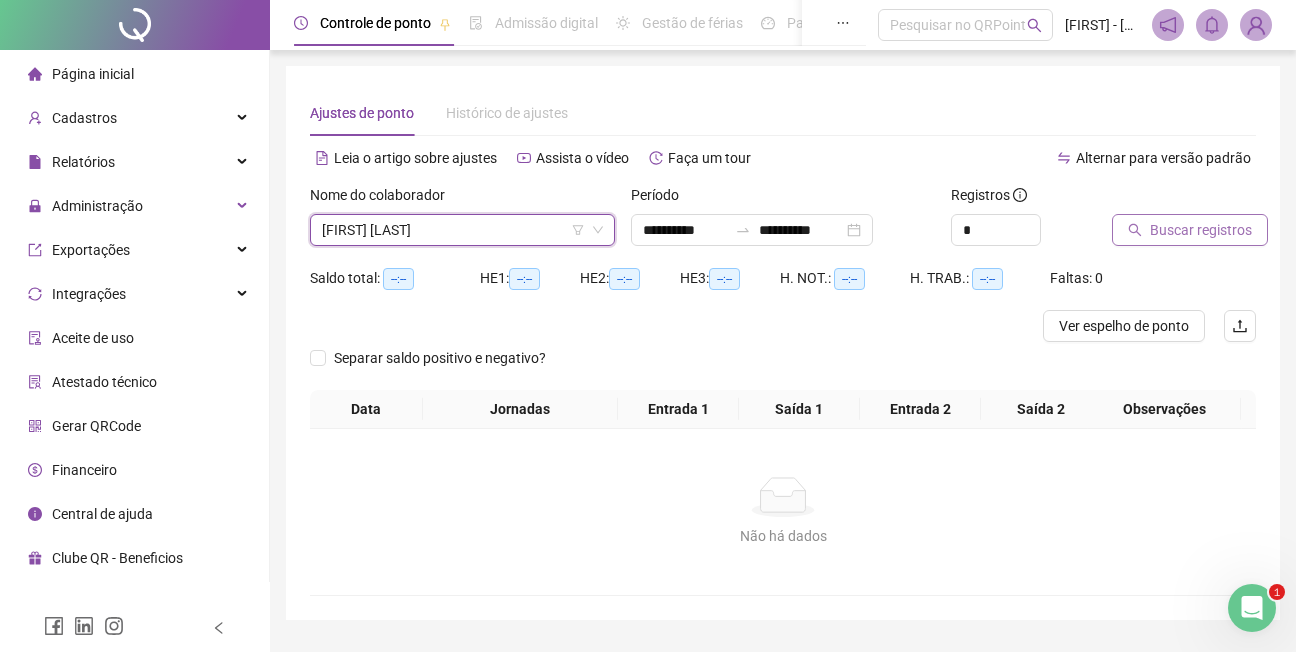 click on "Buscar registros" at bounding box center [1201, 230] 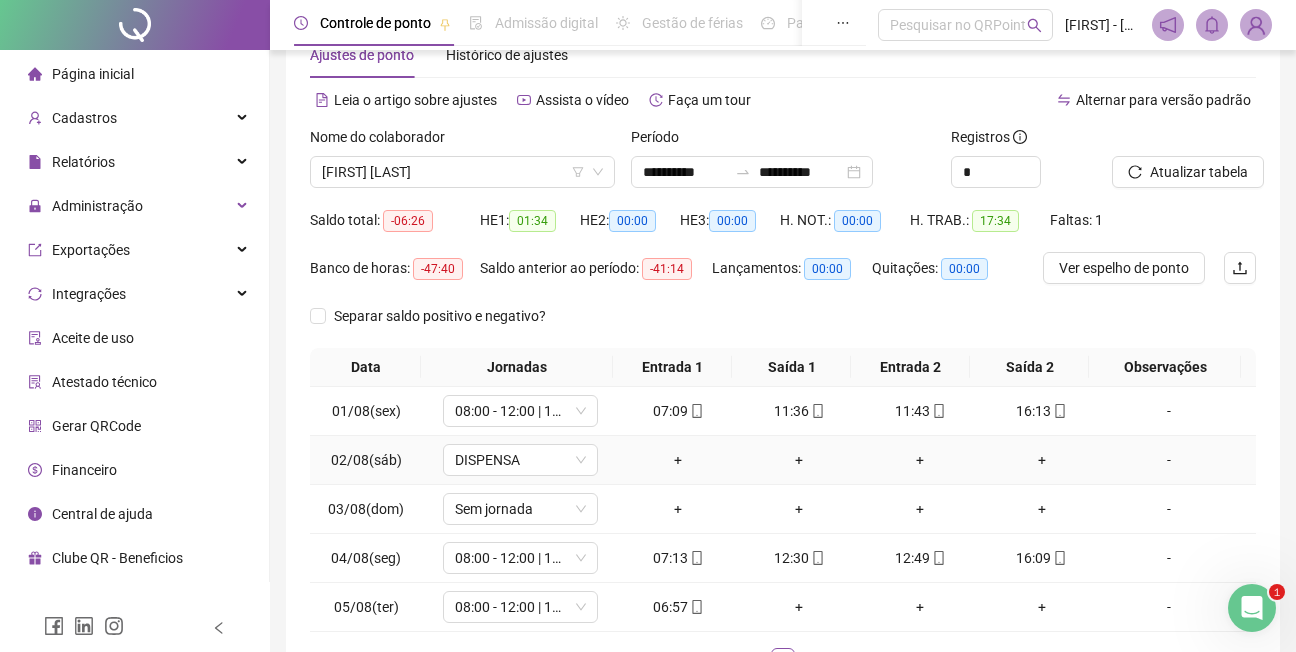 scroll, scrollTop: 100, scrollLeft: 0, axis: vertical 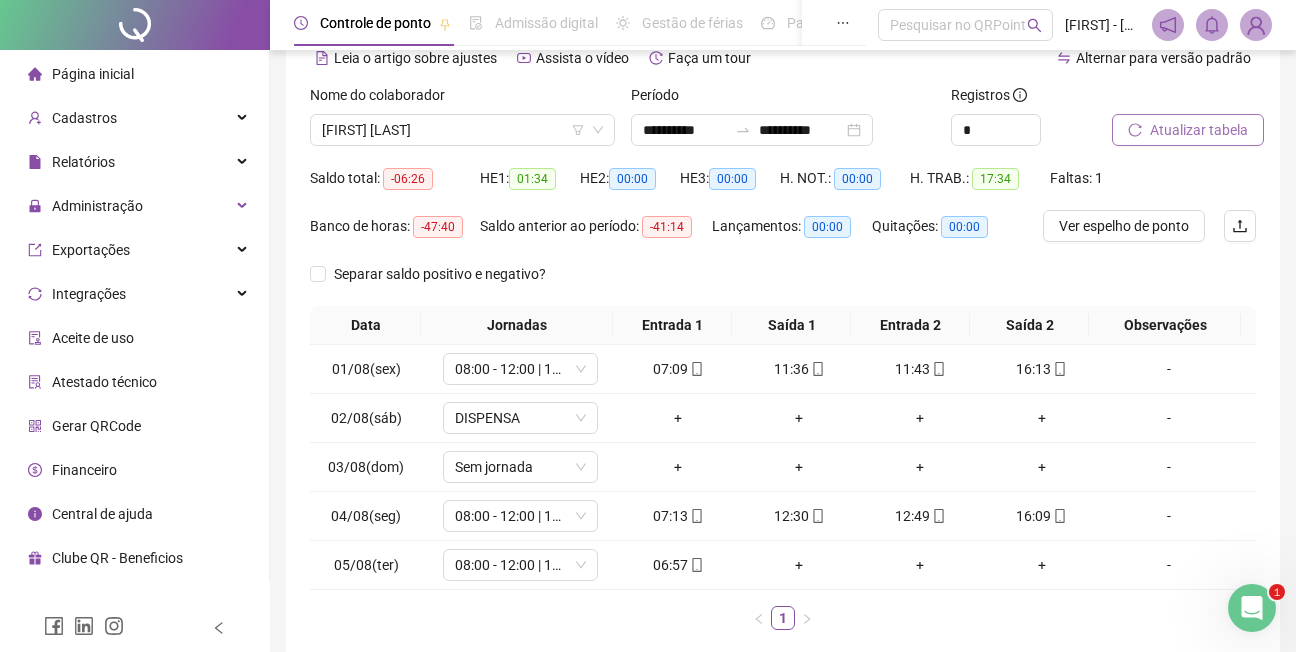 click on "Atualizar tabela" at bounding box center [1199, 130] 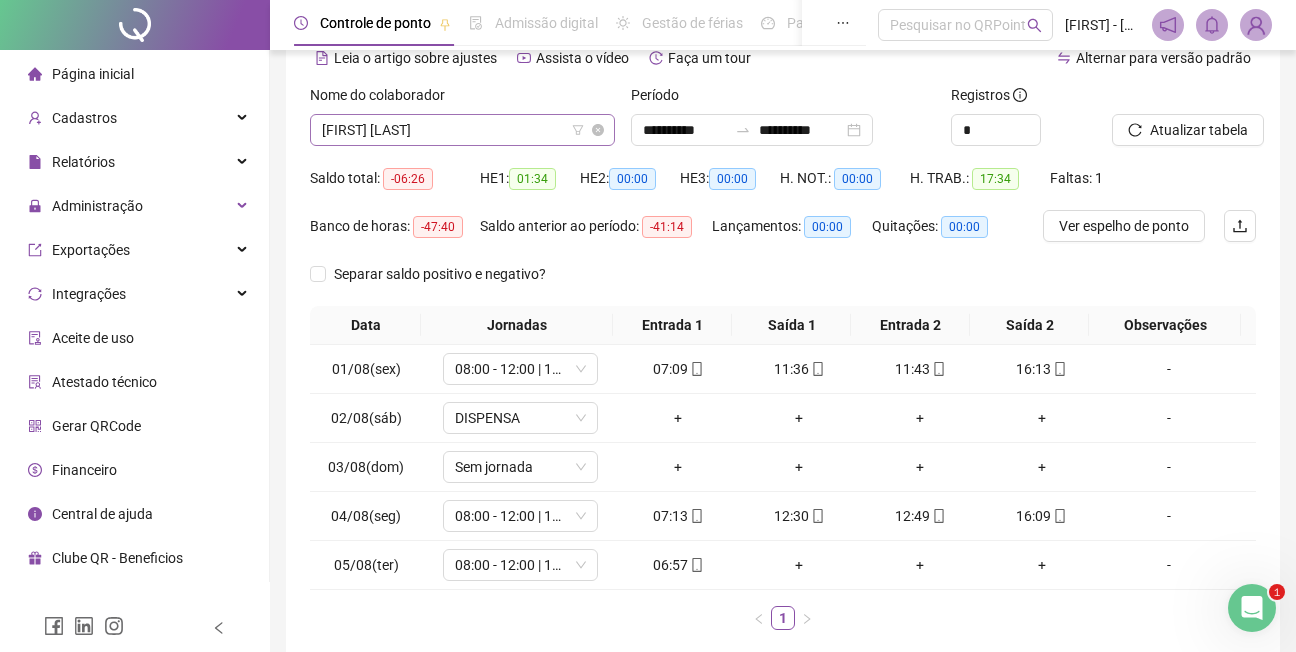 click on "[FIRST] [LAST]" at bounding box center (462, 130) 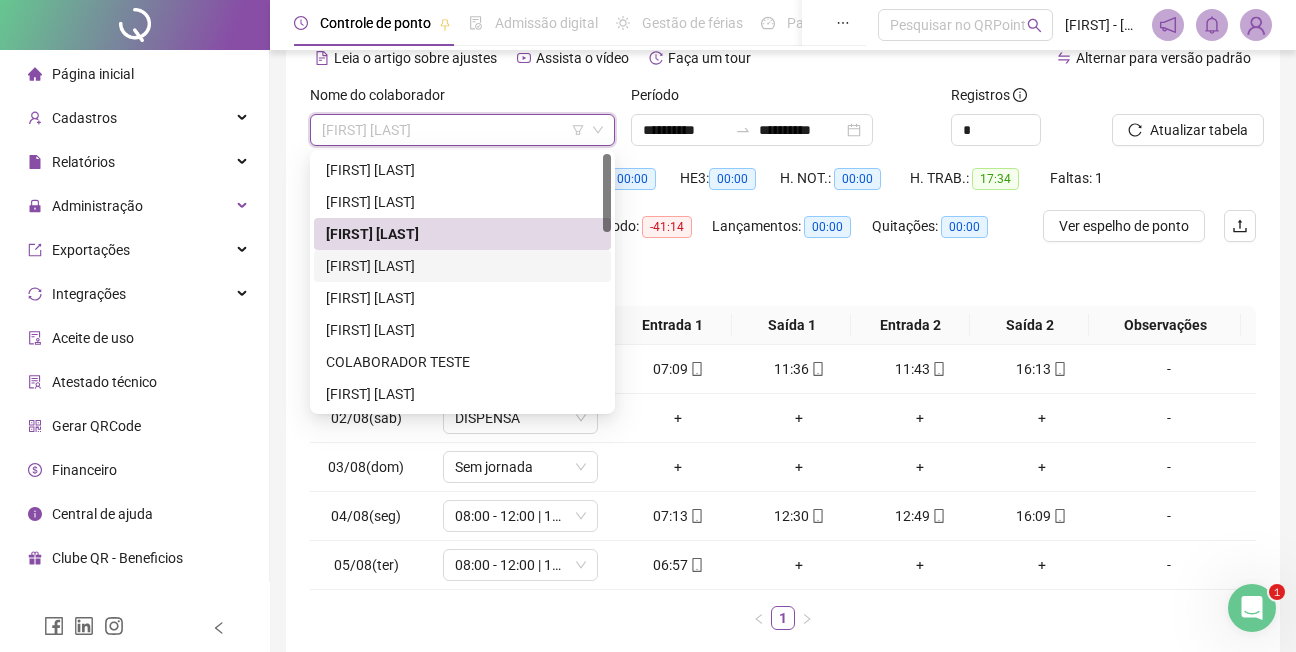 click on "[FIRST] [LAST]" at bounding box center (462, 266) 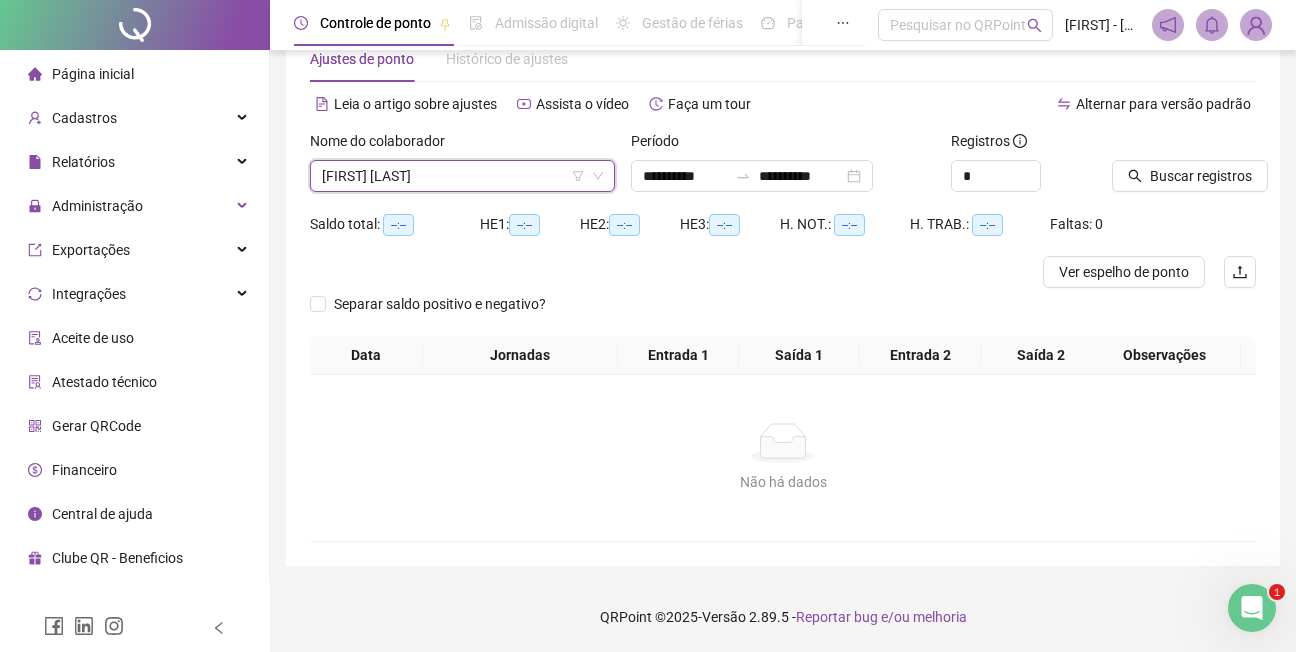 scroll, scrollTop: 54, scrollLeft: 0, axis: vertical 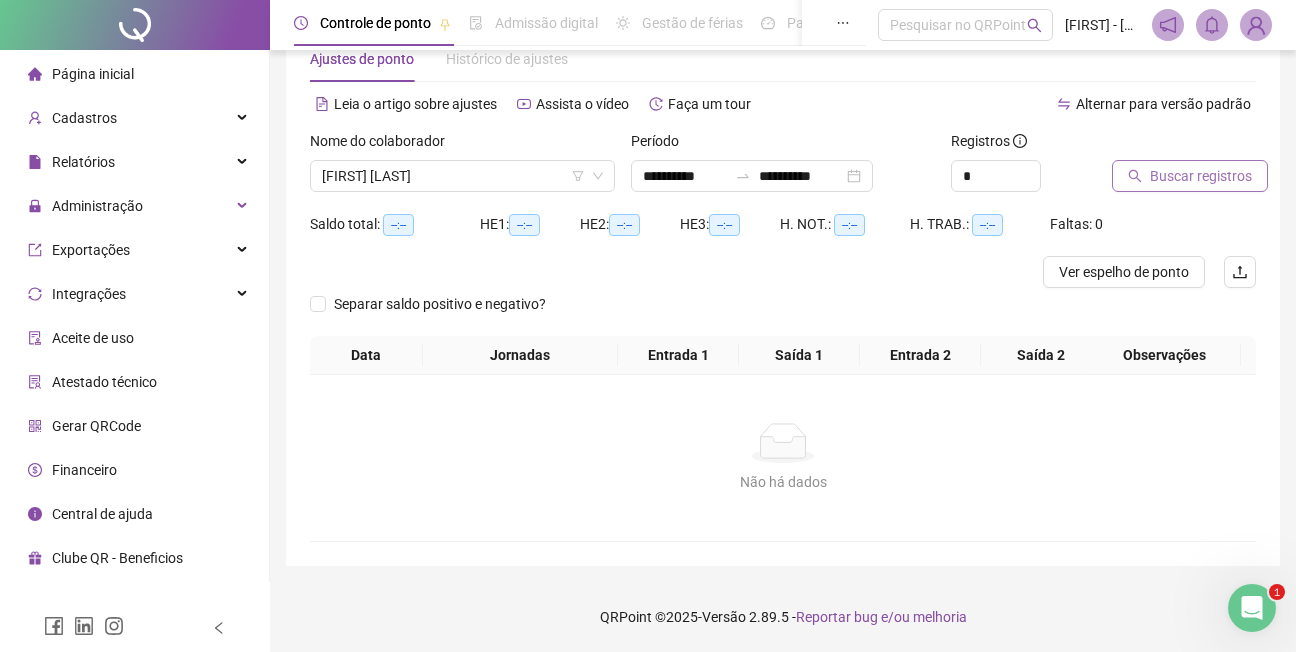 click on "Buscar registros" at bounding box center [1201, 176] 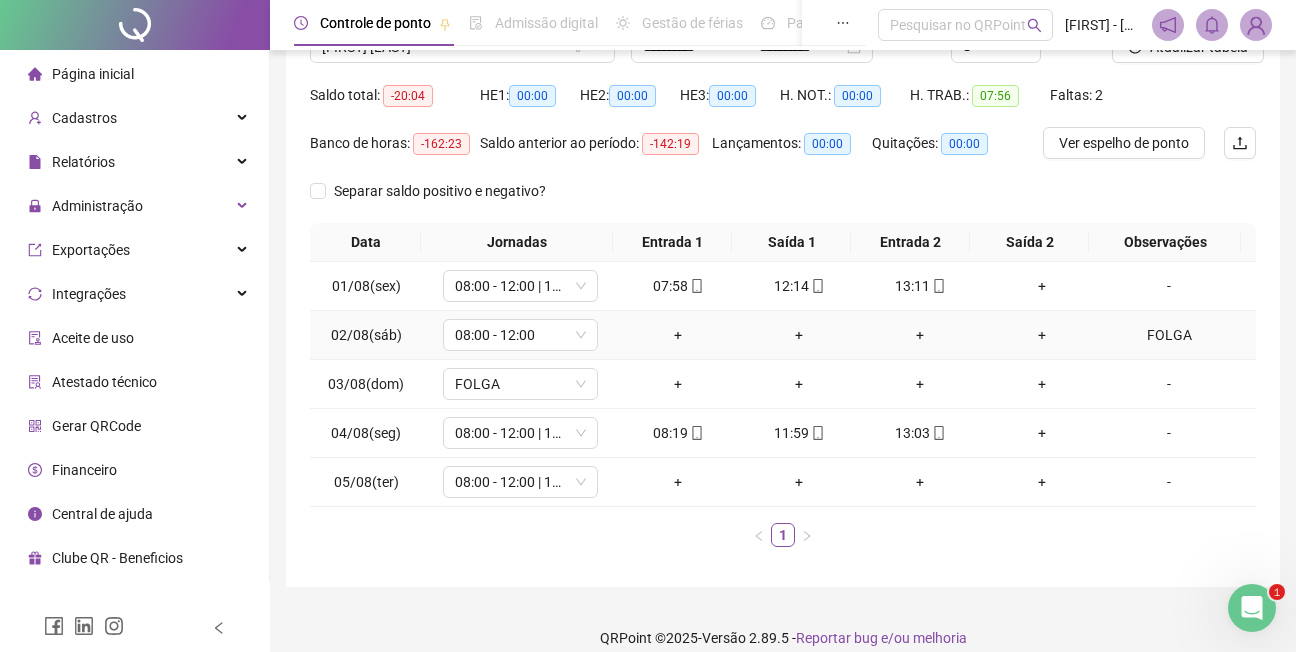 scroll, scrollTop: 204, scrollLeft: 0, axis: vertical 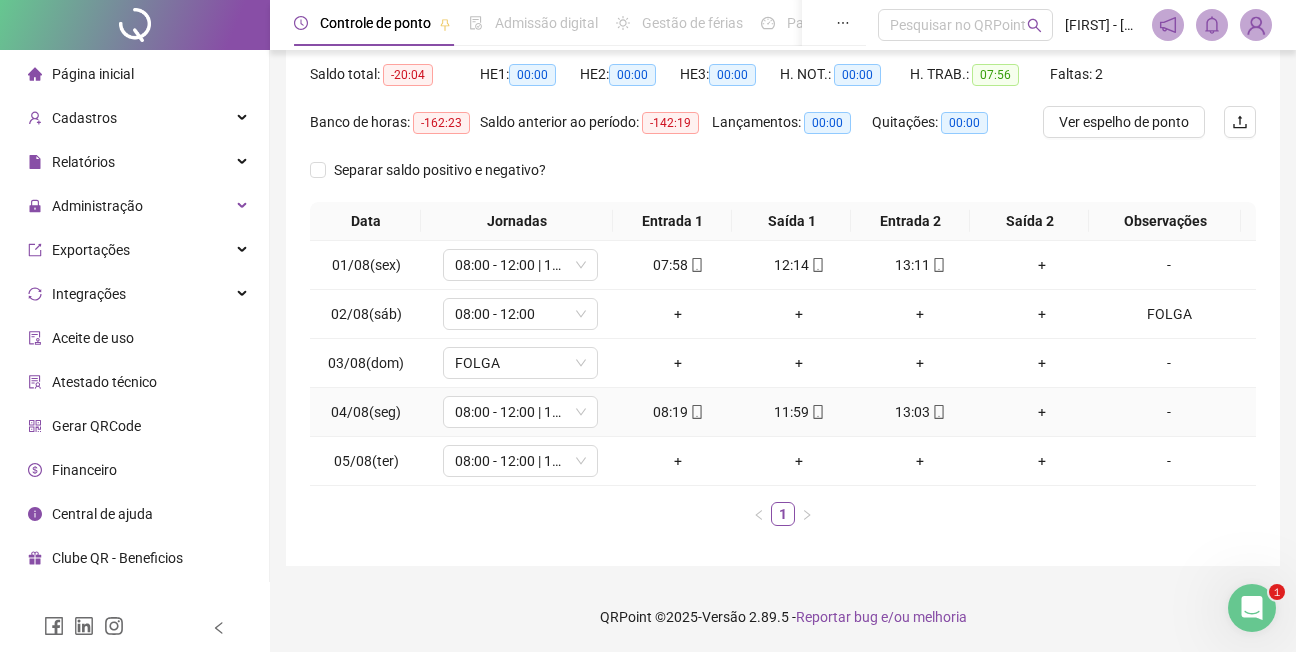 click on "-" at bounding box center [1169, 412] 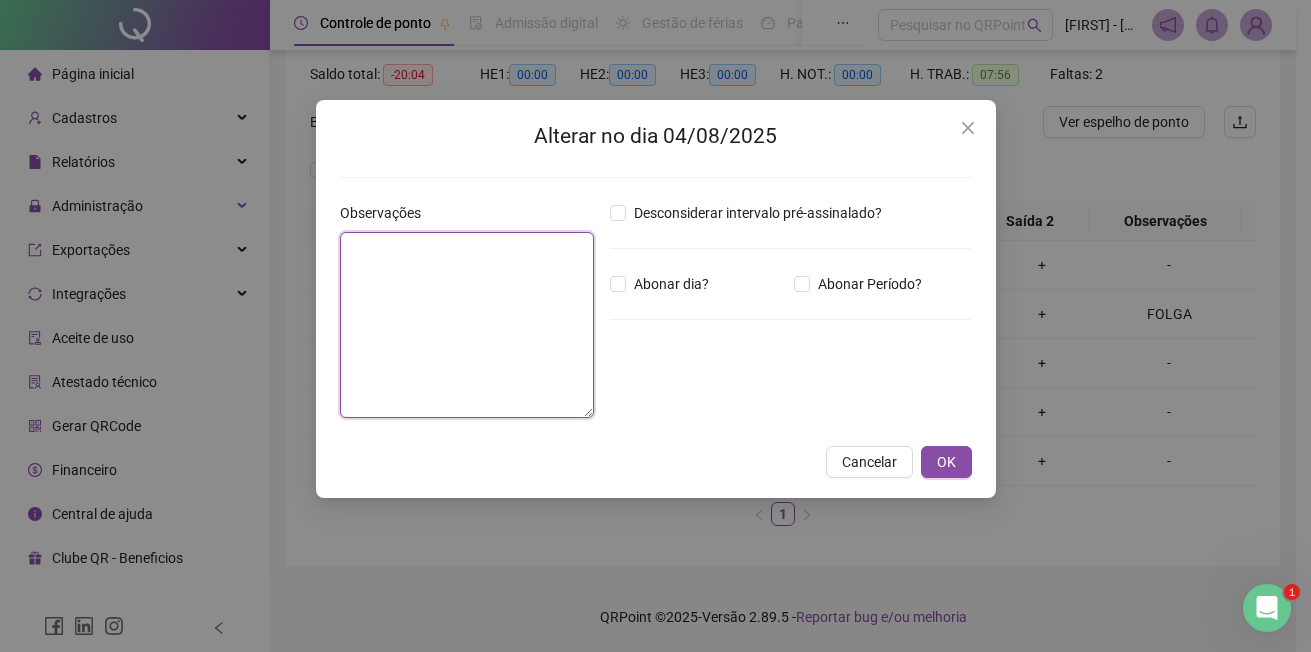 click at bounding box center (467, 325) 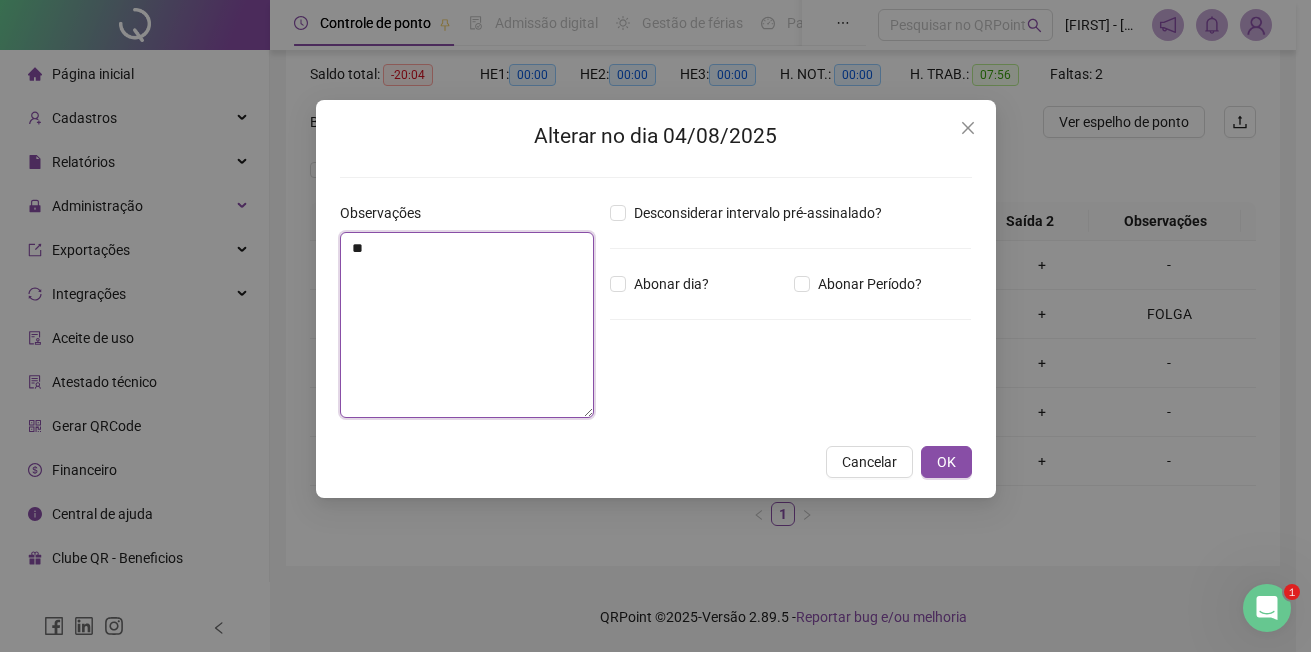 type on "*" 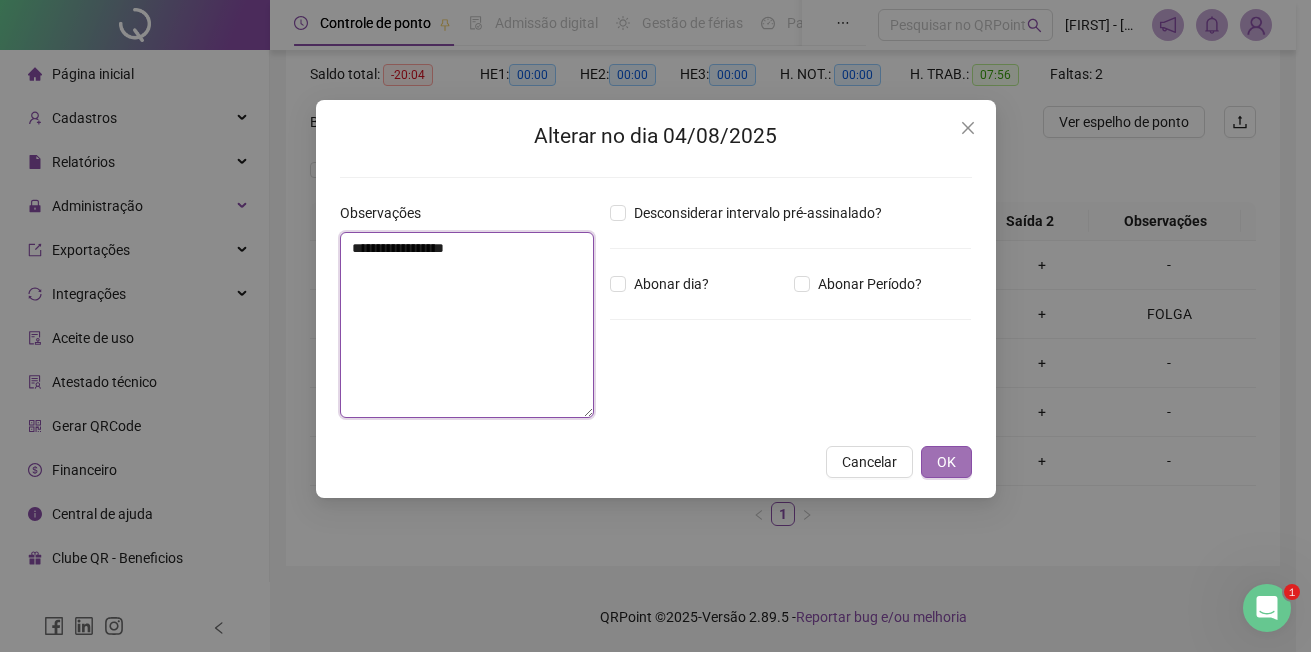 type on "**********" 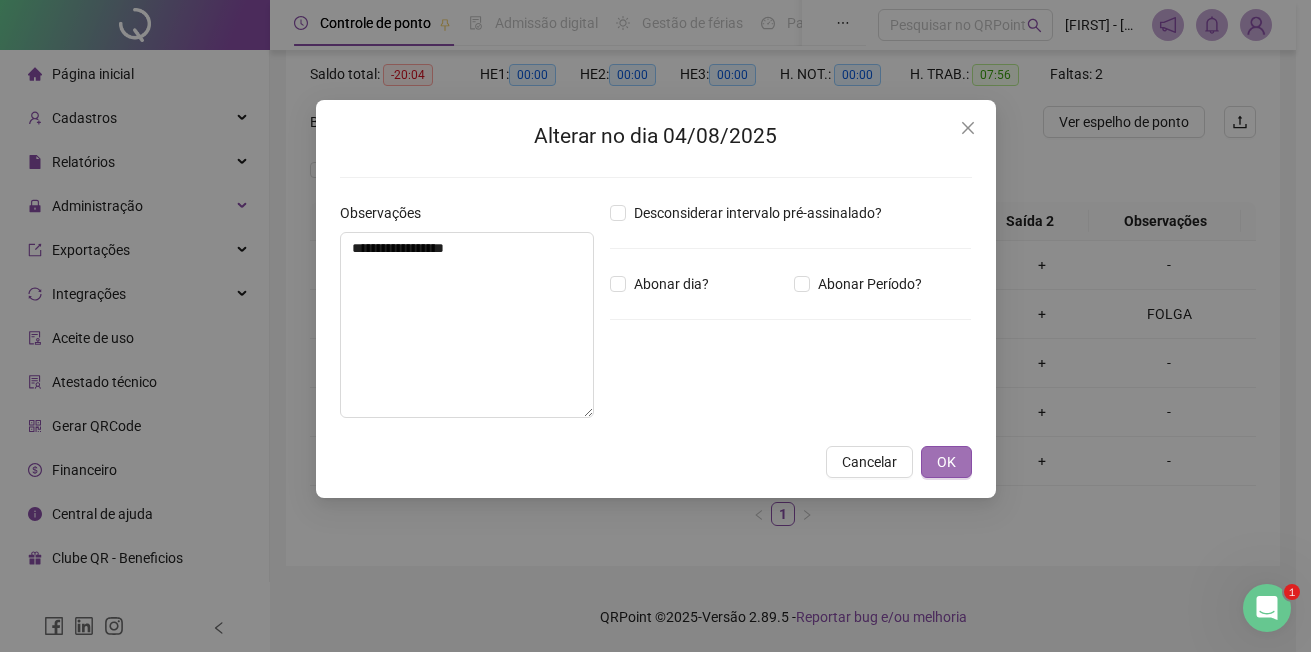 click on "OK" at bounding box center (946, 462) 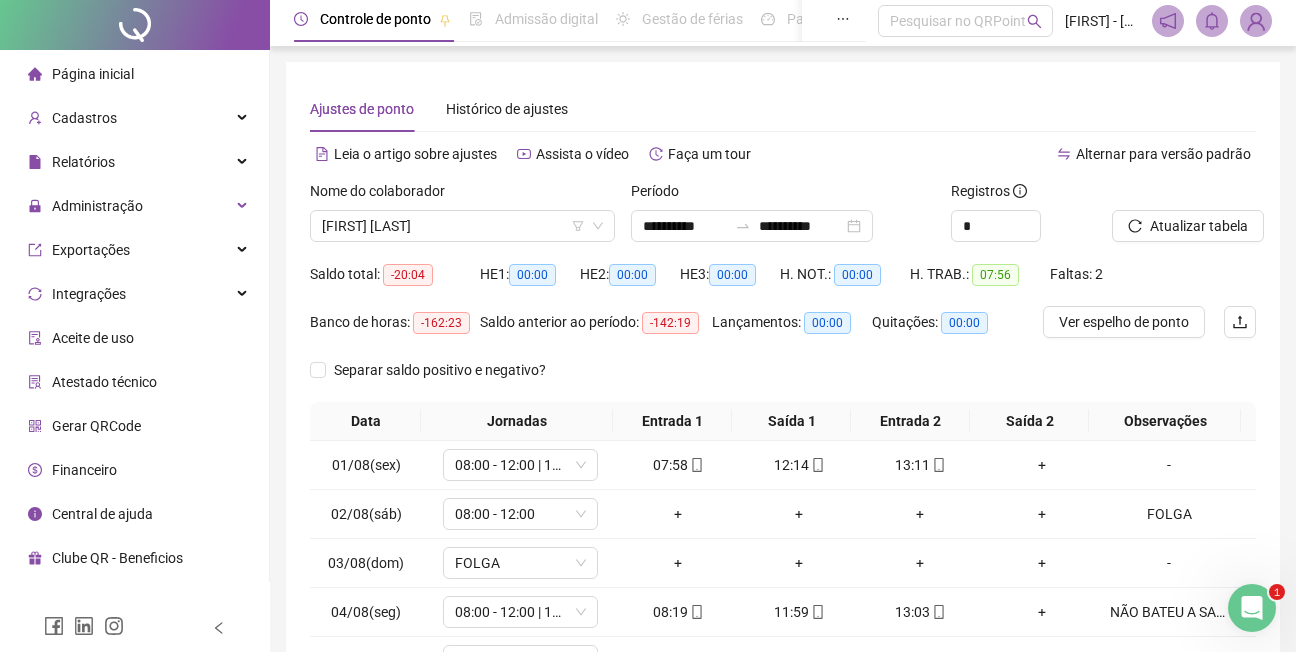 scroll, scrollTop: 0, scrollLeft: 0, axis: both 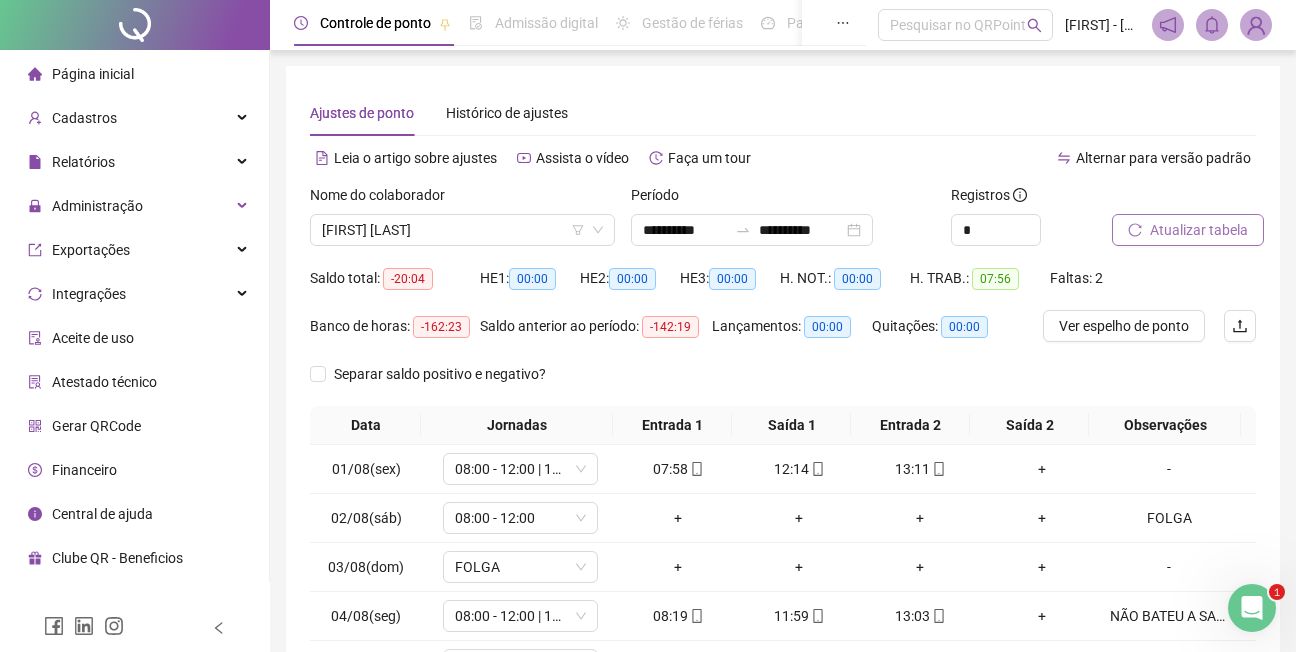 click on "Atualizar tabela" at bounding box center [1199, 230] 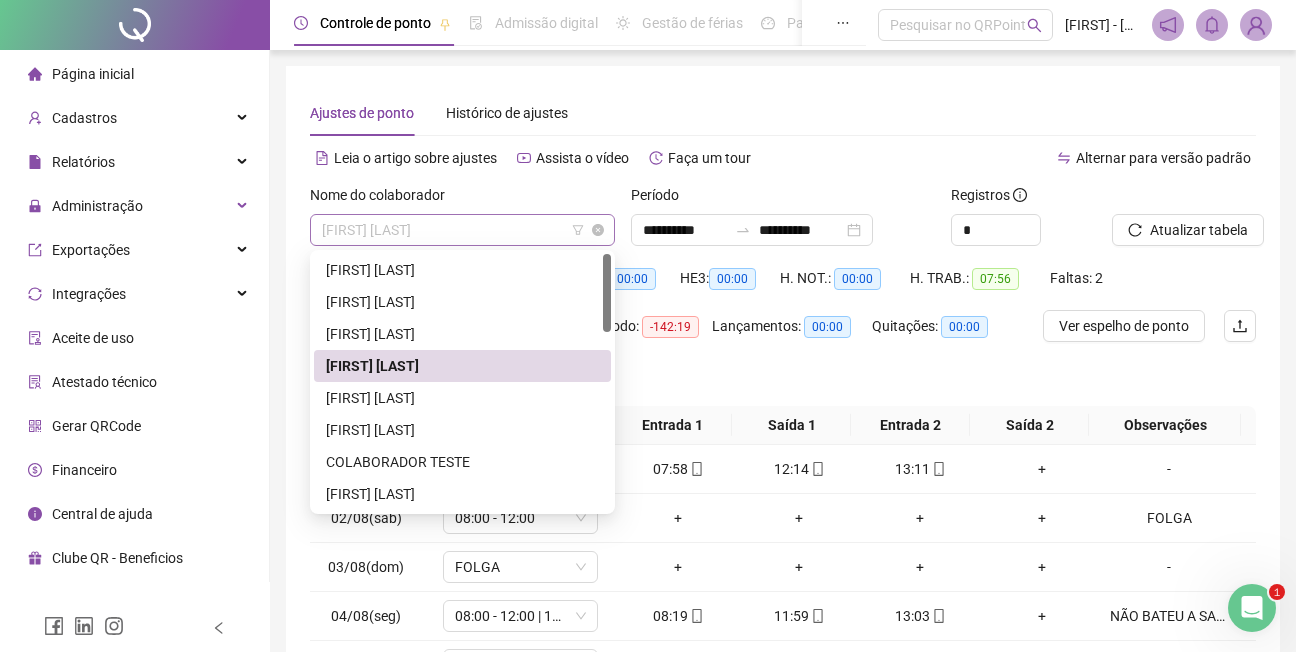click on "[FIRST] [LAST]" at bounding box center (462, 230) 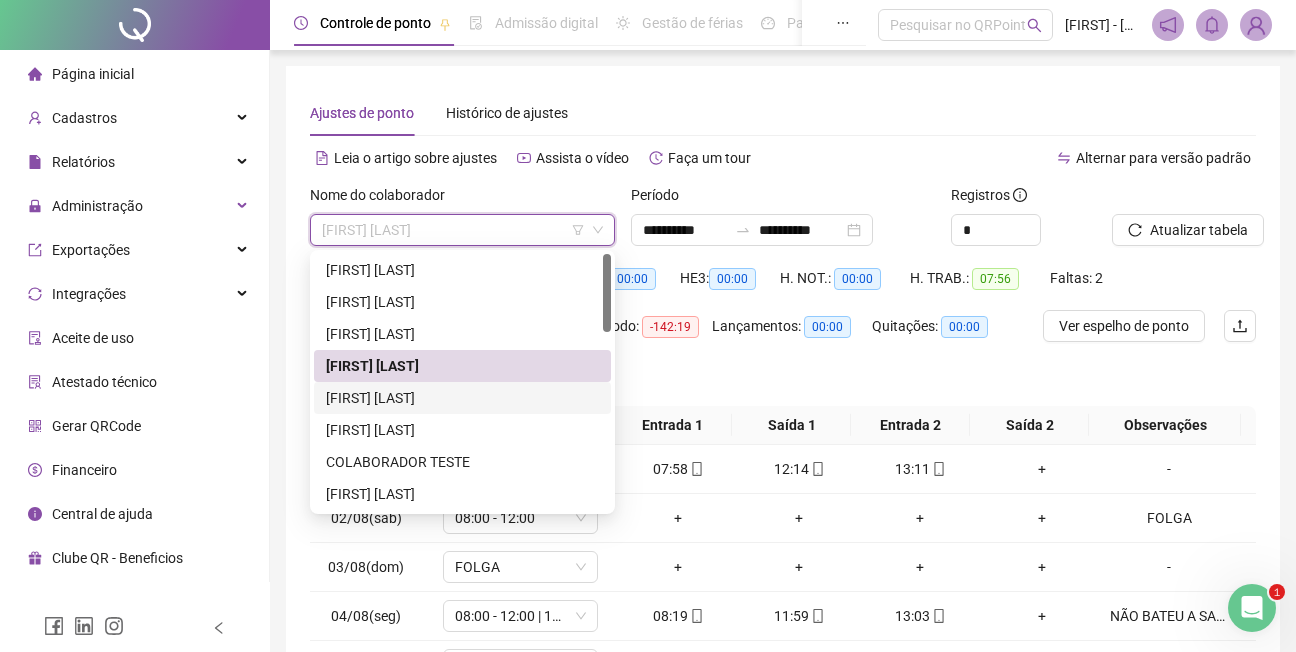 click on "[FIRST] [LAST]" at bounding box center (462, 398) 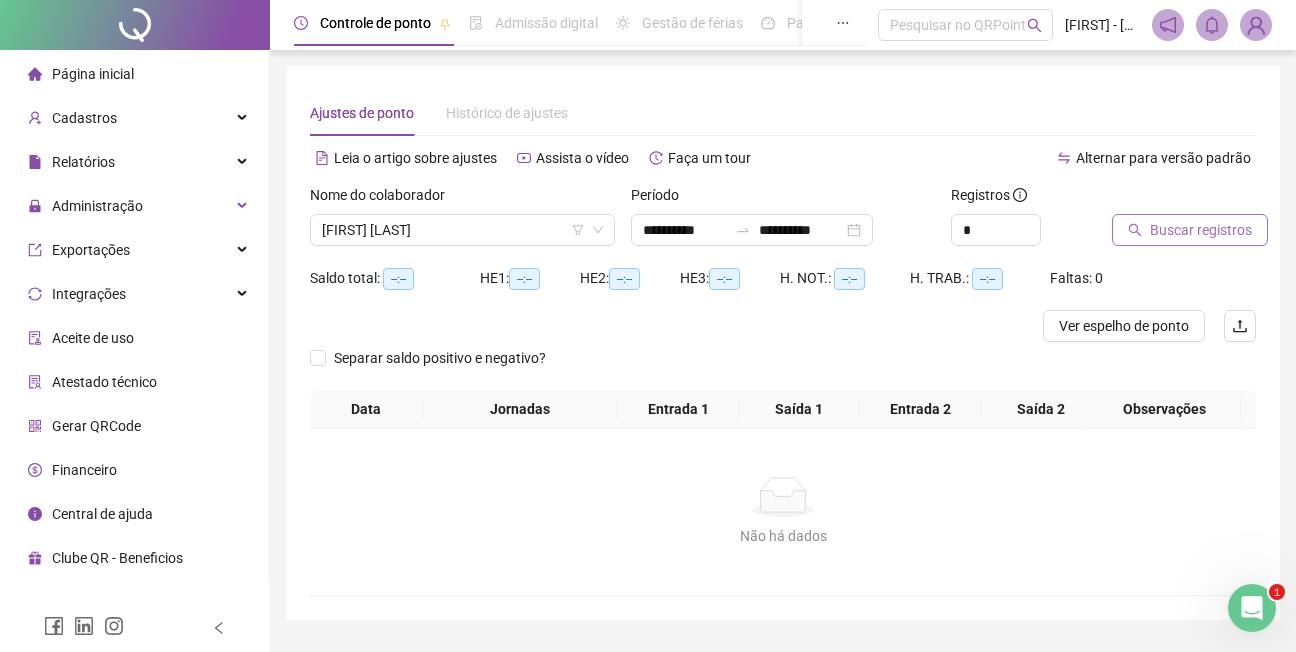 click on "Buscar registros" at bounding box center [1201, 230] 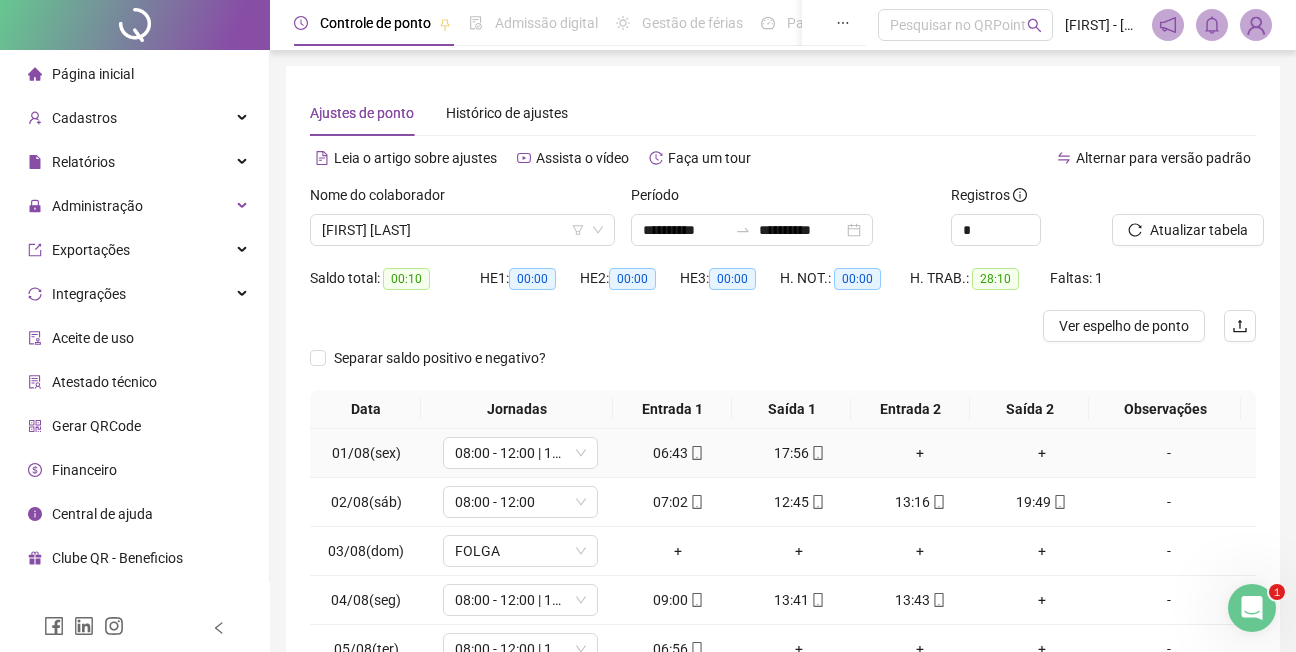 click on "-" at bounding box center (1169, 453) 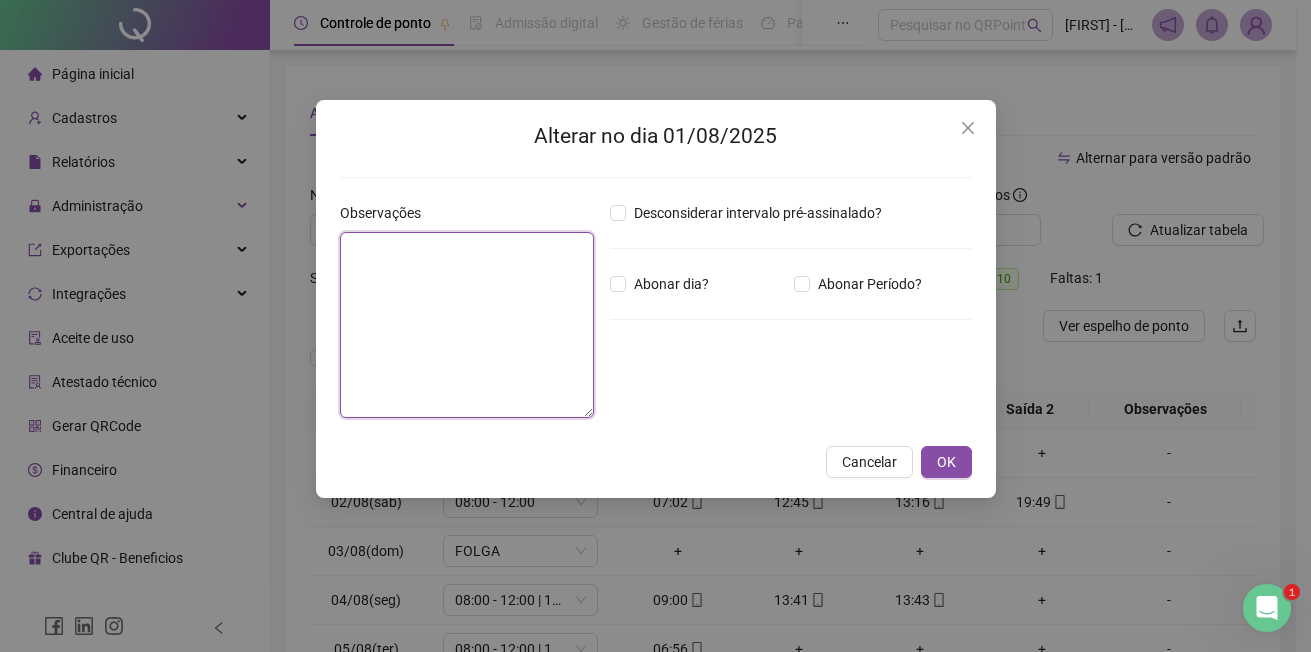 click at bounding box center [467, 325] 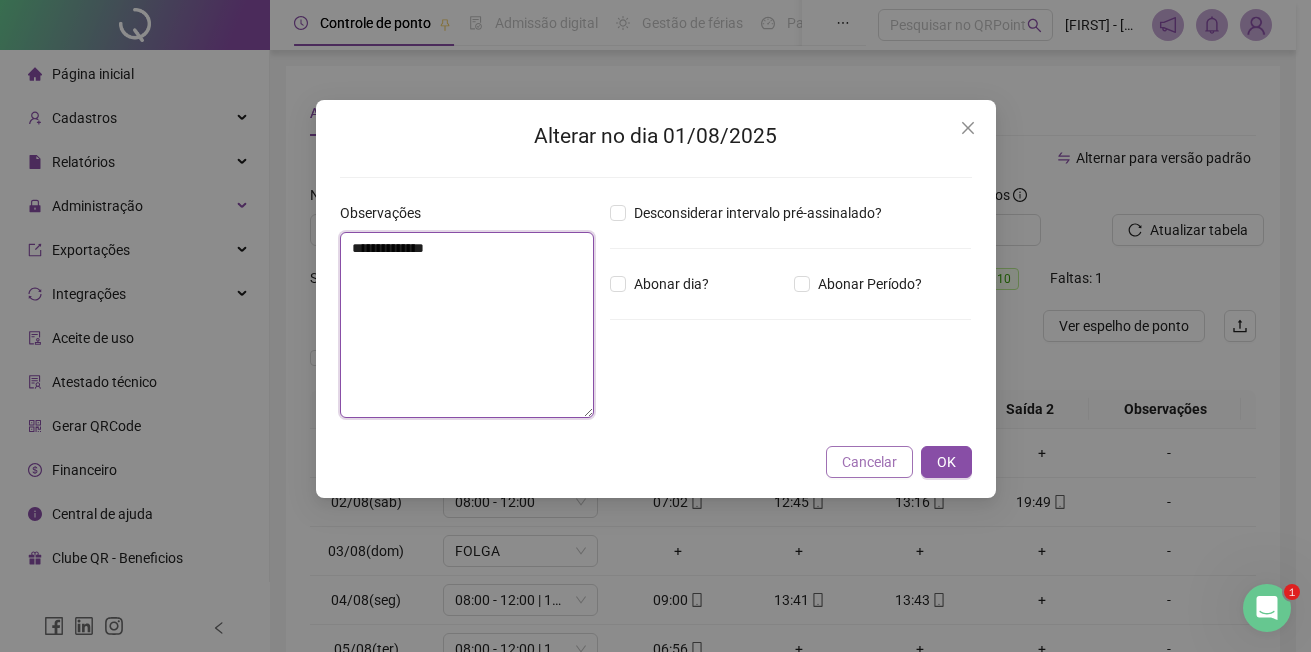 type on "**********" 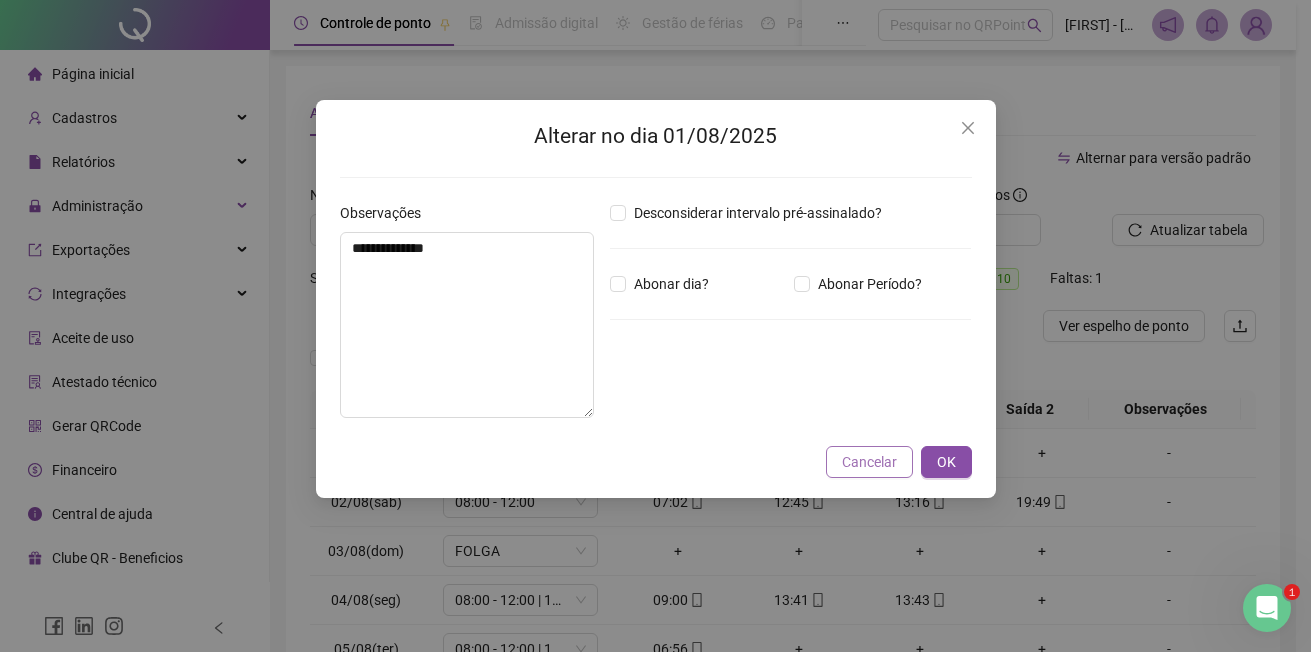 click on "Cancelar" at bounding box center [869, 462] 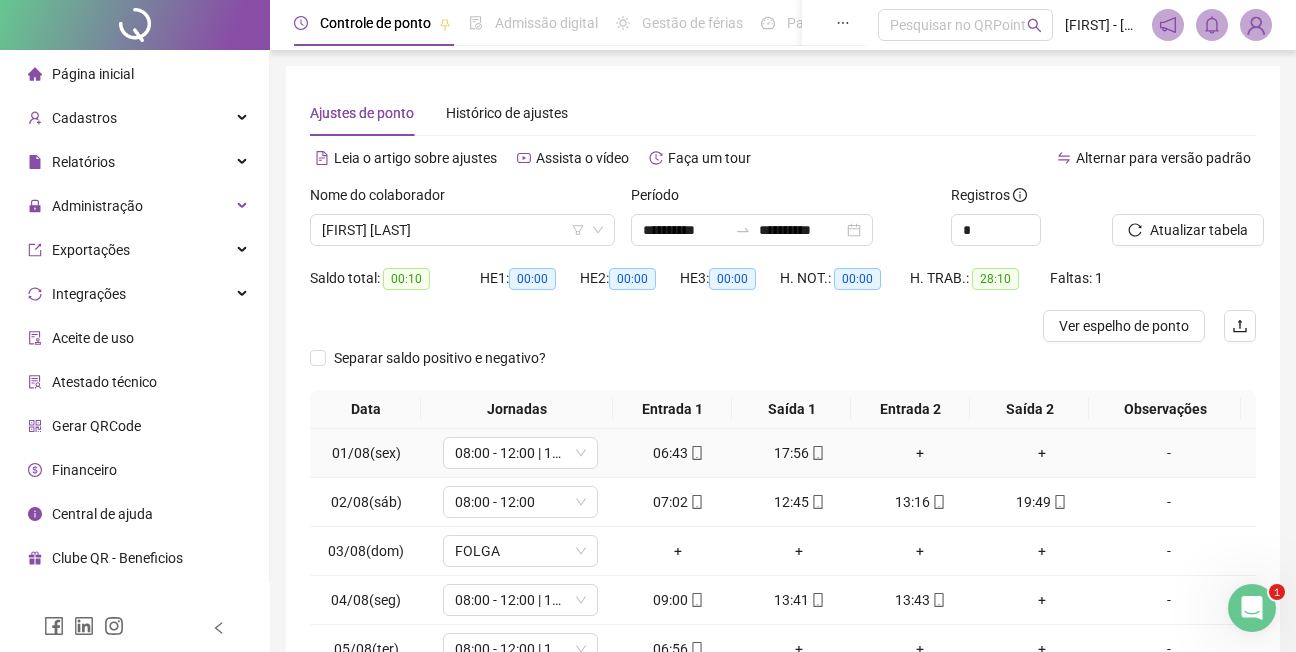 click on "-" at bounding box center [1169, 453] 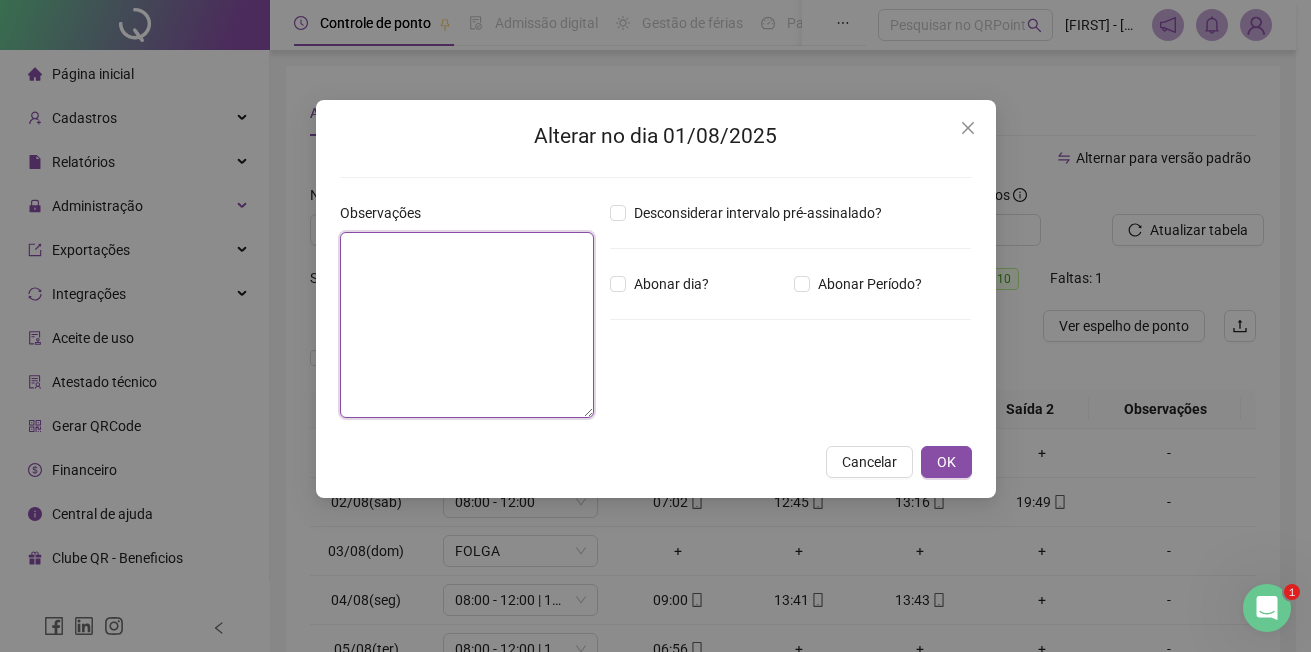 click at bounding box center [467, 325] 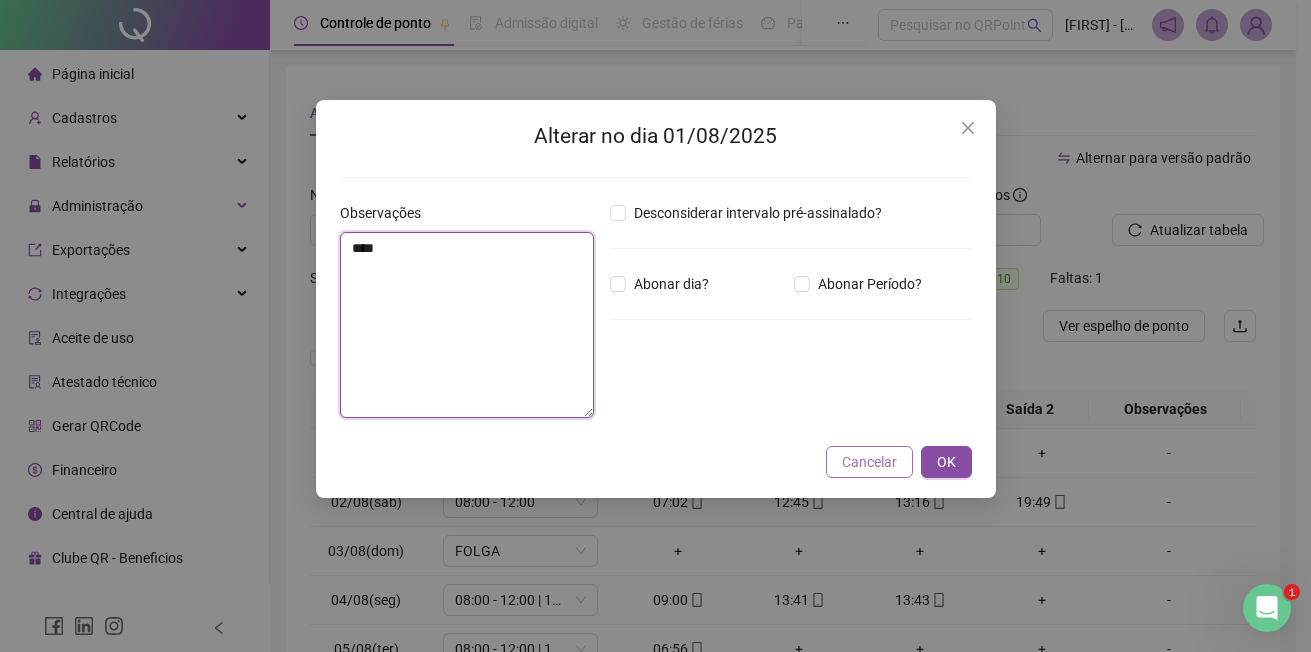 type on "***" 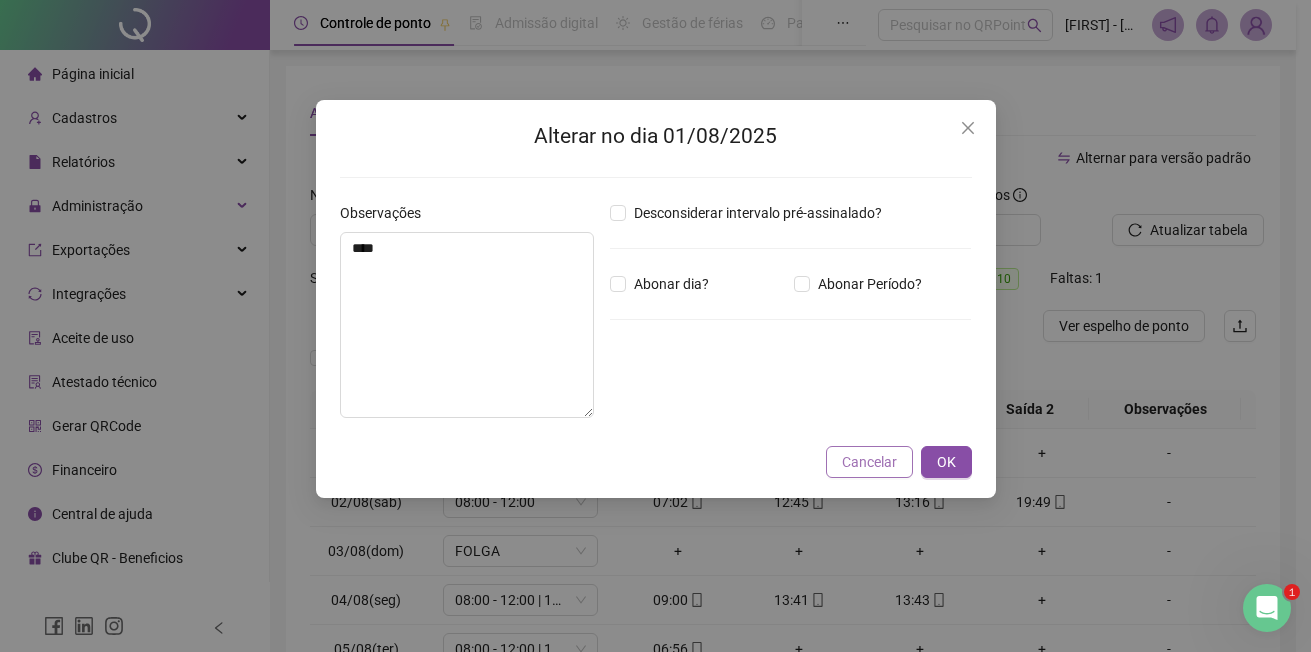 drag, startPoint x: 867, startPoint y: 457, endPoint x: 903, endPoint y: 449, distance: 36.878178 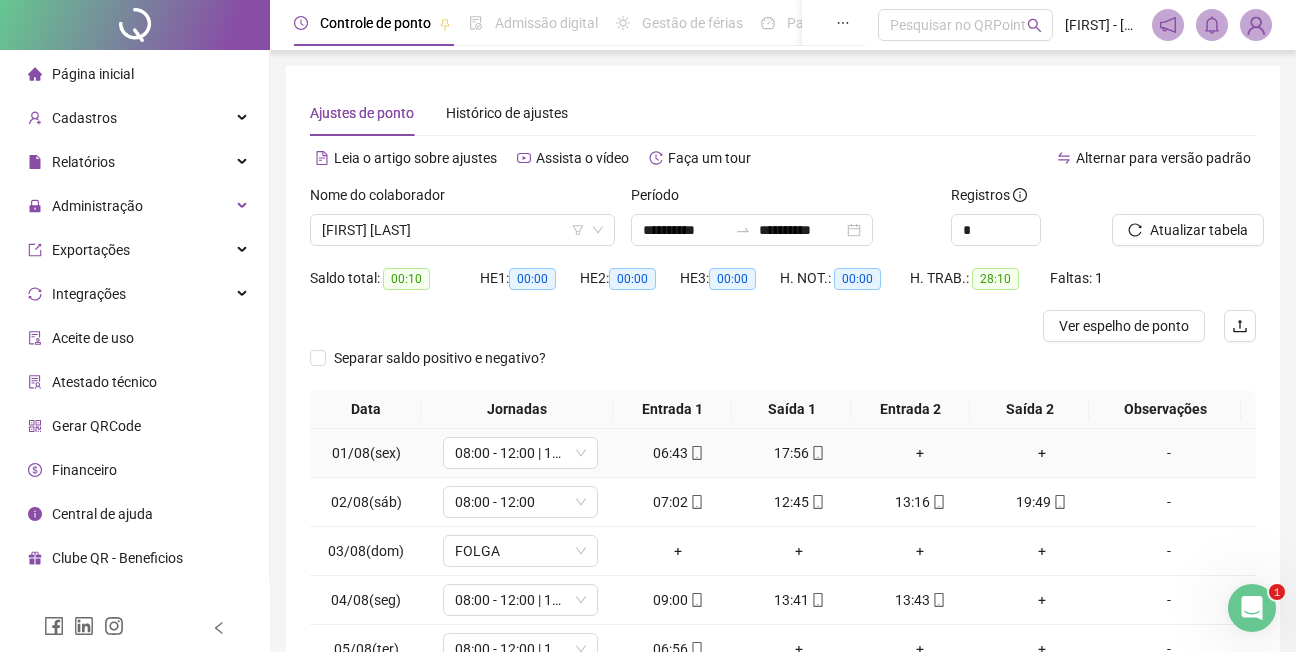 click on "-" at bounding box center [1169, 453] 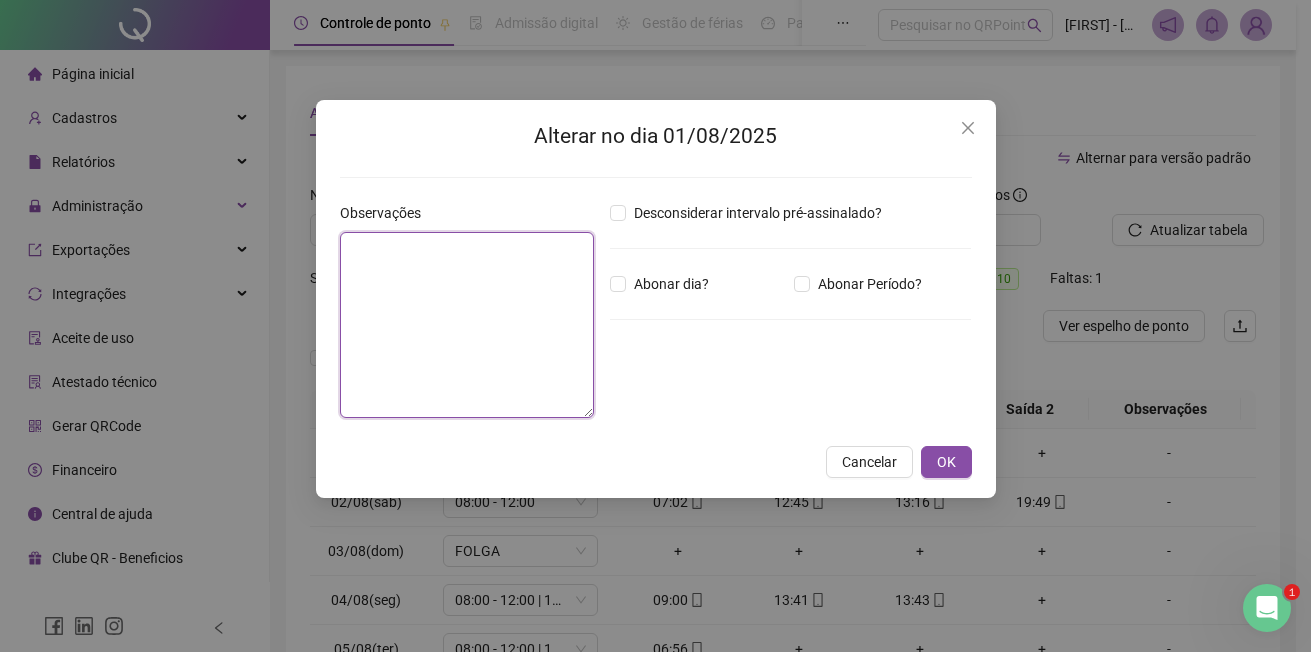 click at bounding box center (467, 325) 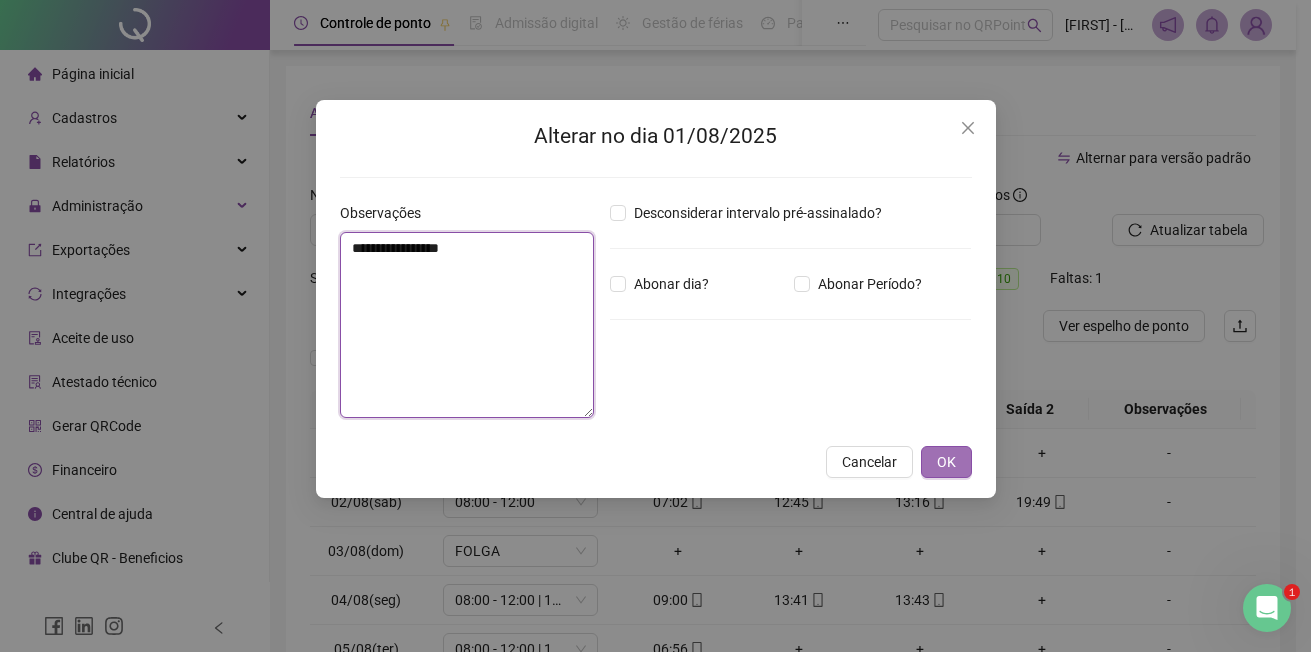 type on "**********" 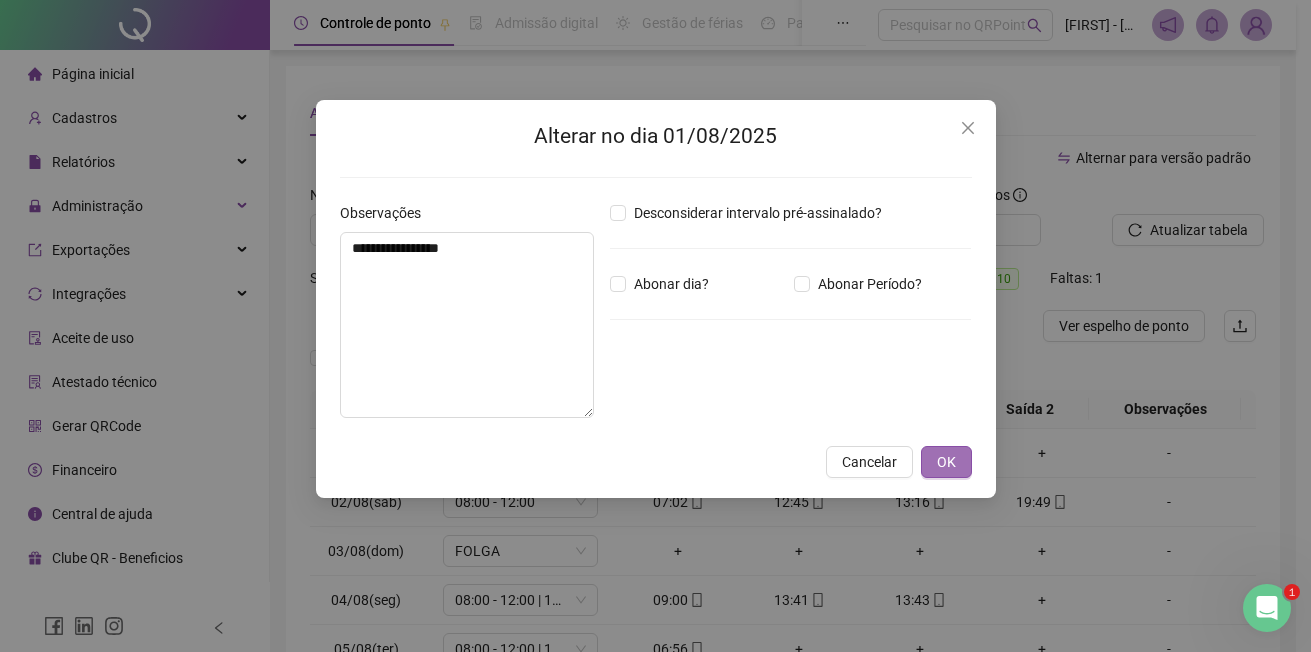 click on "OK" at bounding box center [946, 462] 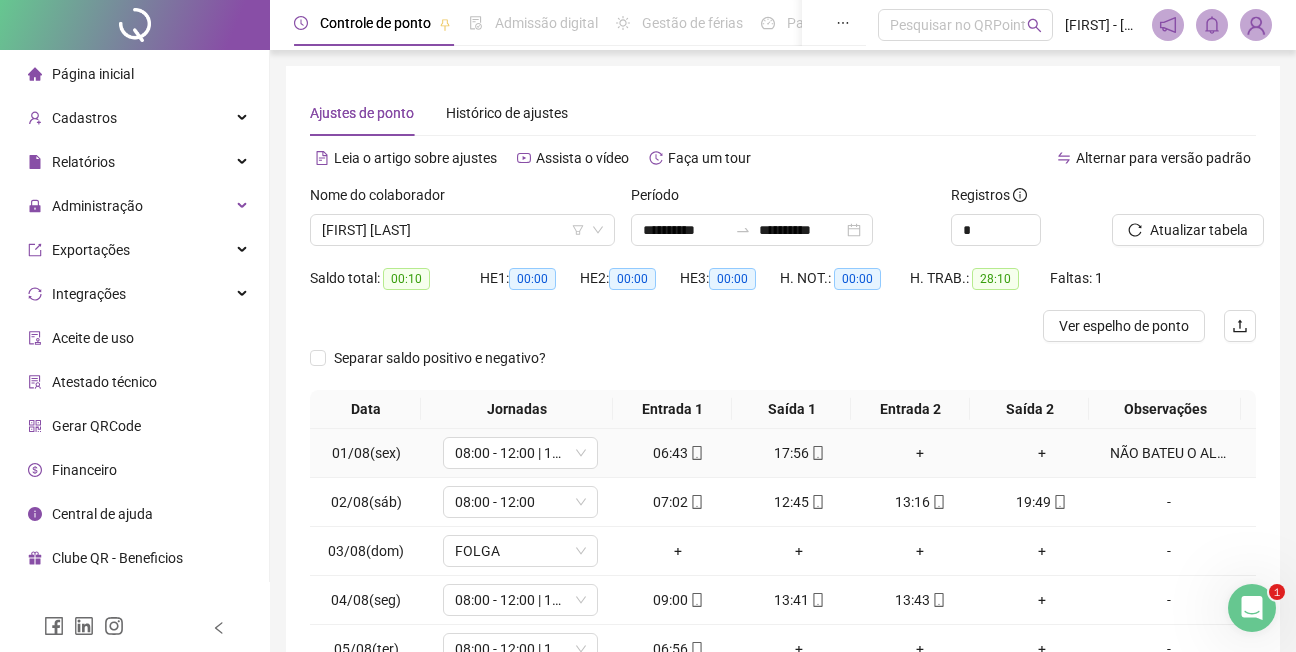 click on "NÃO BATEU O ALMÇO" at bounding box center [1169, 453] 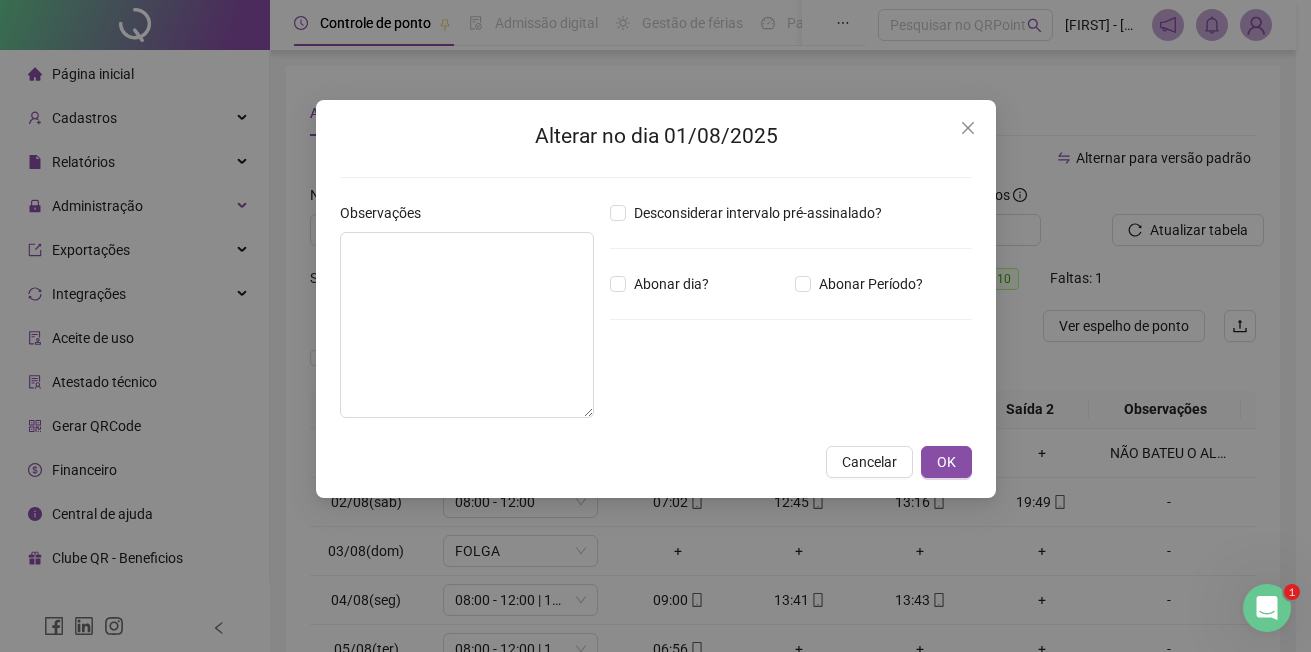 type on "**********" 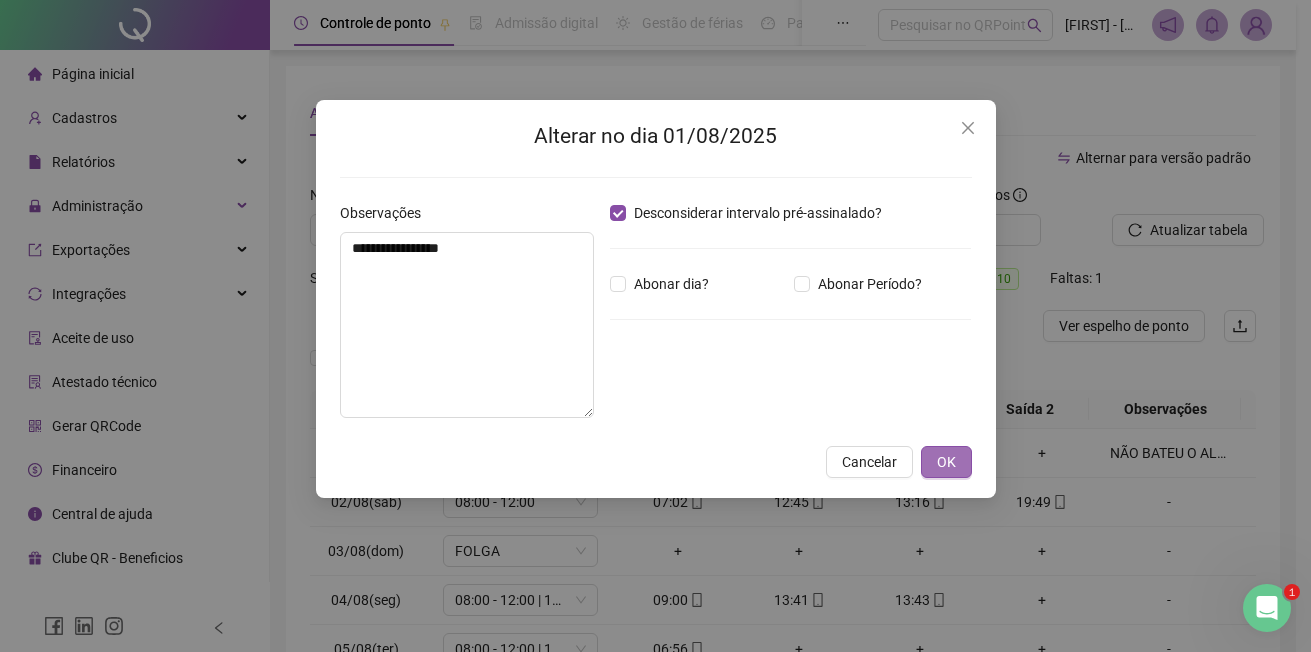 click on "OK" at bounding box center [946, 462] 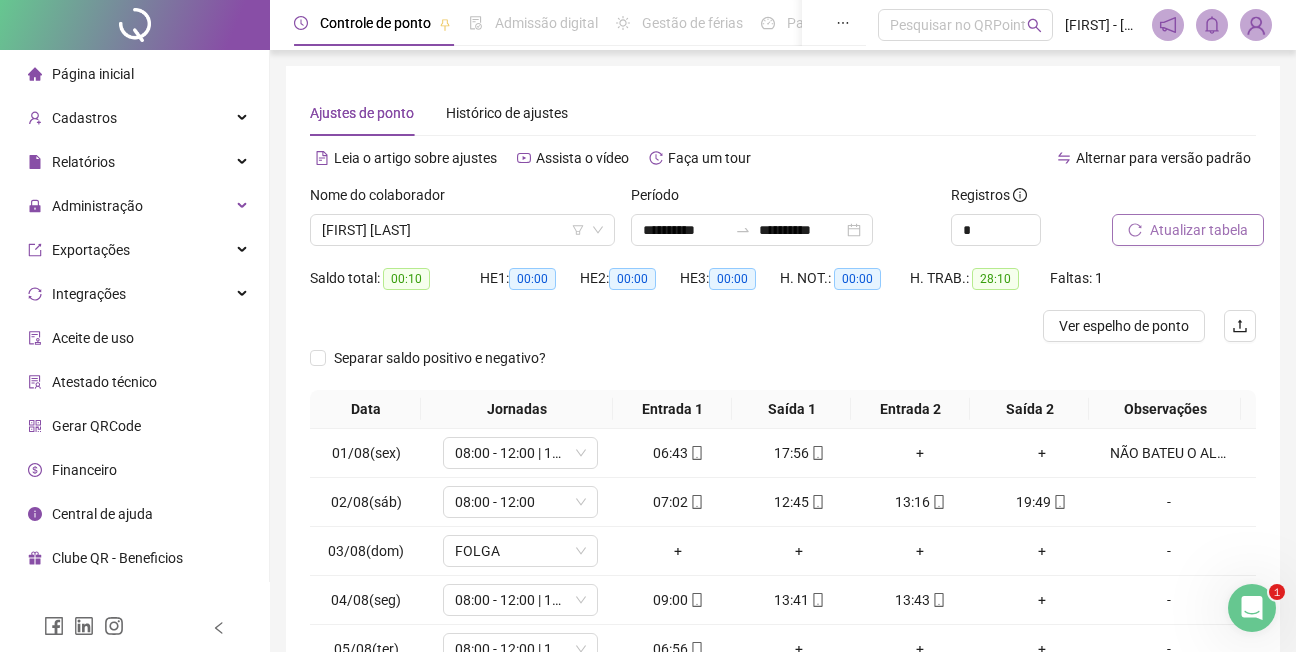 click on "Atualizar tabela" at bounding box center [1199, 230] 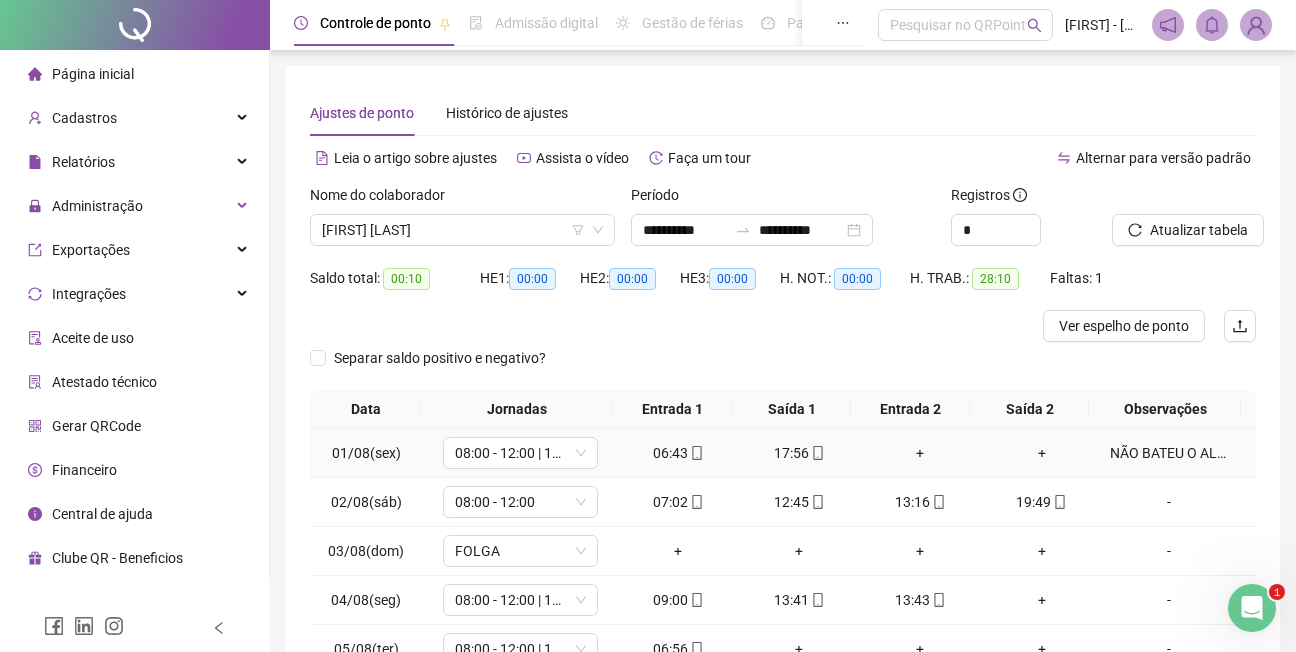 drag, startPoint x: 1151, startPoint y: 451, endPoint x: 1135, endPoint y: 514, distance: 65 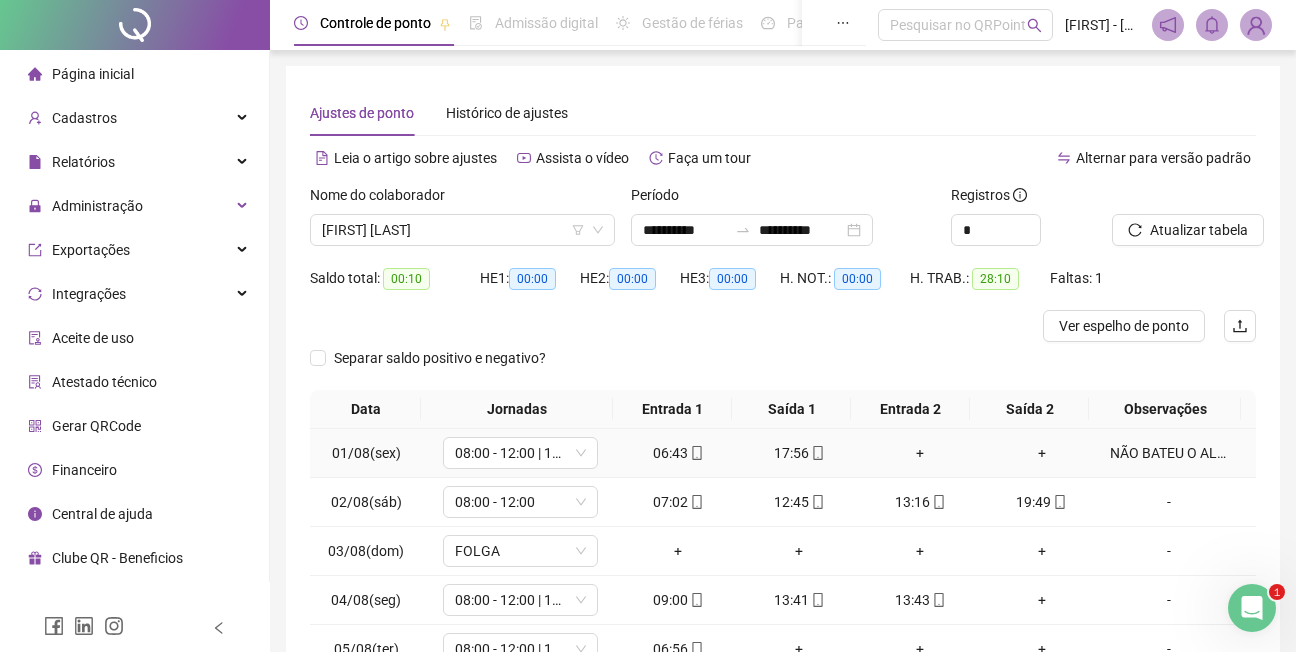 drag, startPoint x: 1140, startPoint y: 452, endPoint x: 1098, endPoint y: 506, distance: 68.41052 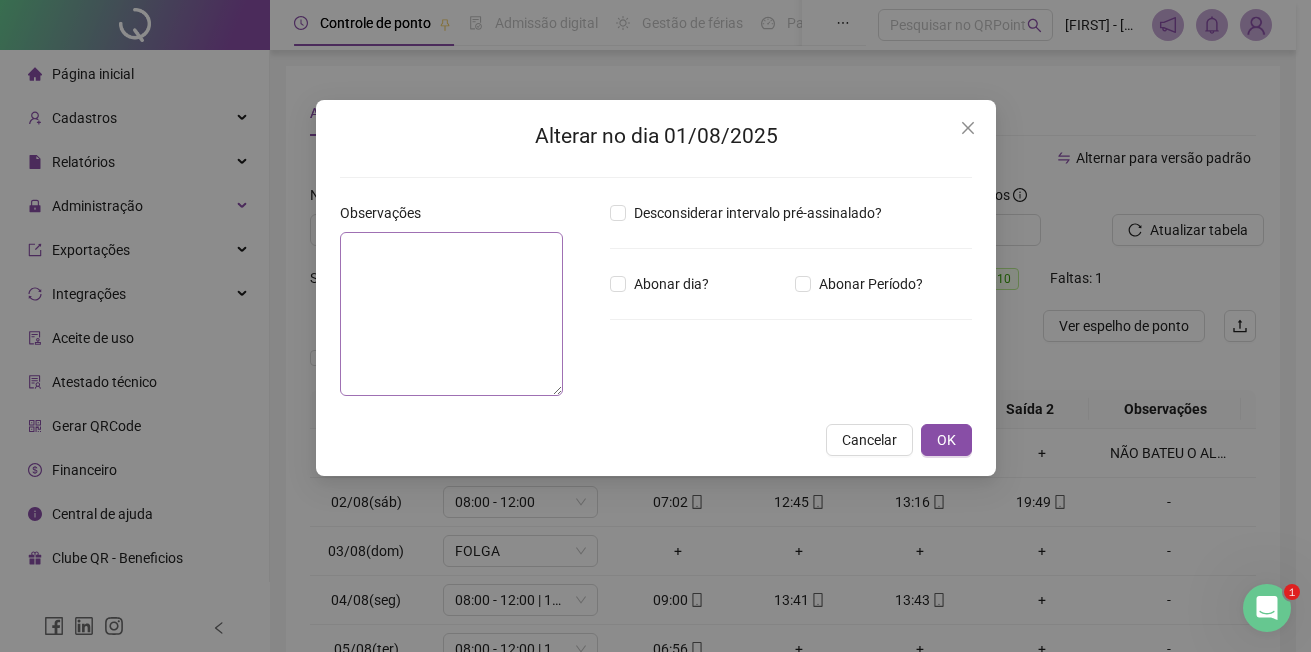 type on "**********" 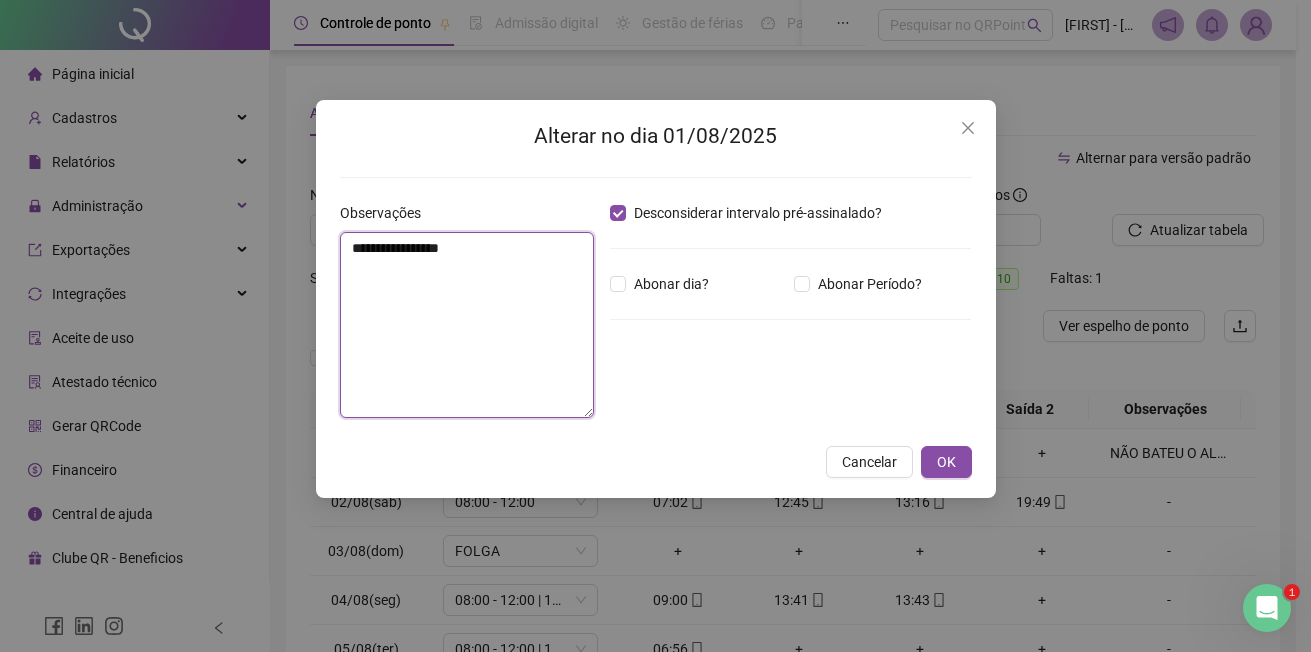 drag, startPoint x: 502, startPoint y: 250, endPoint x: 296, endPoint y: 244, distance: 206.08736 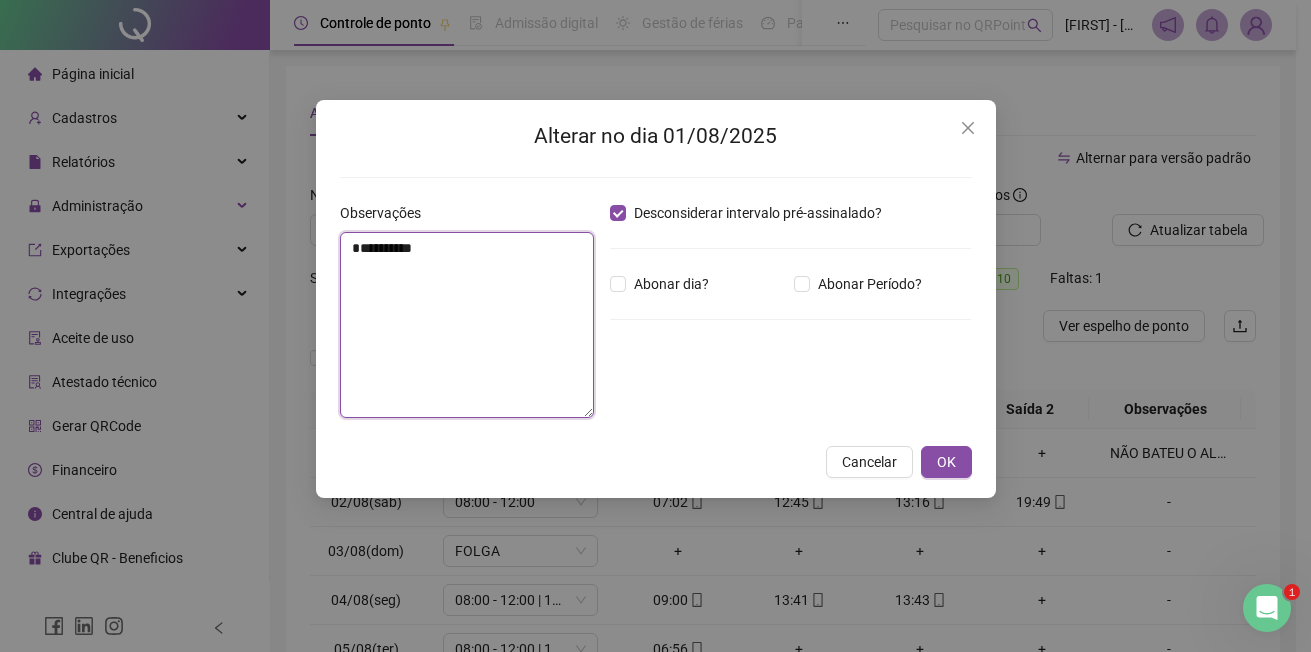 type on "**********" 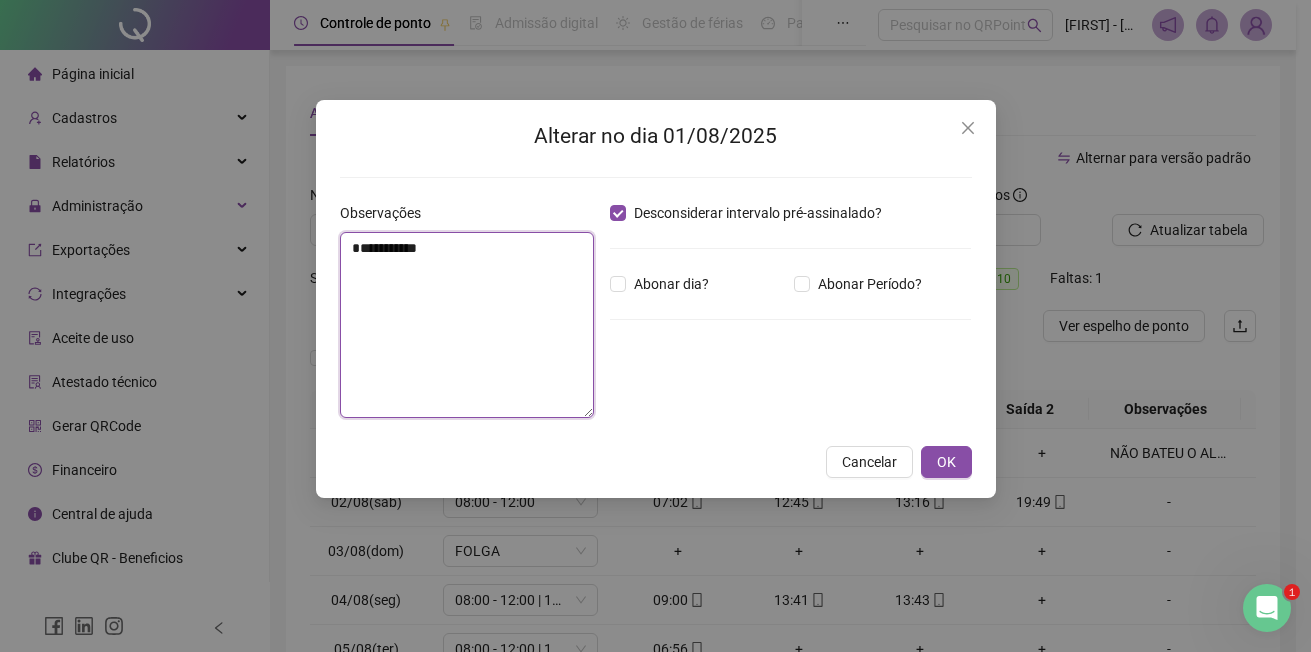 drag, startPoint x: 348, startPoint y: 271, endPoint x: 472, endPoint y: 271, distance: 124 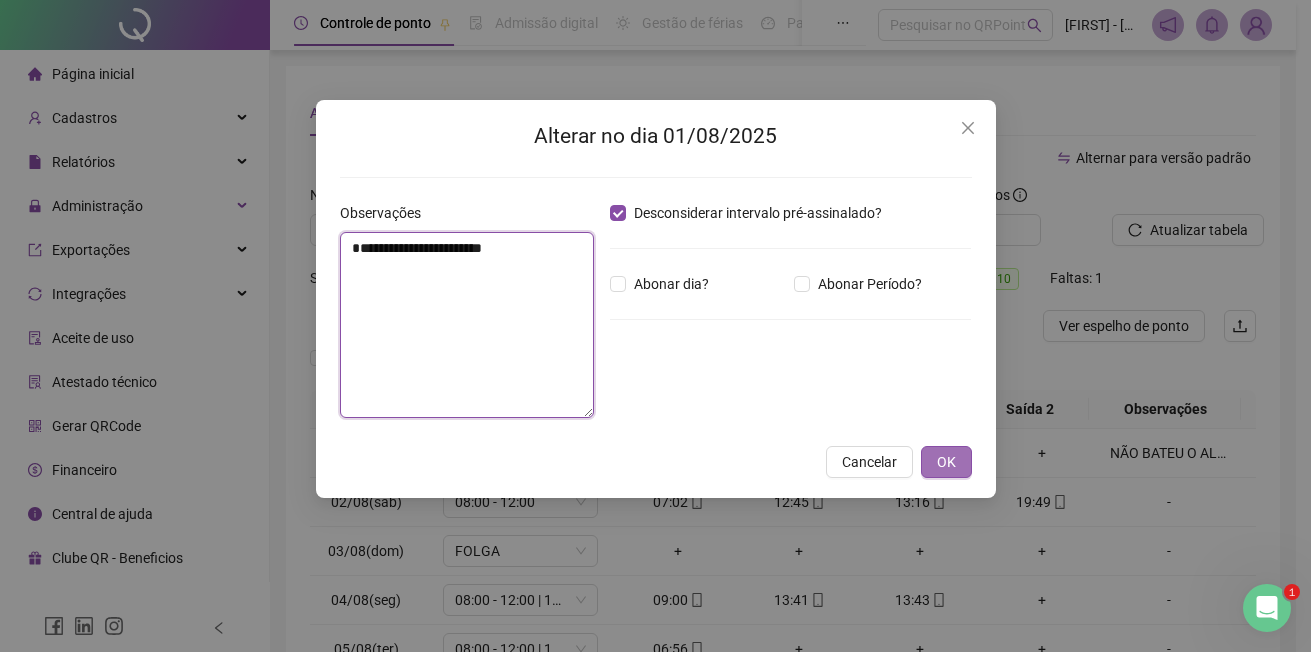 type on "**********" 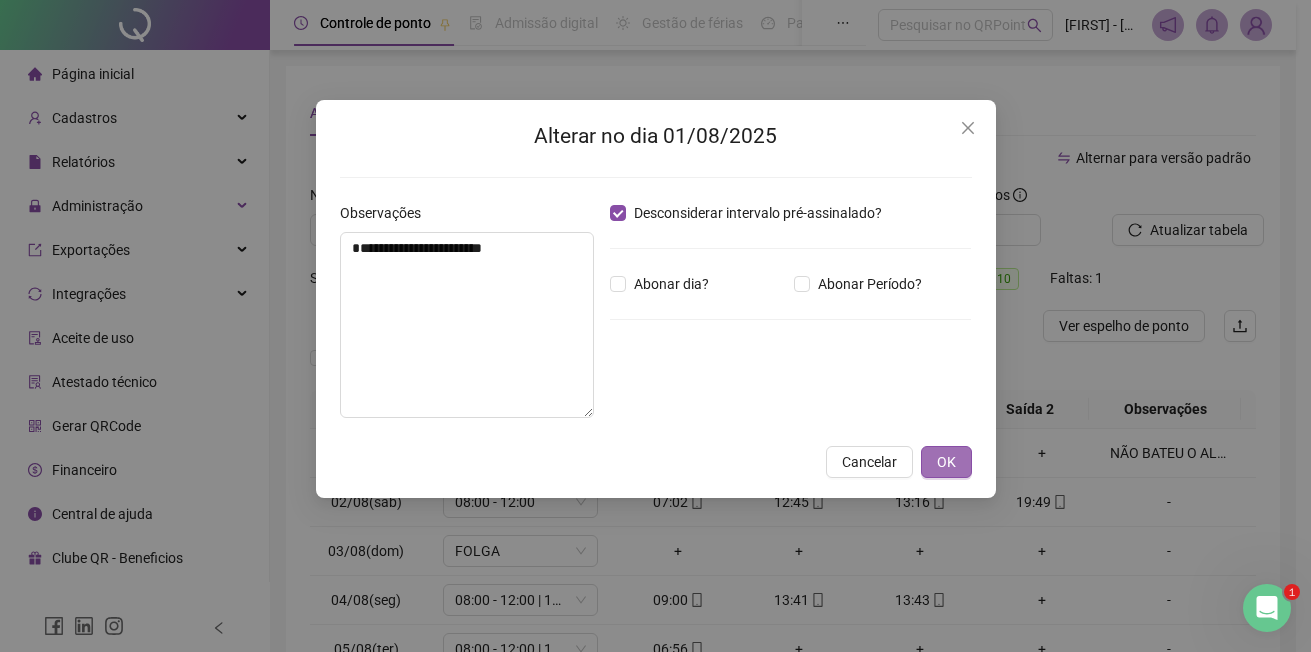 click on "OK" at bounding box center [946, 462] 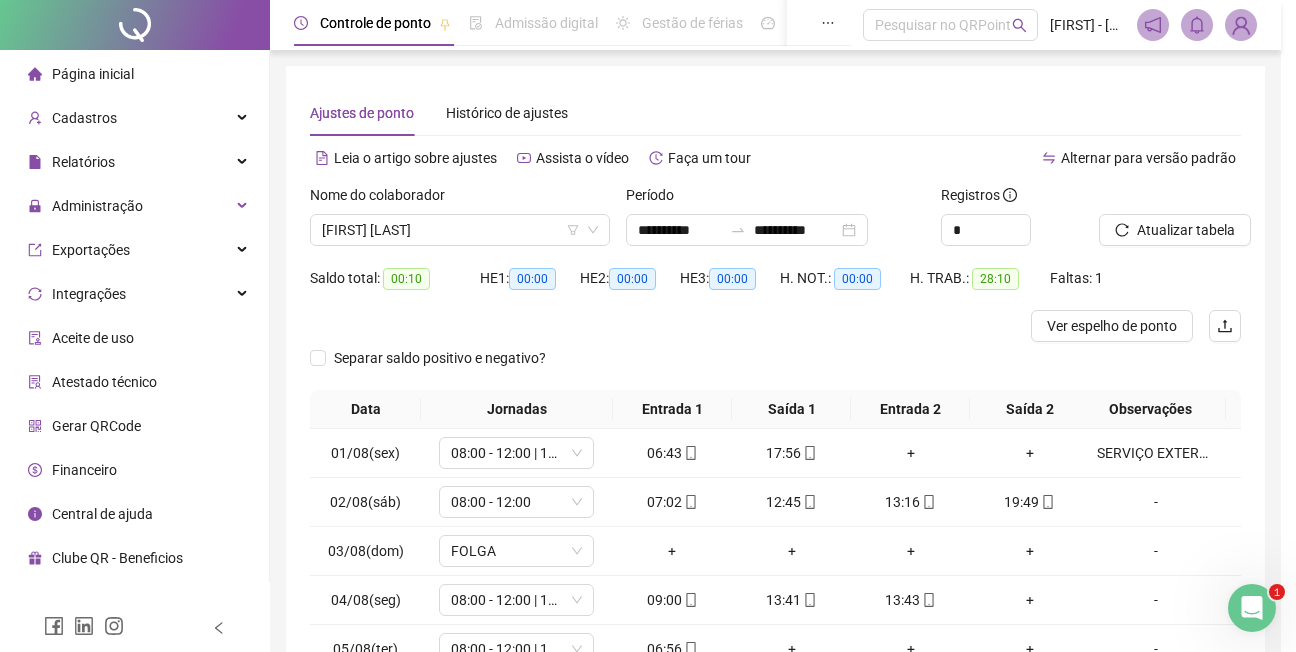 click on "**********" at bounding box center [640, 326] 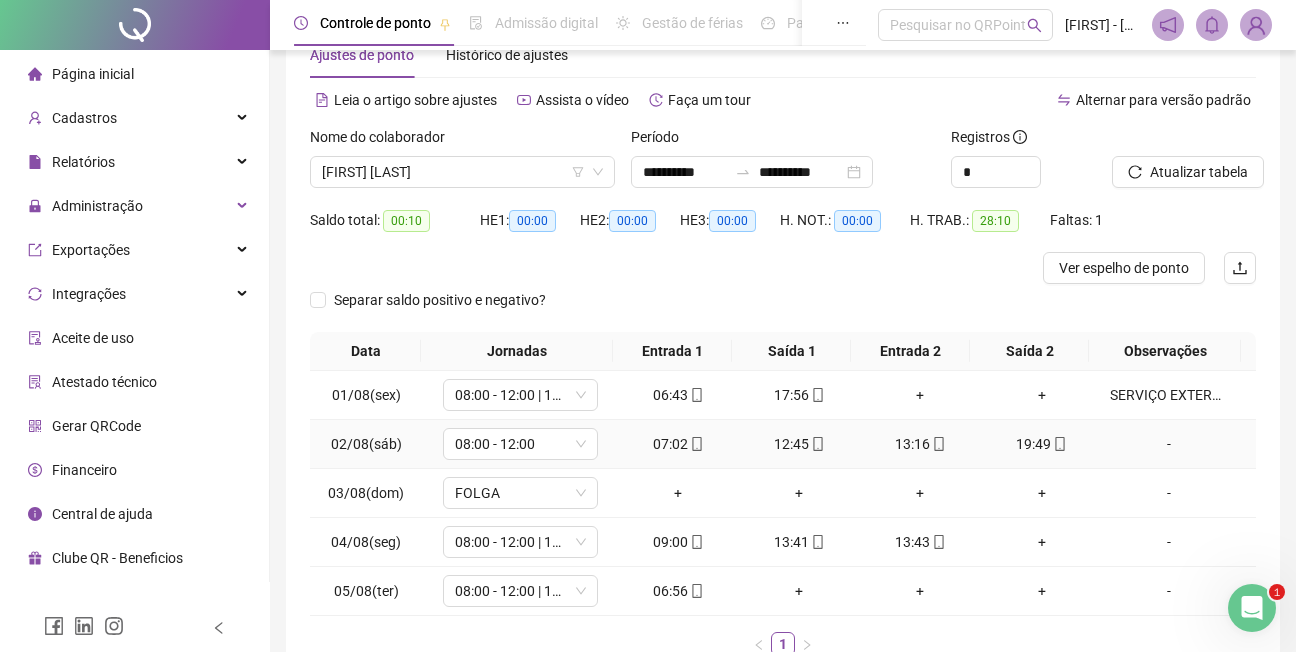 scroll, scrollTop: 100, scrollLeft: 0, axis: vertical 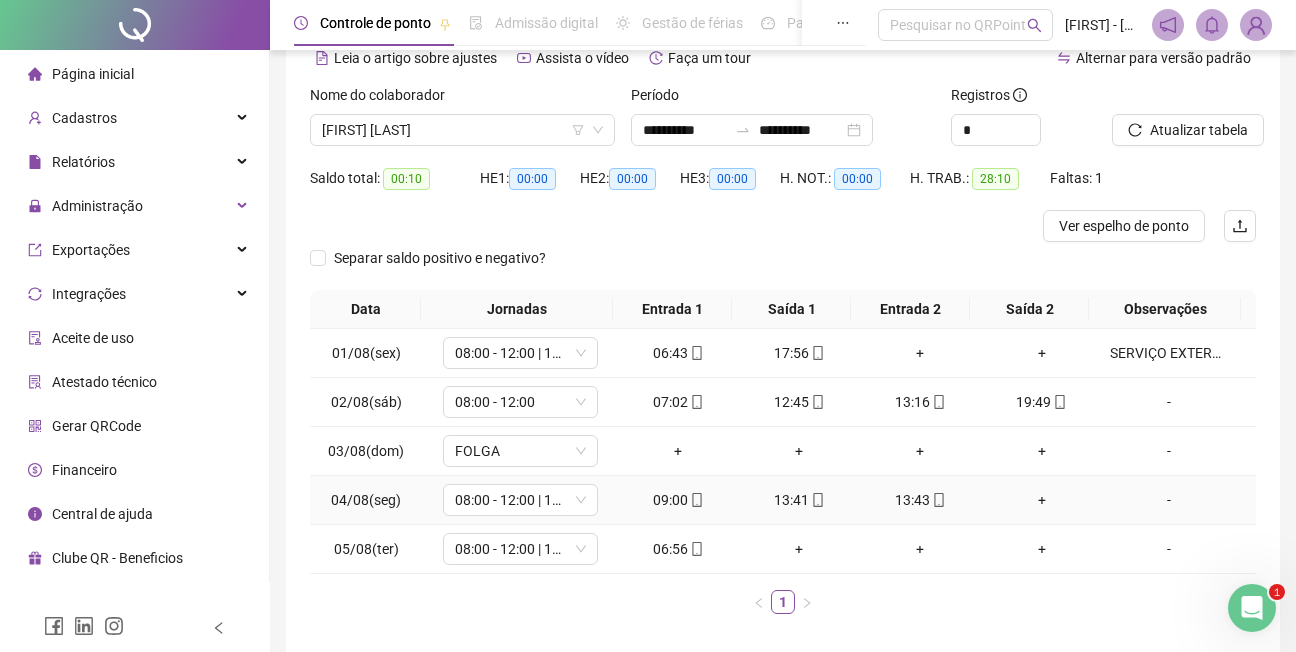 click on "-" at bounding box center [1169, 500] 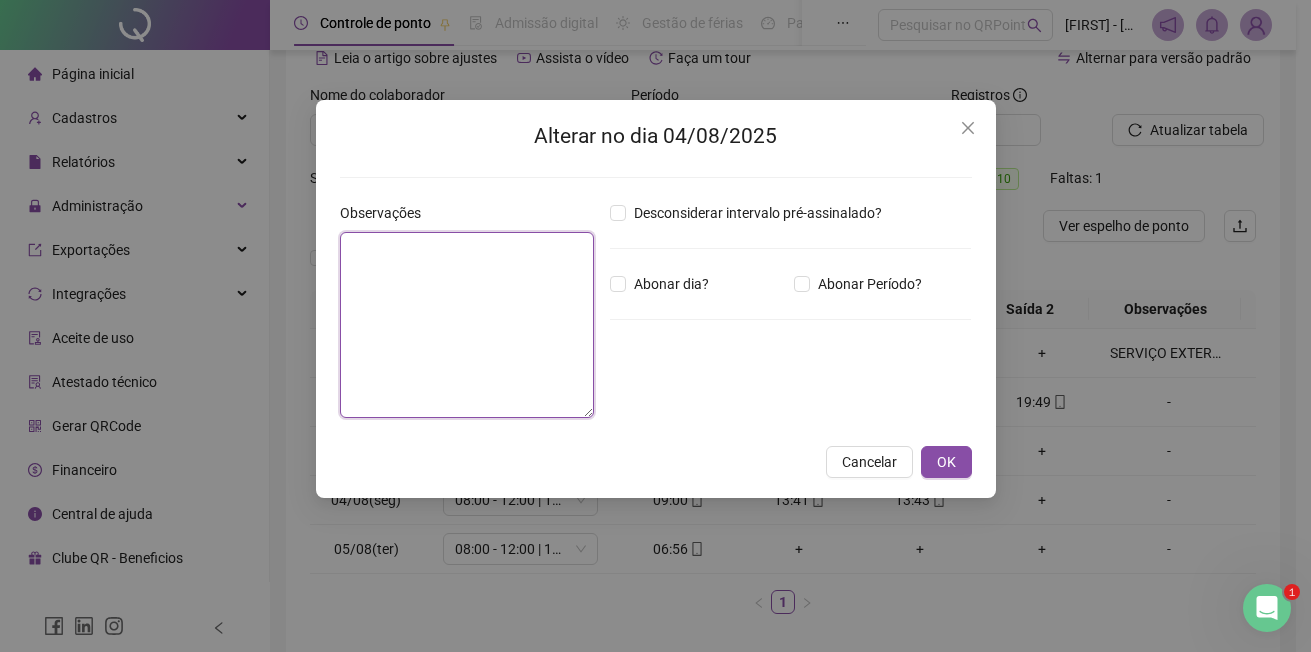drag, startPoint x: 433, startPoint y: 272, endPoint x: 434, endPoint y: 261, distance: 11.045361 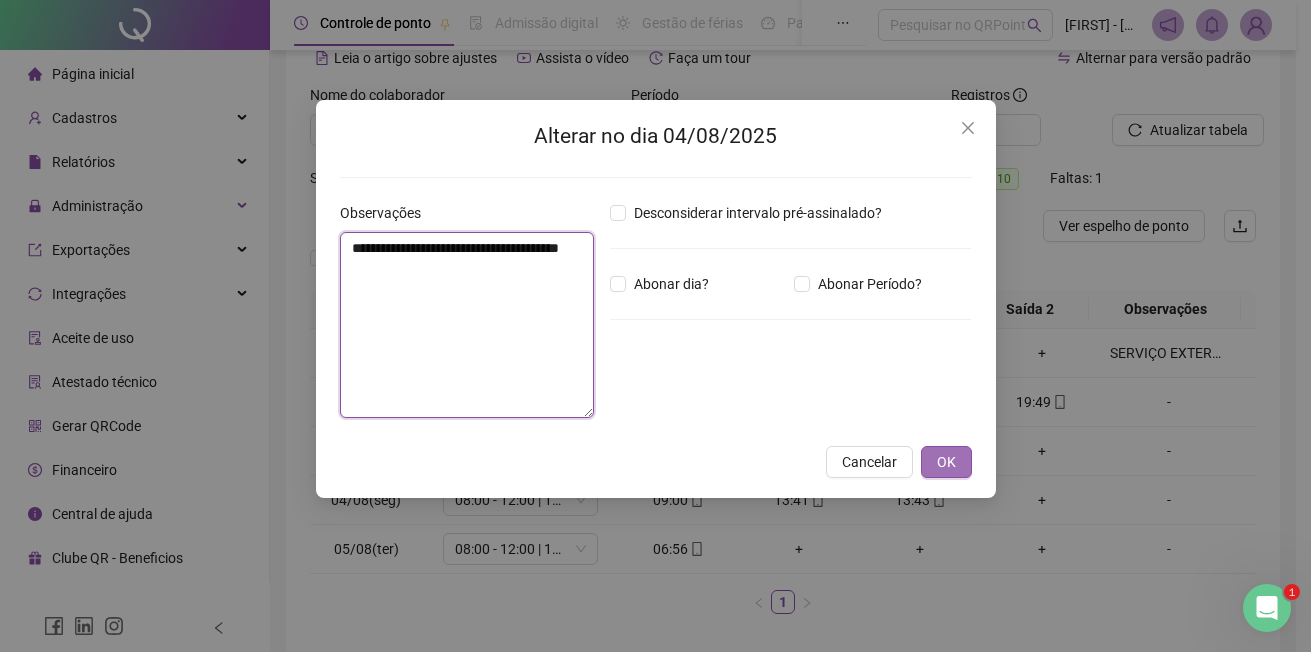 type on "**********" 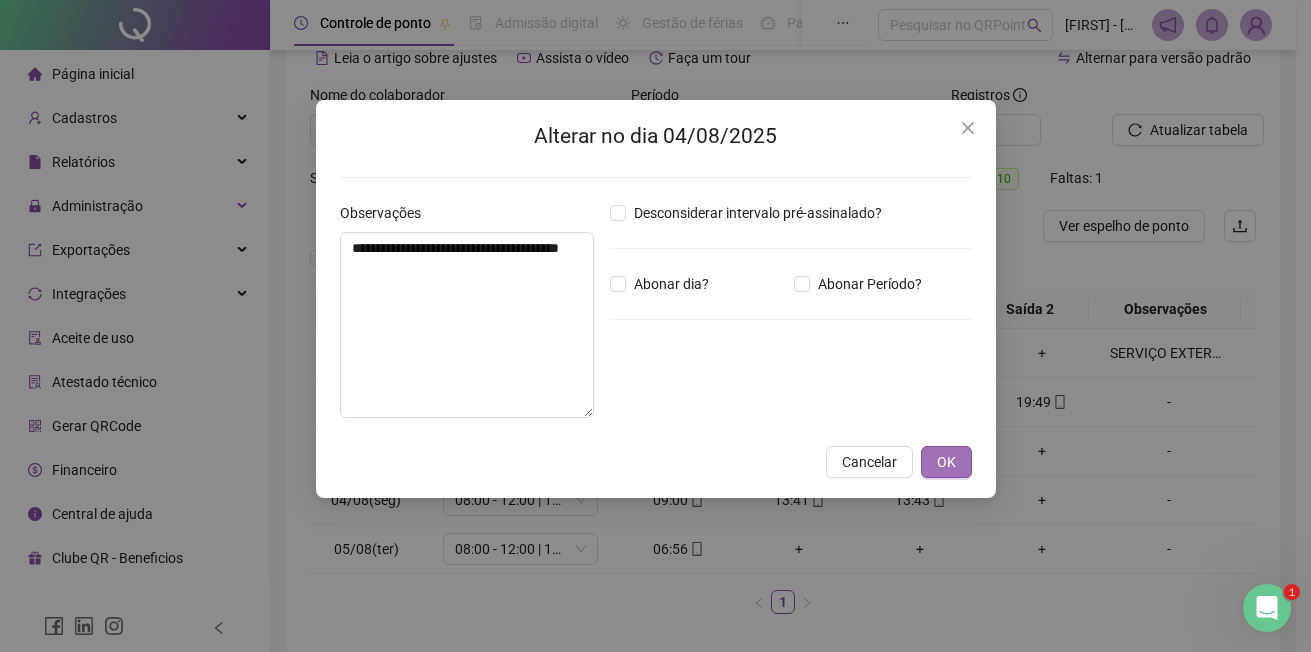 click on "OK" at bounding box center (946, 462) 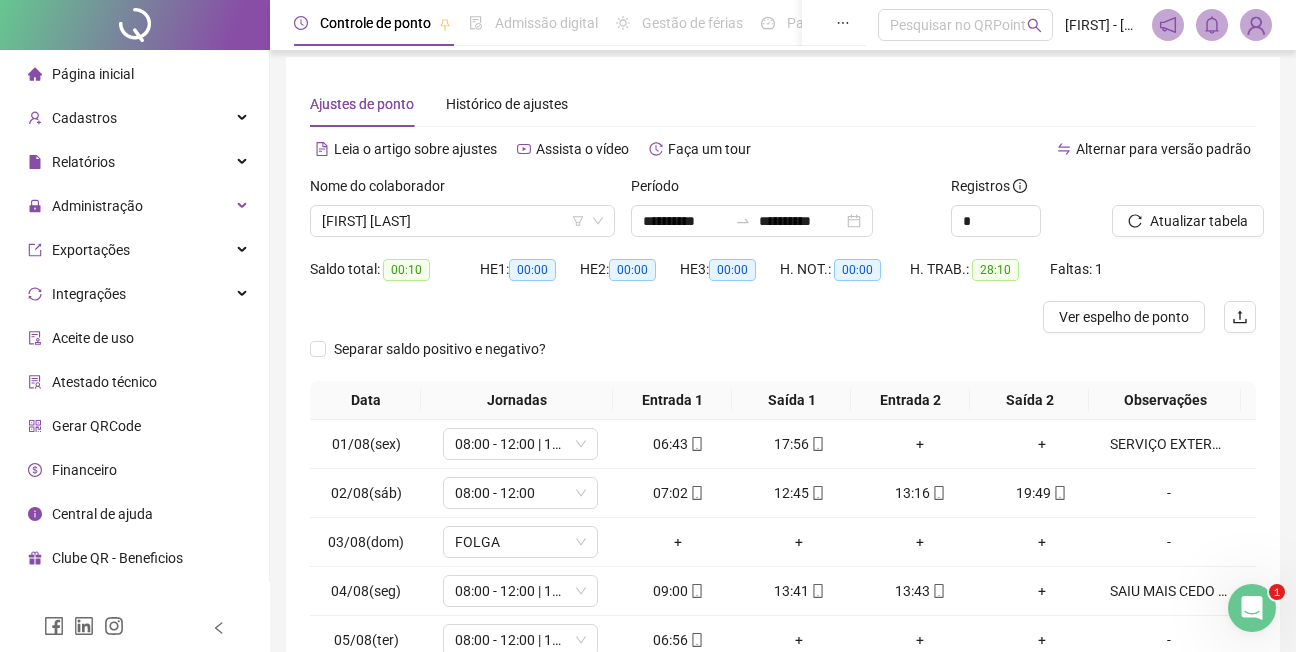 scroll, scrollTop: 0, scrollLeft: 0, axis: both 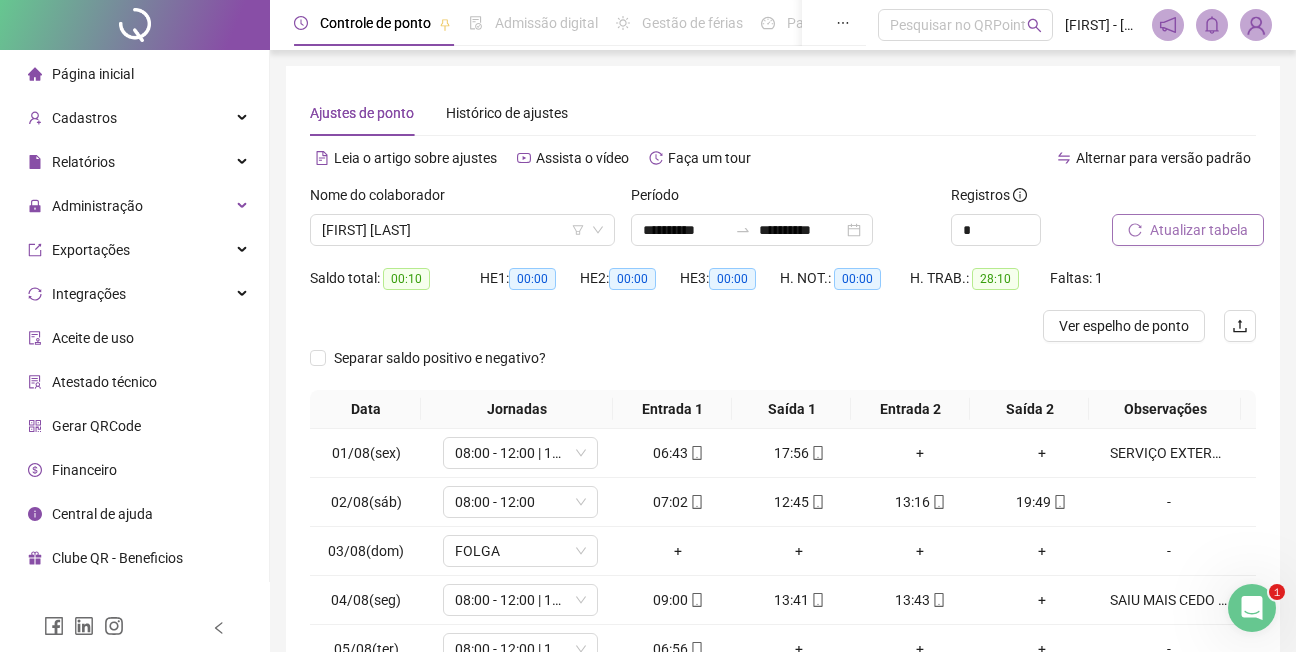 click on "Atualizar tabela" at bounding box center (1199, 230) 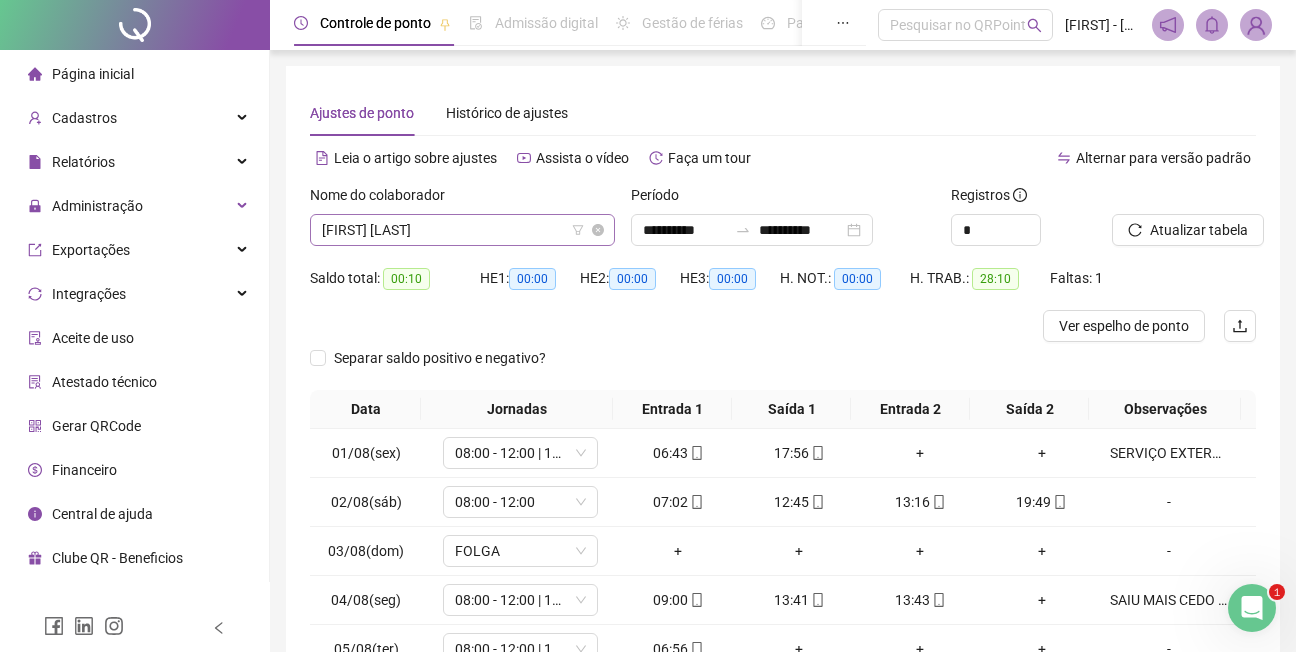 click on "[FIRST] [LAST]" at bounding box center [462, 230] 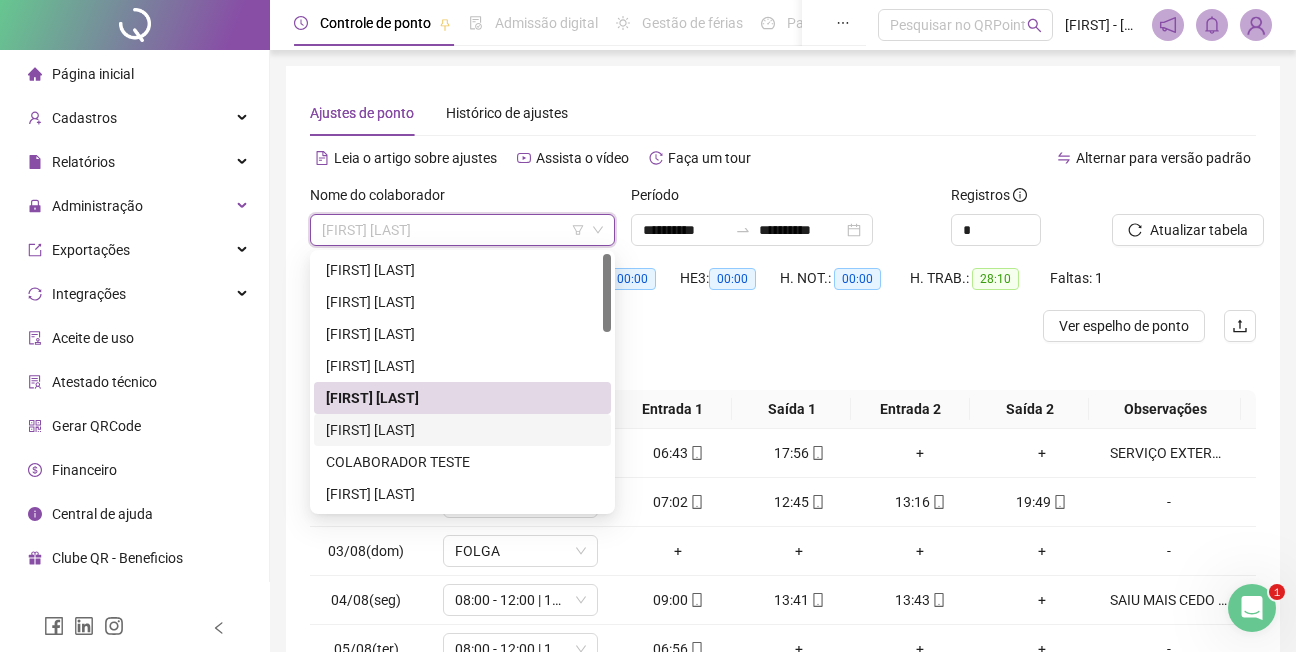 click on "[FIRST] [LAST]" at bounding box center [462, 430] 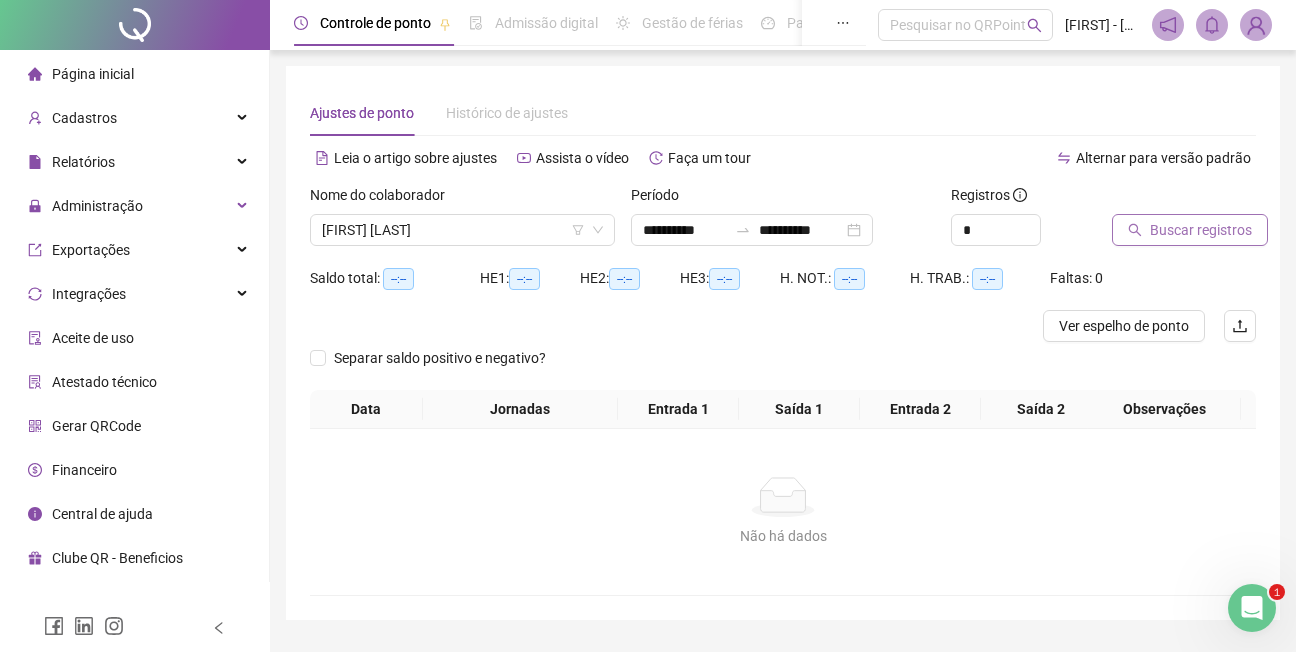 click on "Buscar registros" at bounding box center [1201, 230] 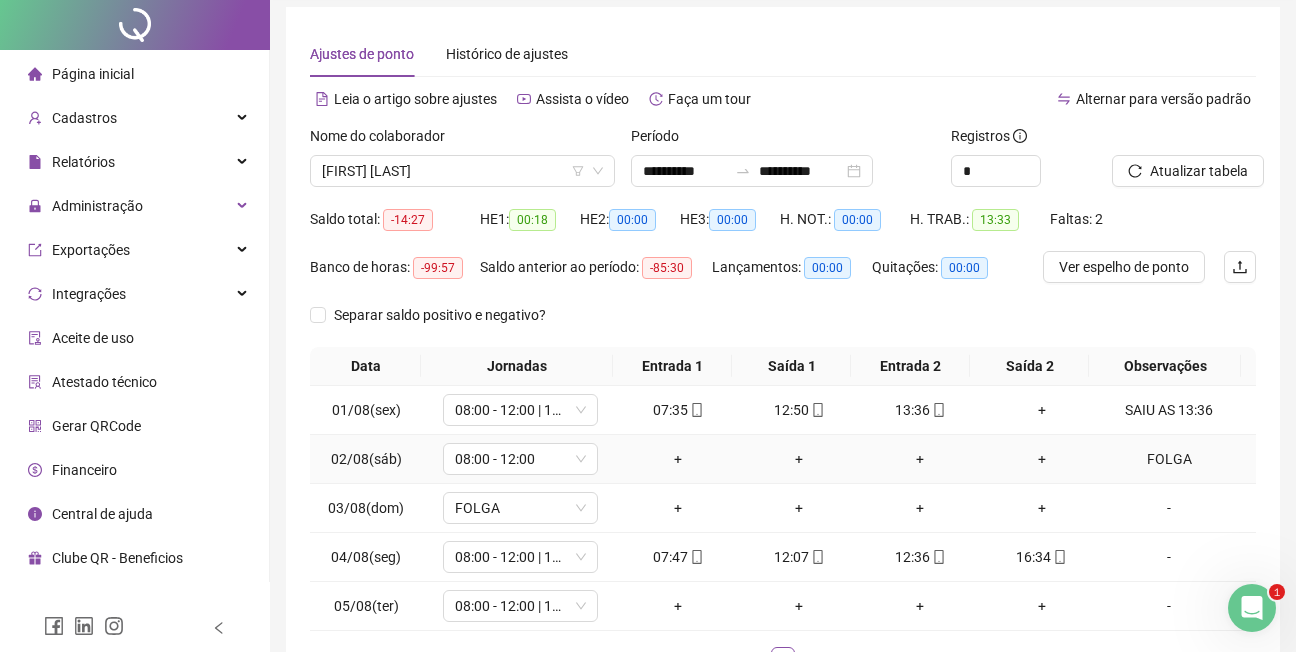 scroll, scrollTop: 100, scrollLeft: 0, axis: vertical 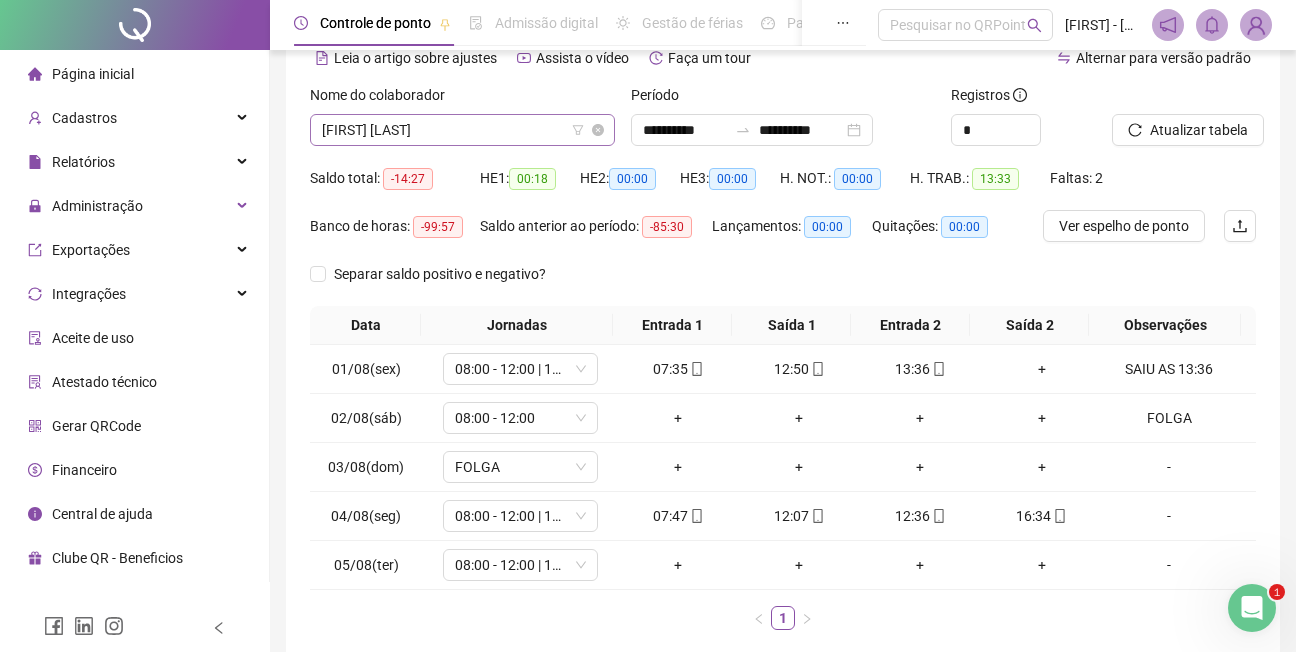 click on "[FIRST] [LAST]" at bounding box center (462, 130) 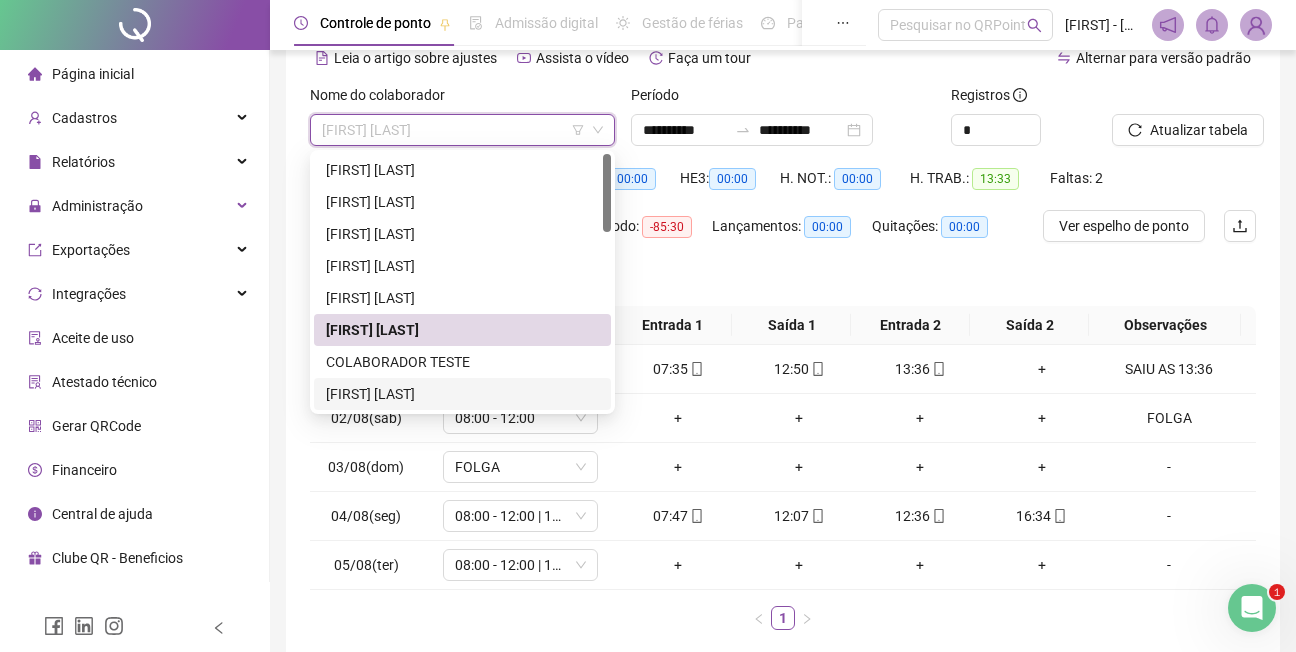 click on "[FIRST] [LAST]" at bounding box center (462, 394) 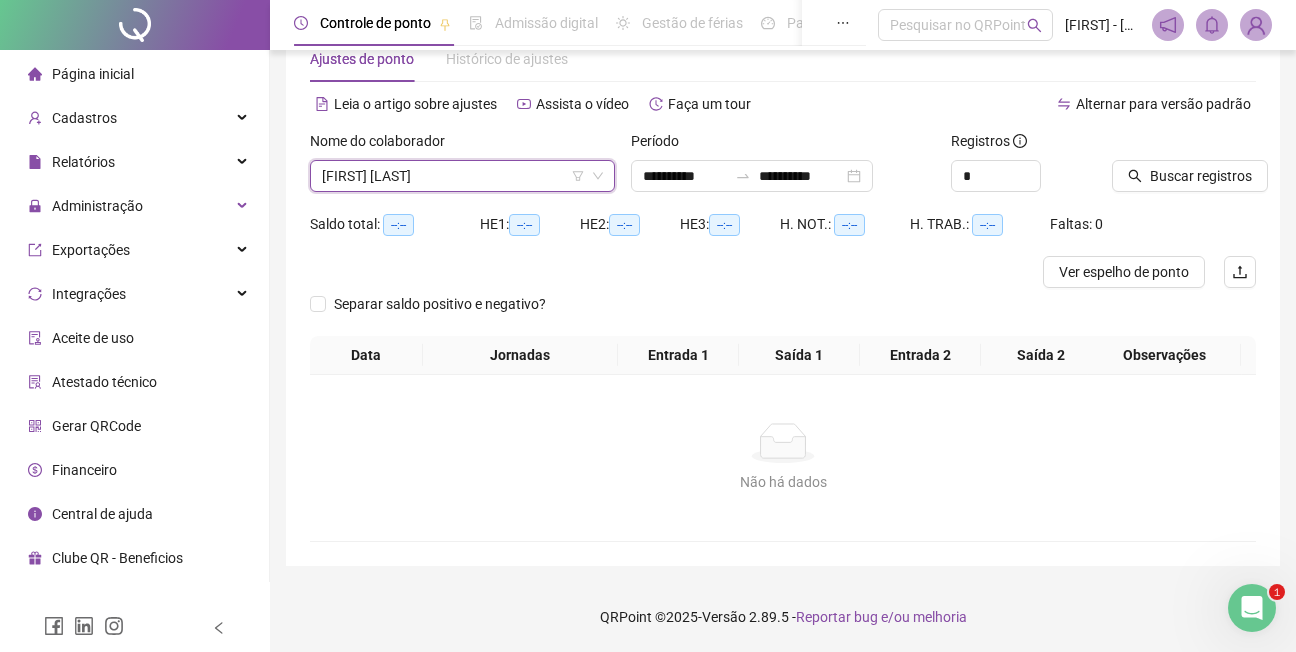 scroll, scrollTop: 54, scrollLeft: 0, axis: vertical 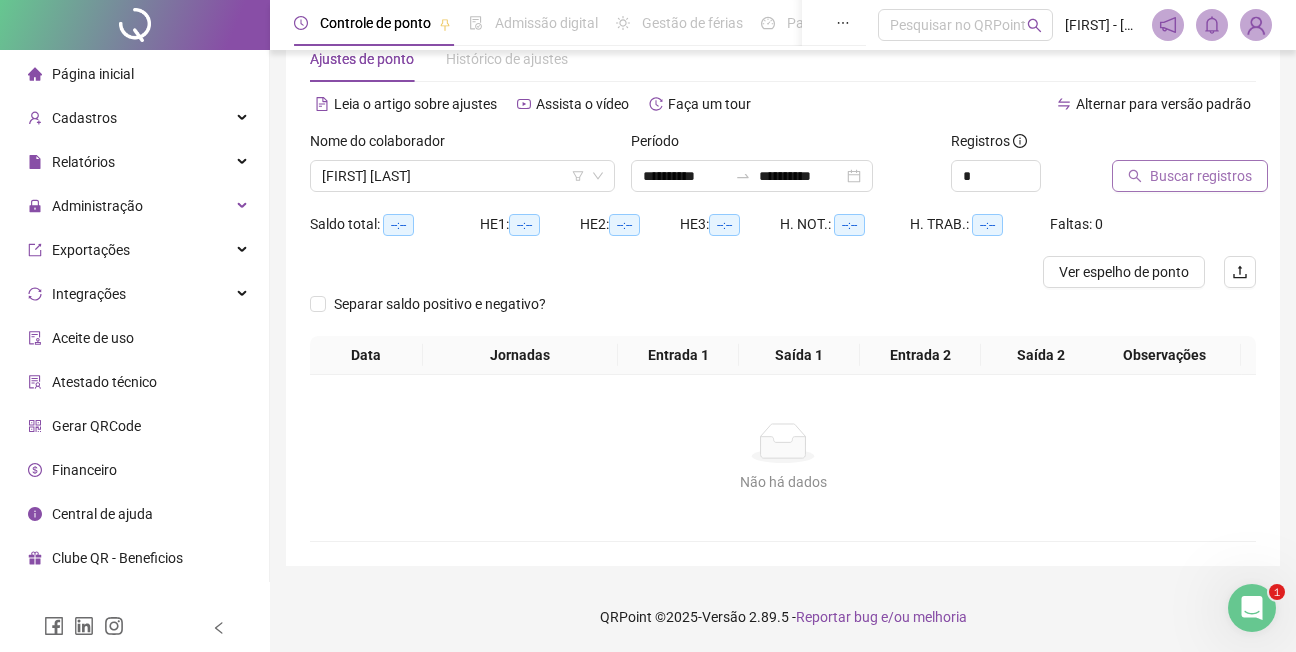 click on "Buscar registros" at bounding box center (1201, 176) 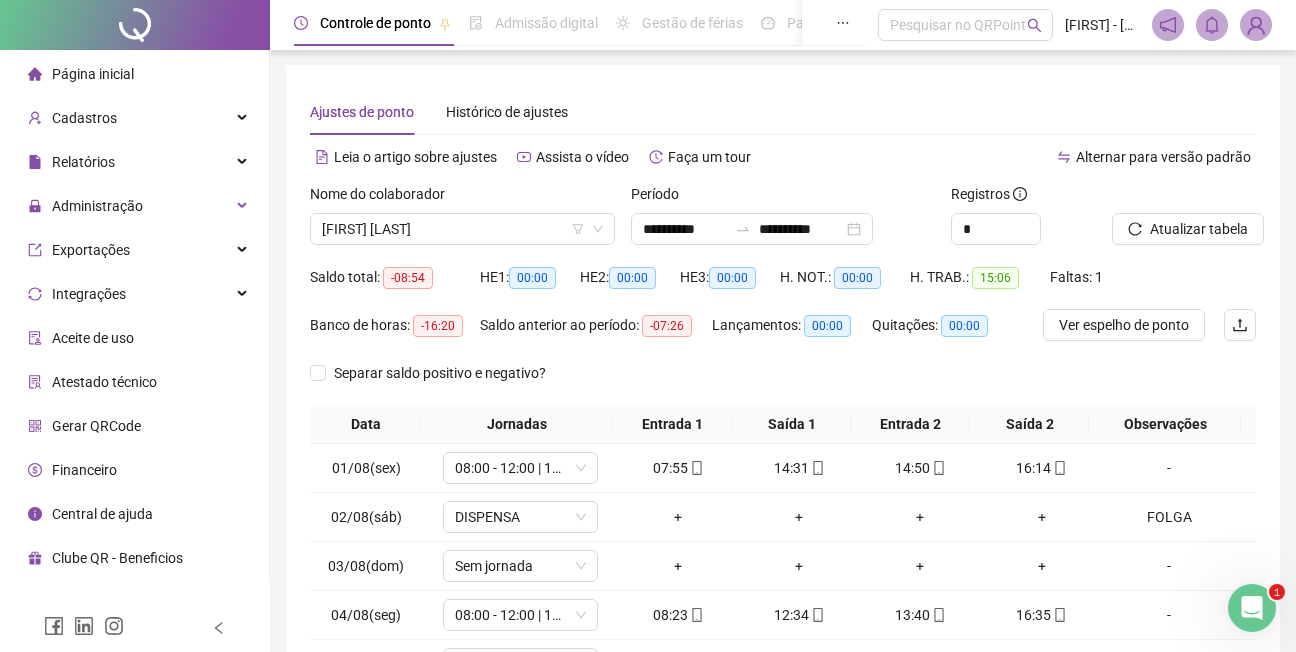 scroll, scrollTop: 0, scrollLeft: 0, axis: both 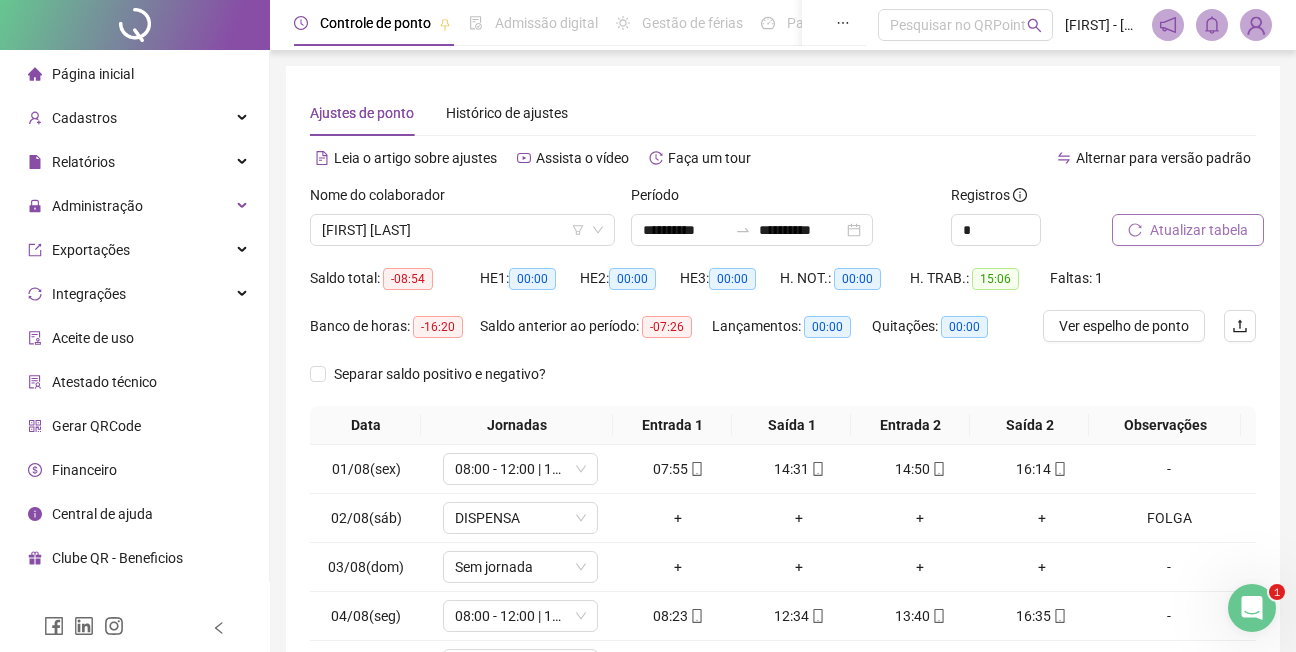 click on "Atualizar tabela" at bounding box center (1199, 230) 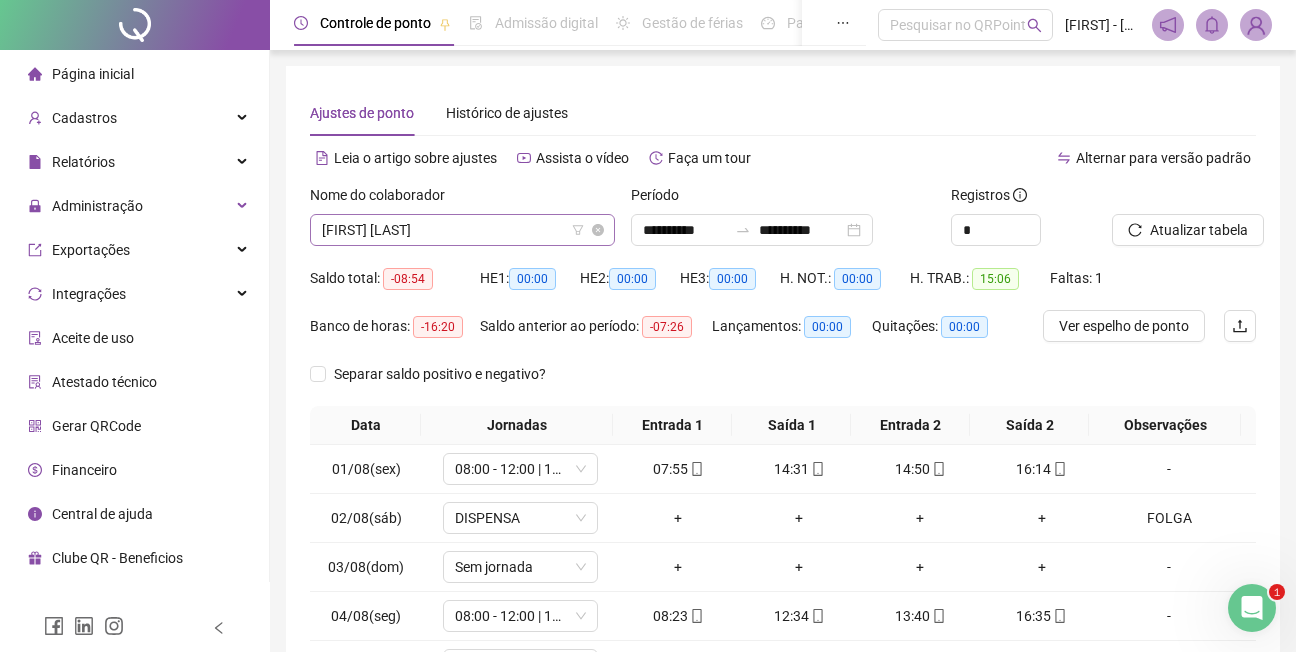 click on "[FIRST] [LAST]" at bounding box center [462, 230] 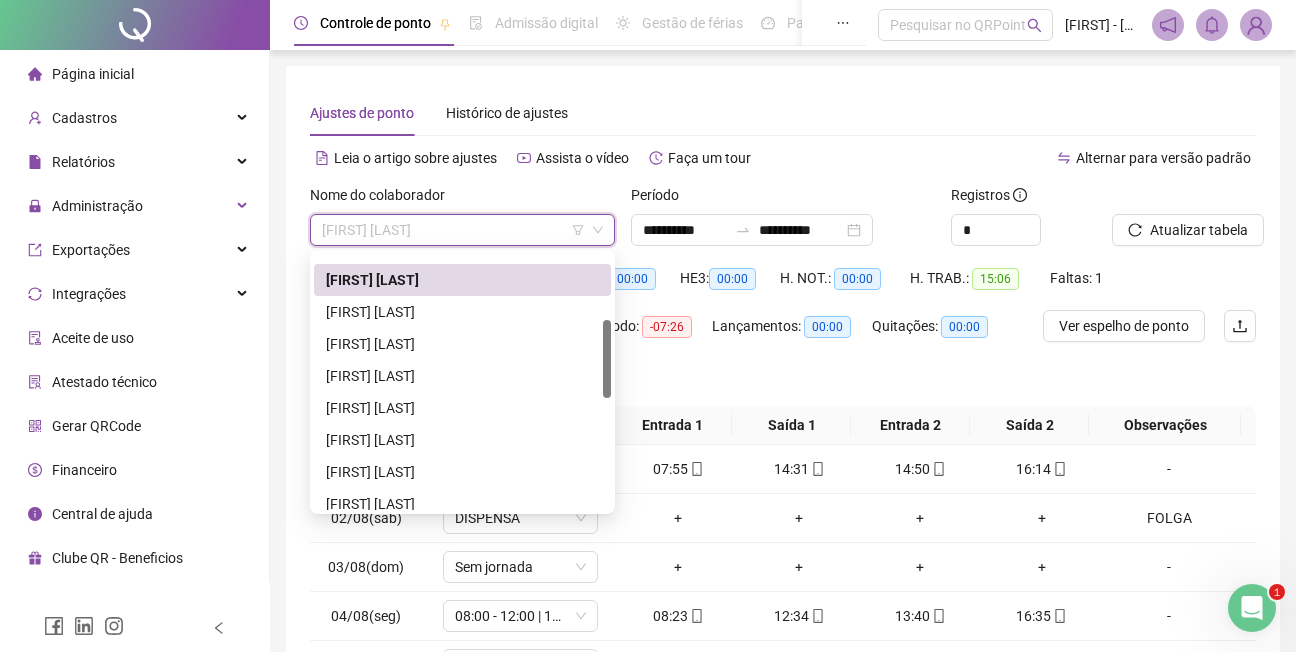 drag, startPoint x: 609, startPoint y: 323, endPoint x: 525, endPoint y: 375, distance: 98.79271 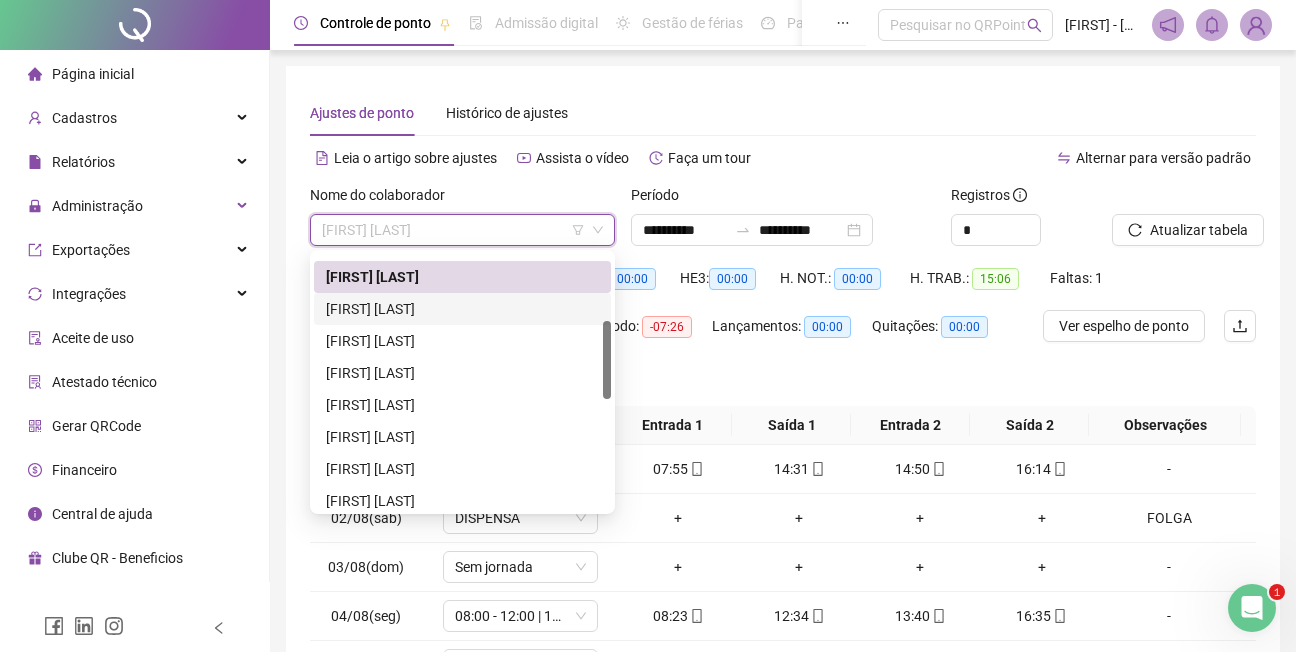 click on "[FIRST] [LAST]" at bounding box center [462, 309] 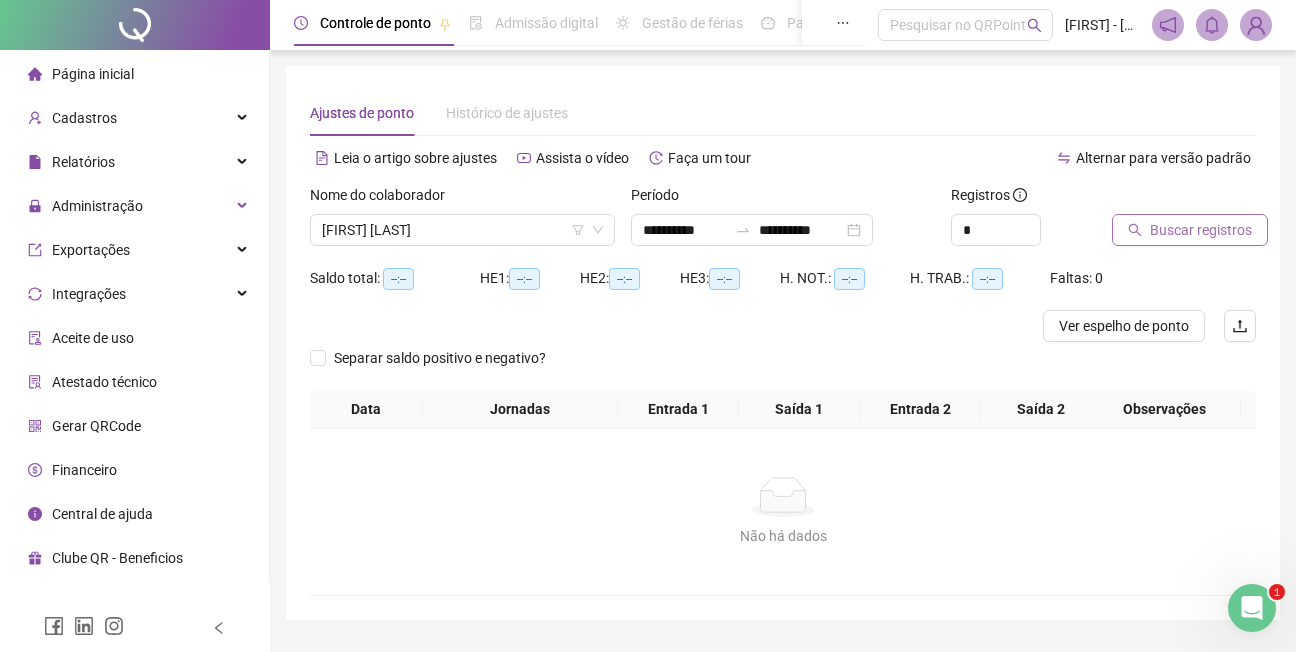 click on "Buscar registros" at bounding box center [1201, 230] 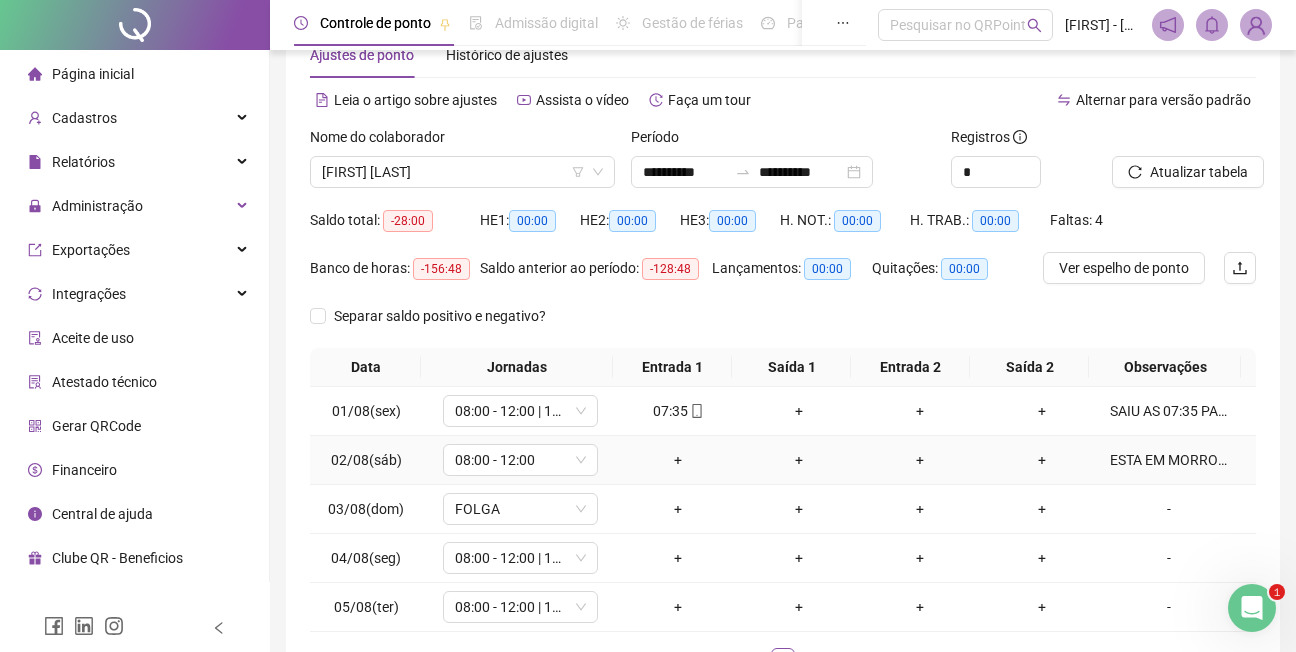 scroll, scrollTop: 100, scrollLeft: 0, axis: vertical 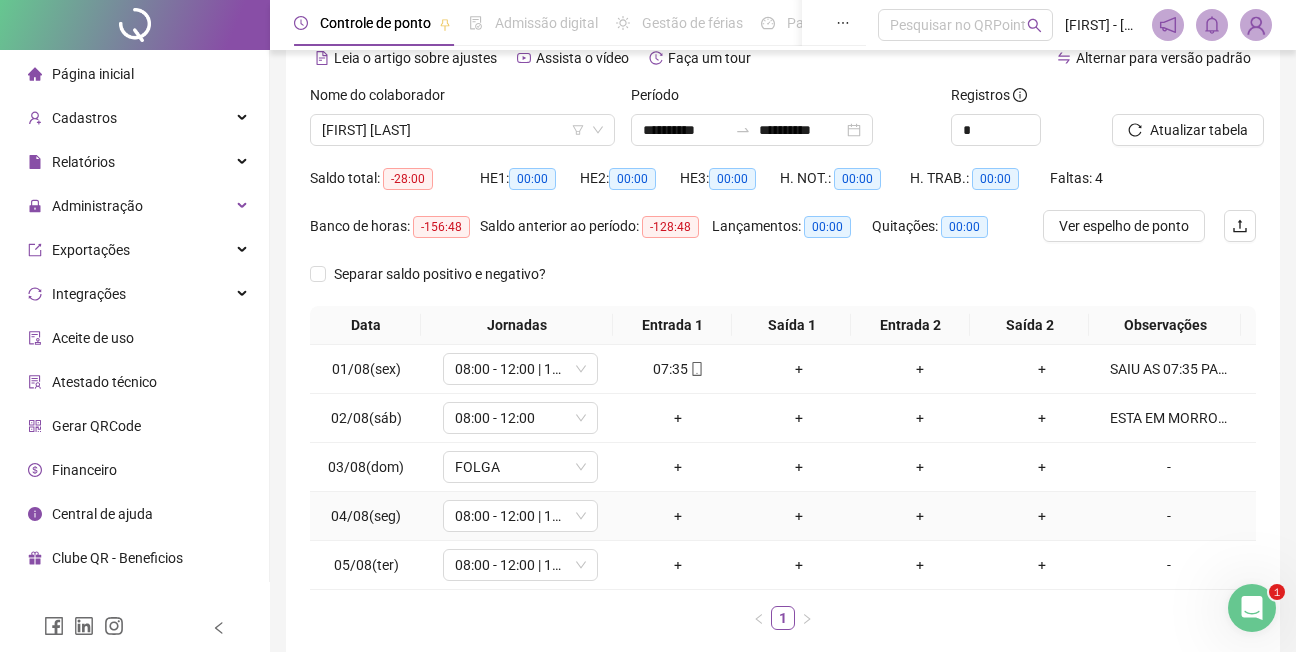 click on "-" at bounding box center [1169, 516] 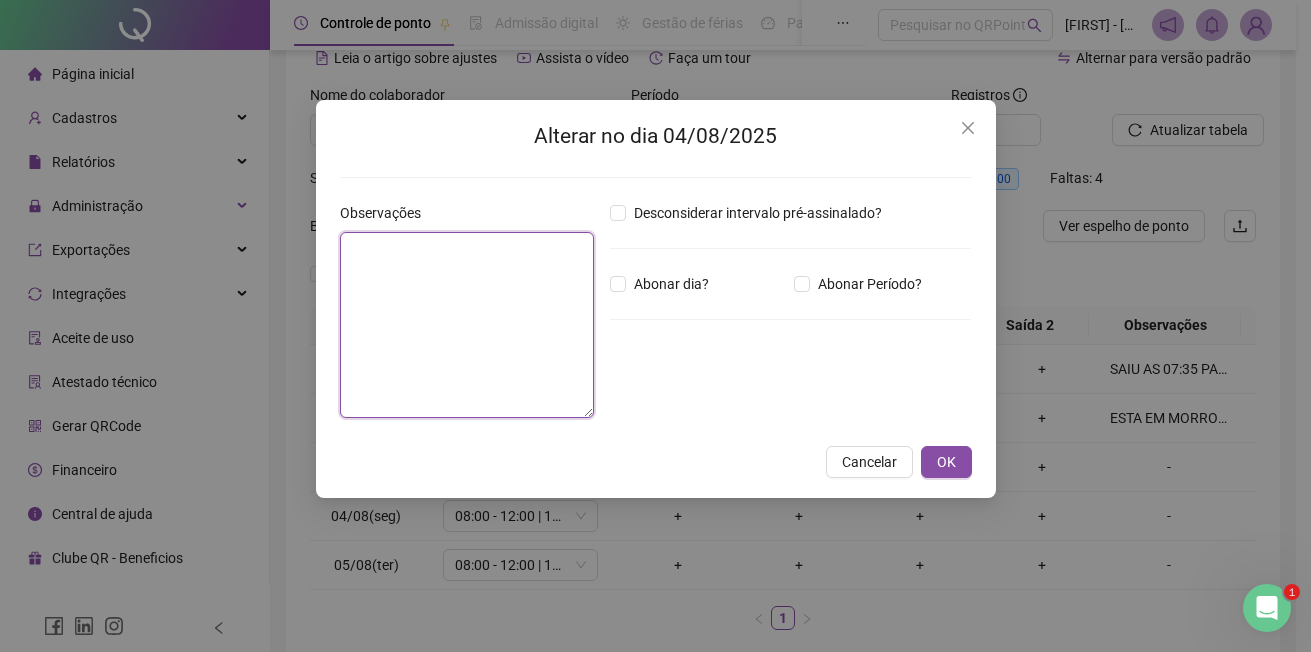 click at bounding box center [467, 325] 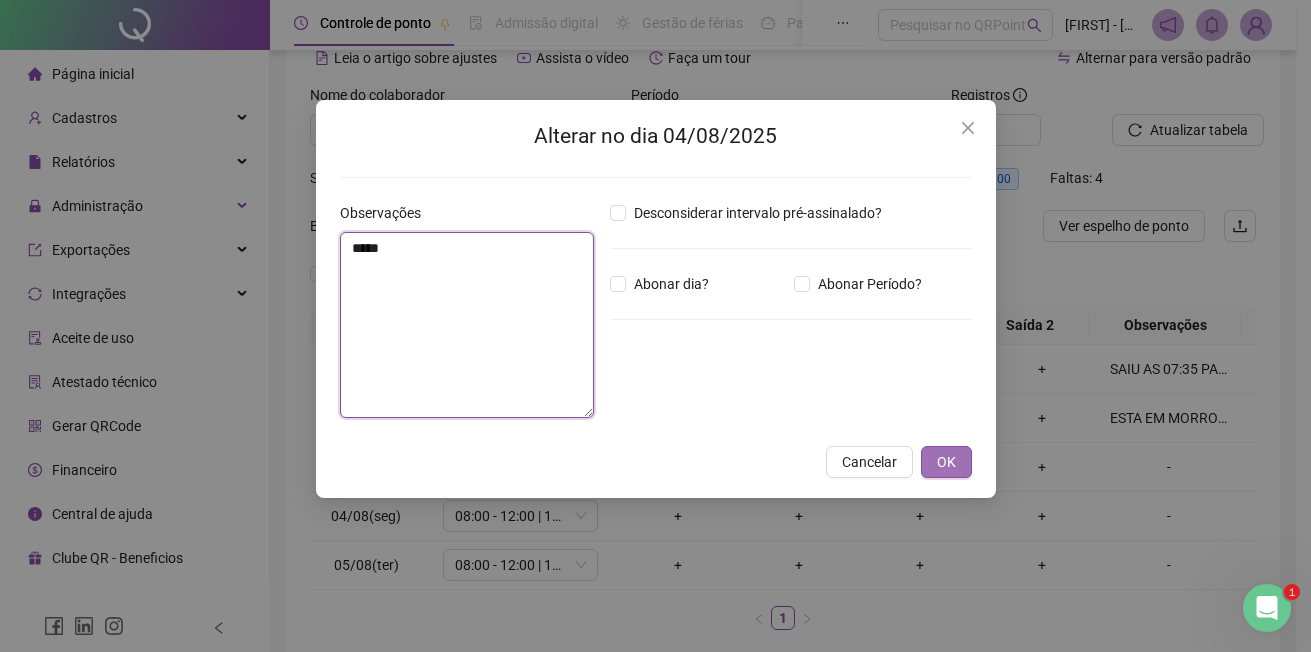 type on "*****" 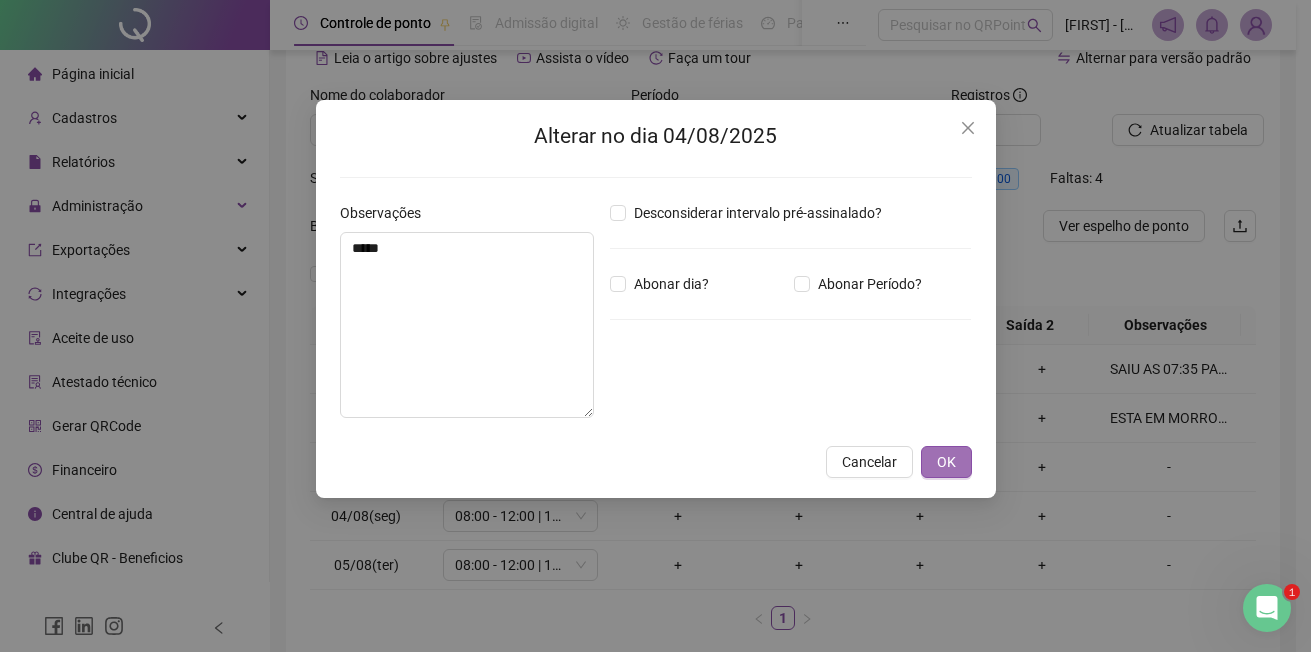 drag, startPoint x: 964, startPoint y: 464, endPoint x: 971, endPoint y: 450, distance: 15.652476 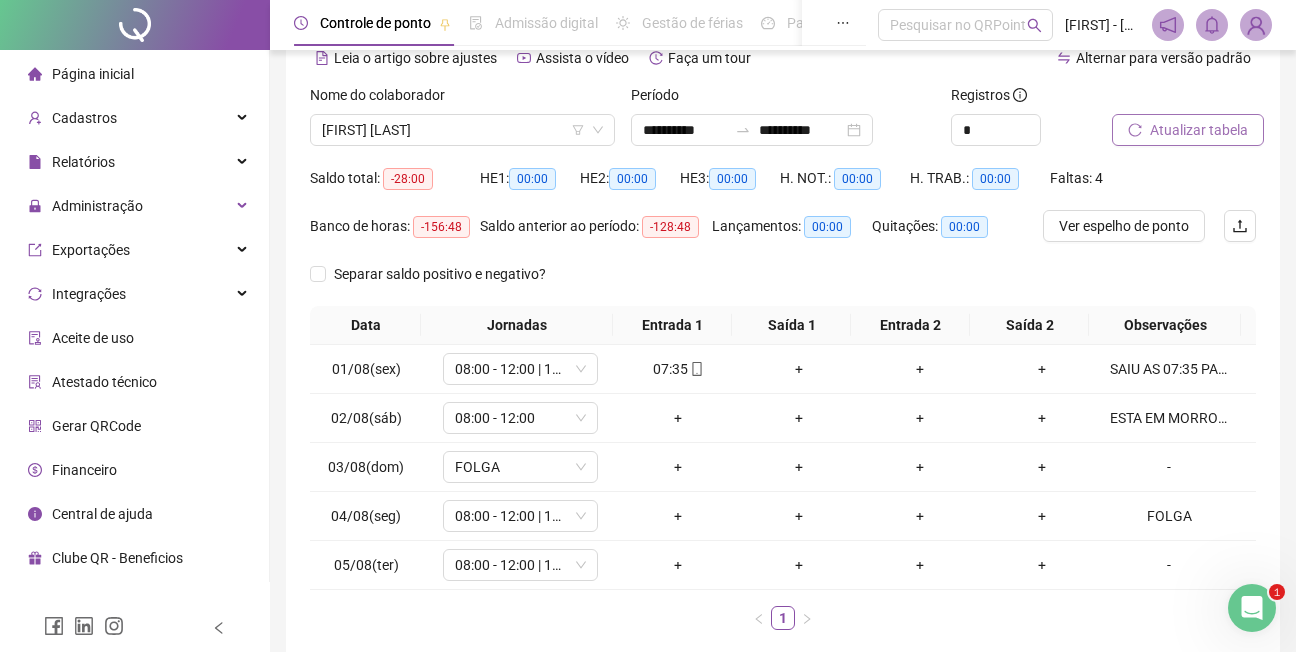 click on "Atualizar tabela" at bounding box center (1199, 130) 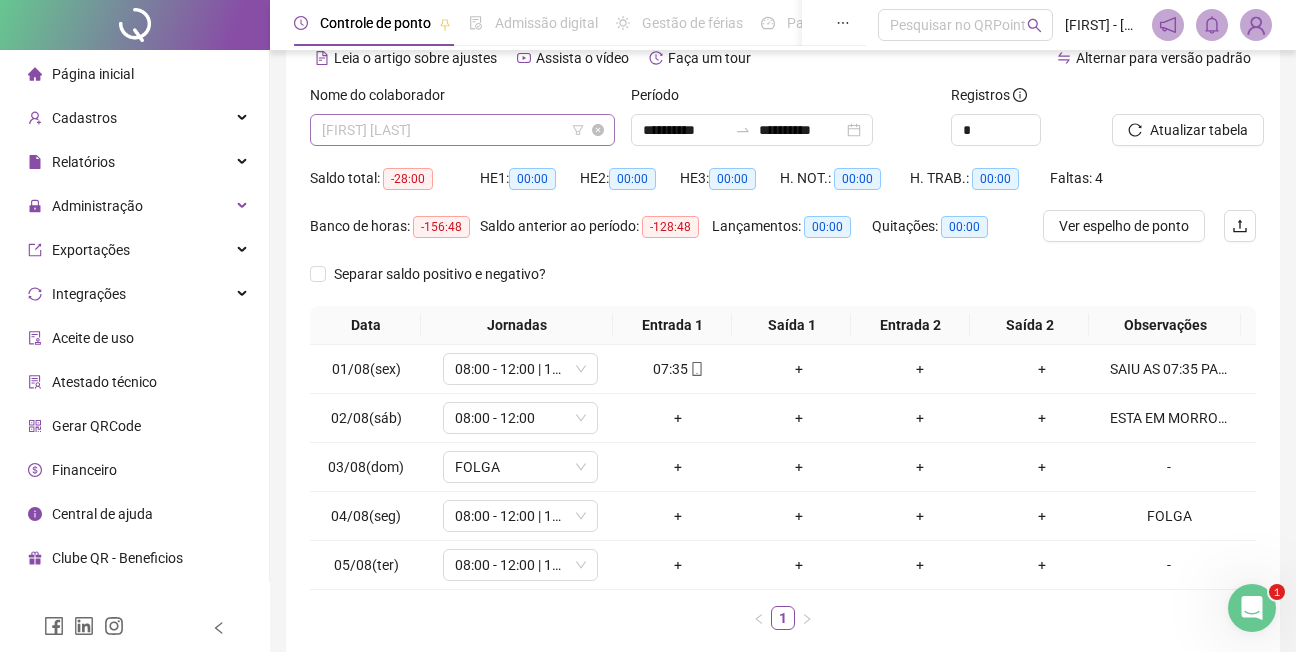 click on "[FIRST] [LAST]" at bounding box center [462, 130] 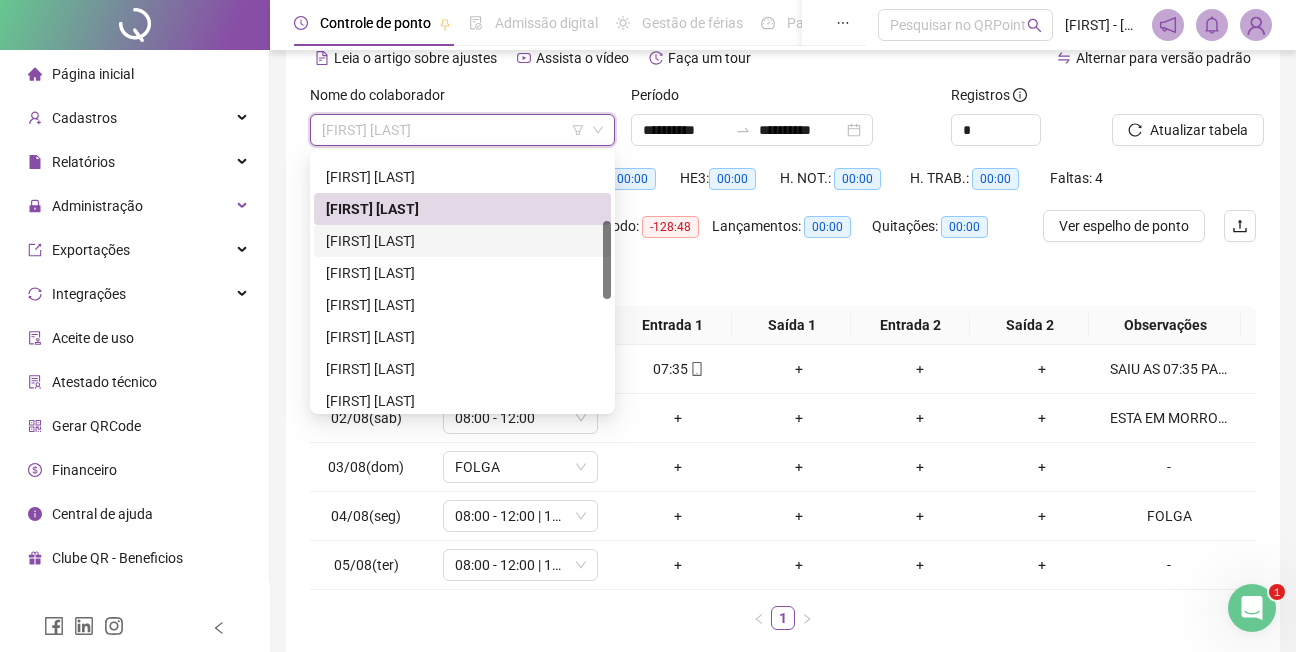 click on "[FIRST] [LAST]" at bounding box center [462, 241] 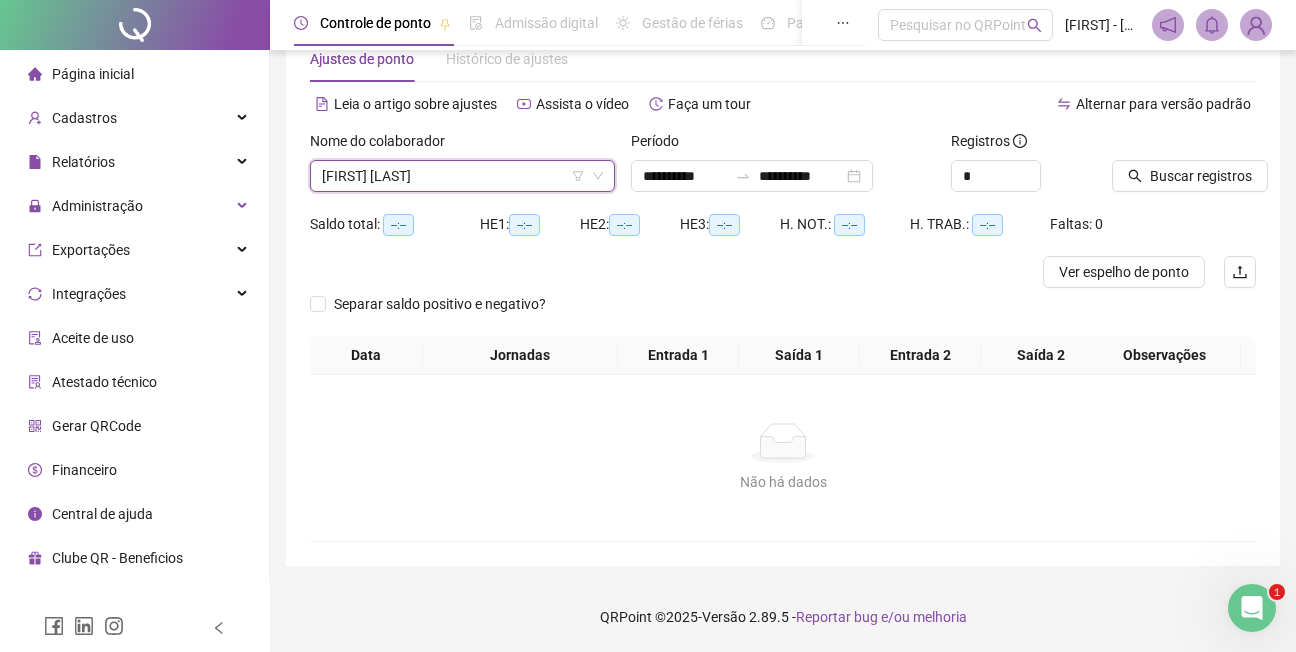 scroll, scrollTop: 54, scrollLeft: 0, axis: vertical 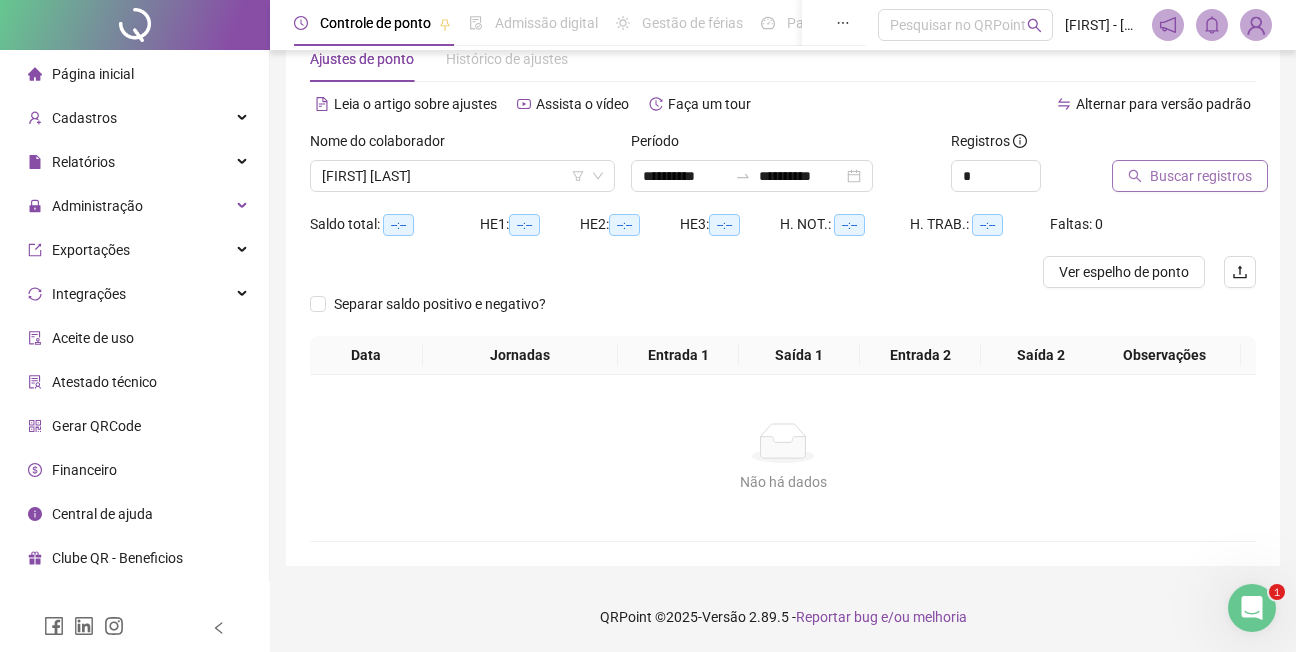 click on "Buscar registros" at bounding box center [1201, 176] 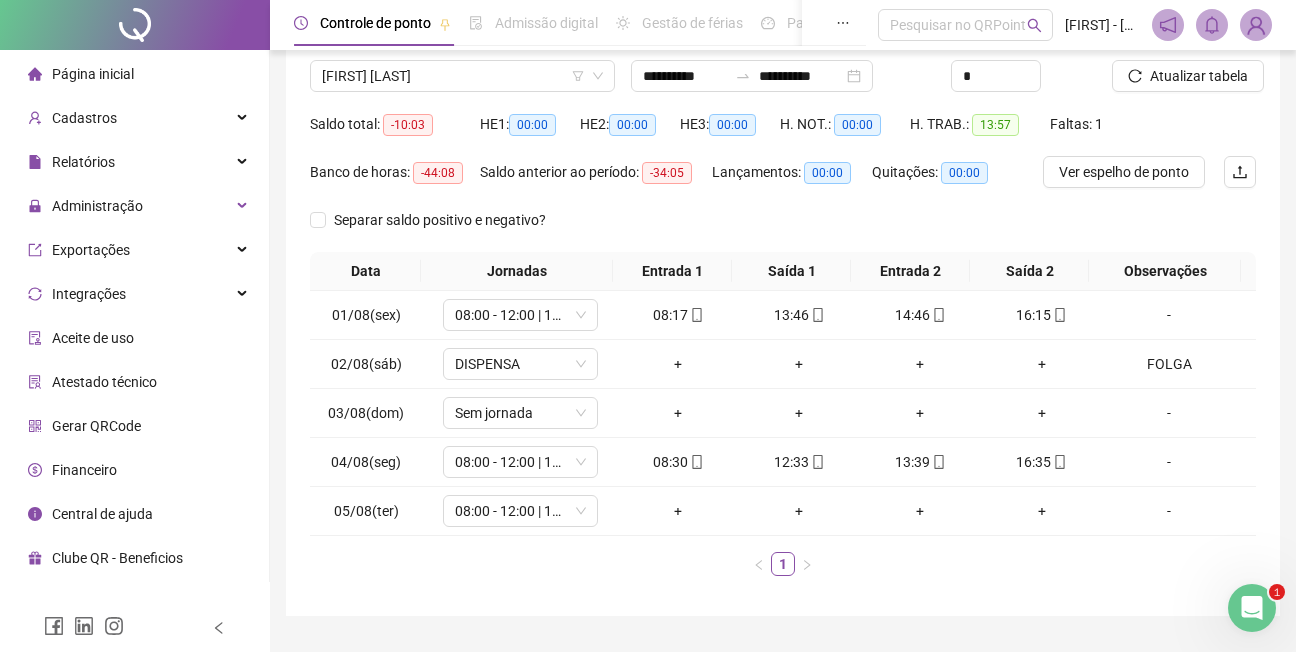 scroll, scrollTop: 0, scrollLeft: 0, axis: both 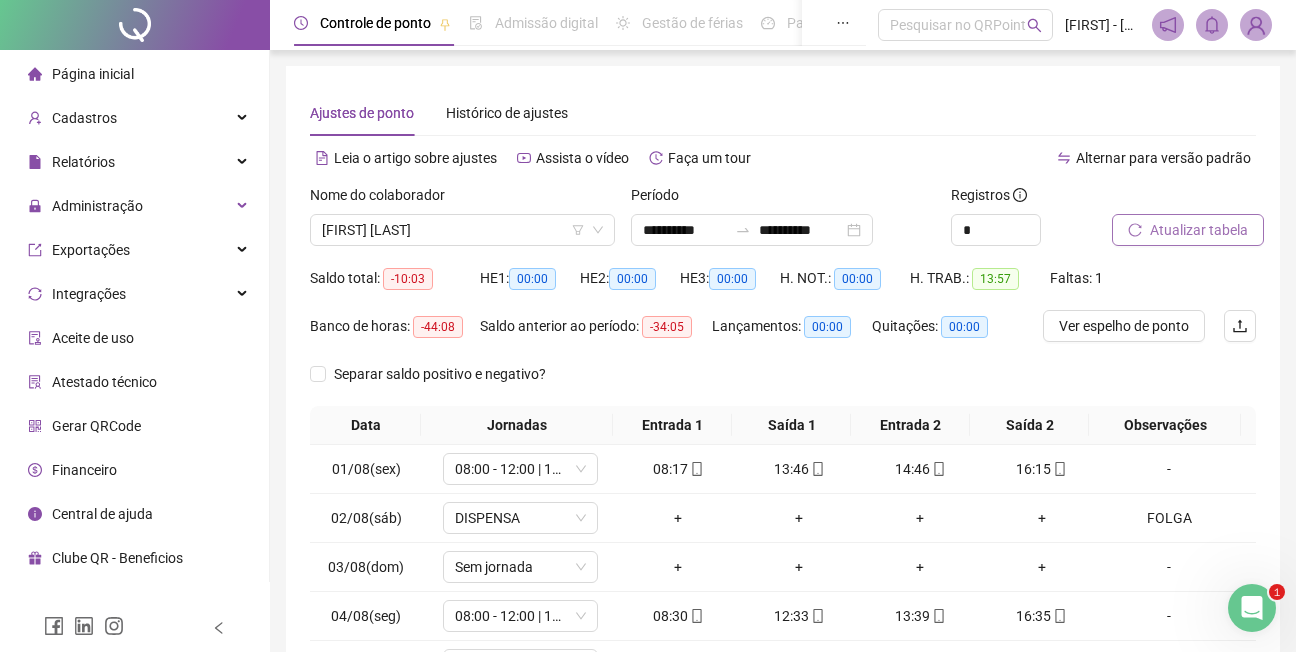 click on "Atualizar tabela" at bounding box center [1199, 230] 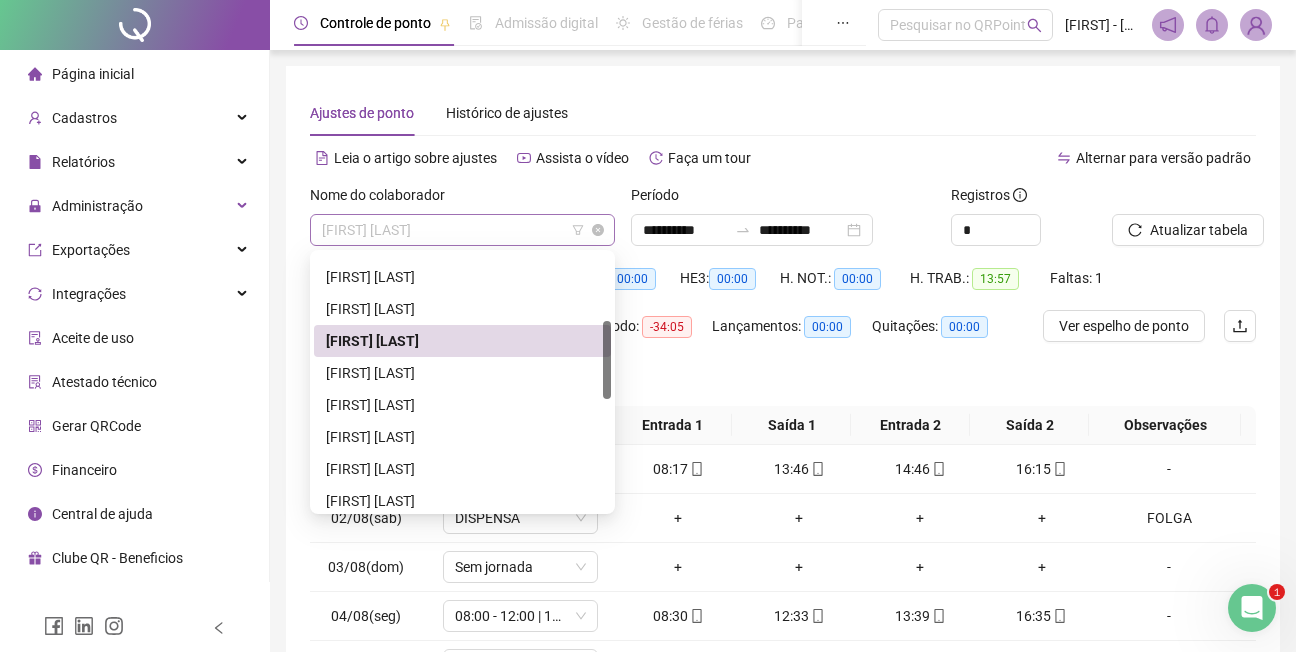 click on "[FIRST] [LAST]" at bounding box center (462, 230) 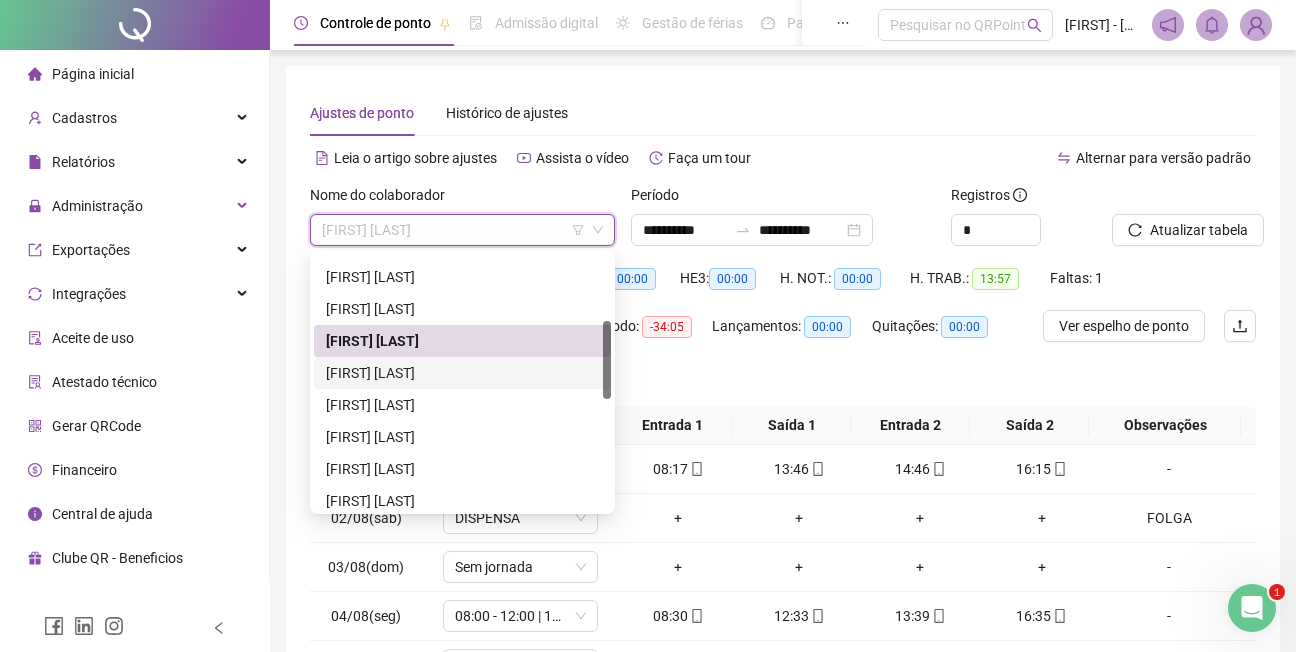 click on "[FIRST] [LAST]" at bounding box center [462, 373] 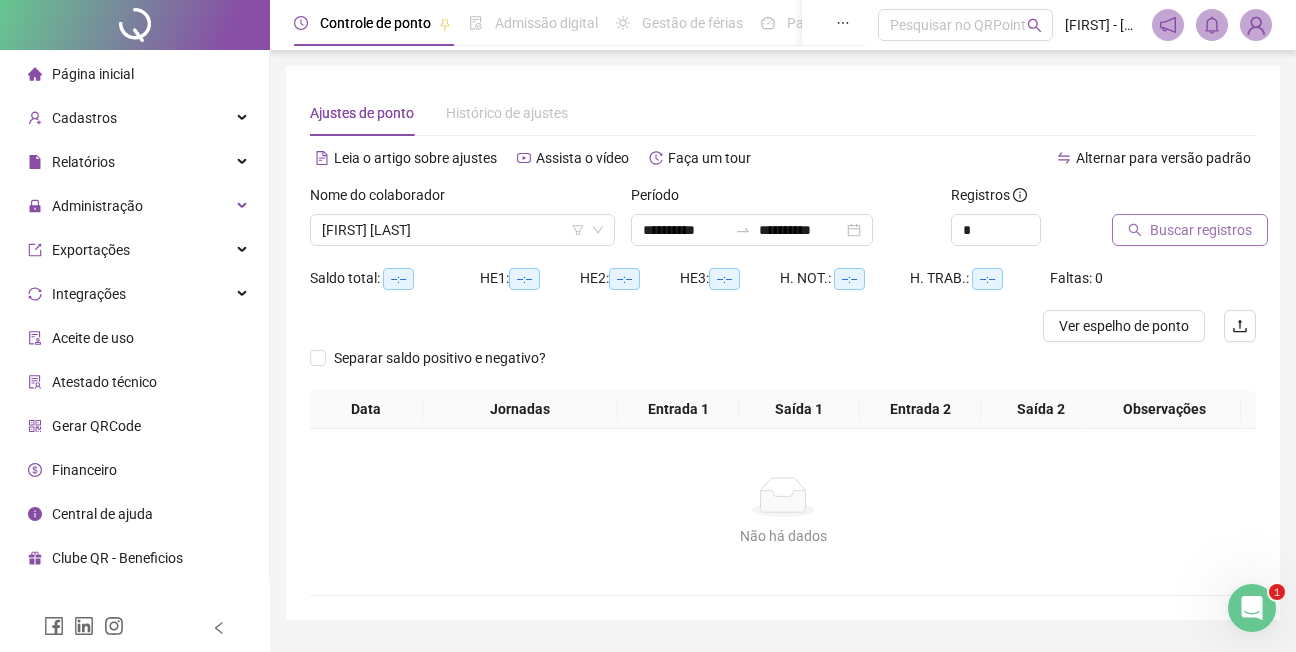 click on "Buscar registros" at bounding box center (1201, 230) 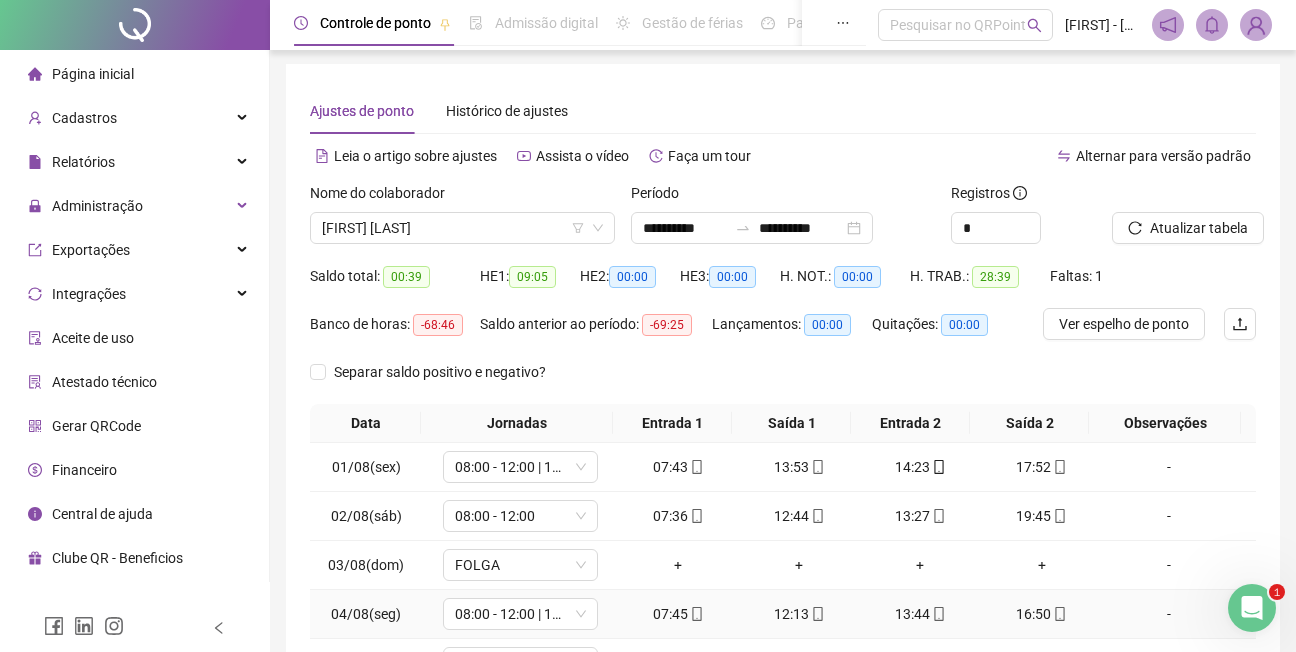 scroll, scrollTop: 0, scrollLeft: 0, axis: both 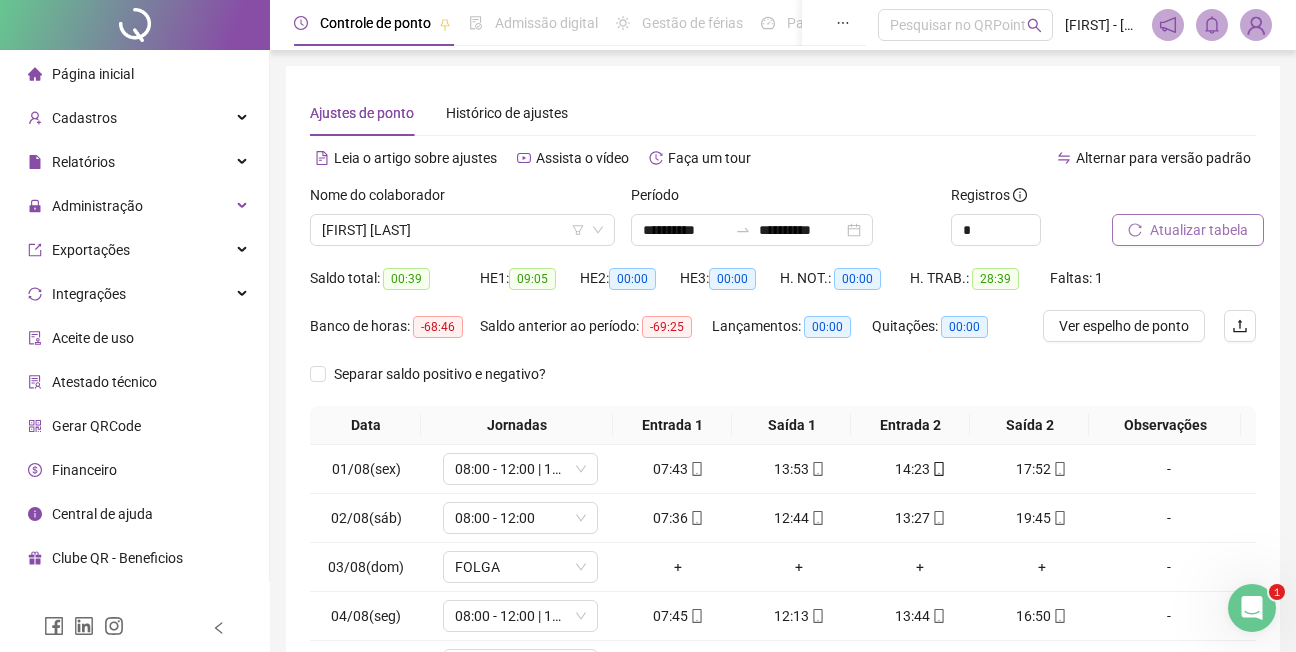 click on "Atualizar tabela" at bounding box center [1199, 230] 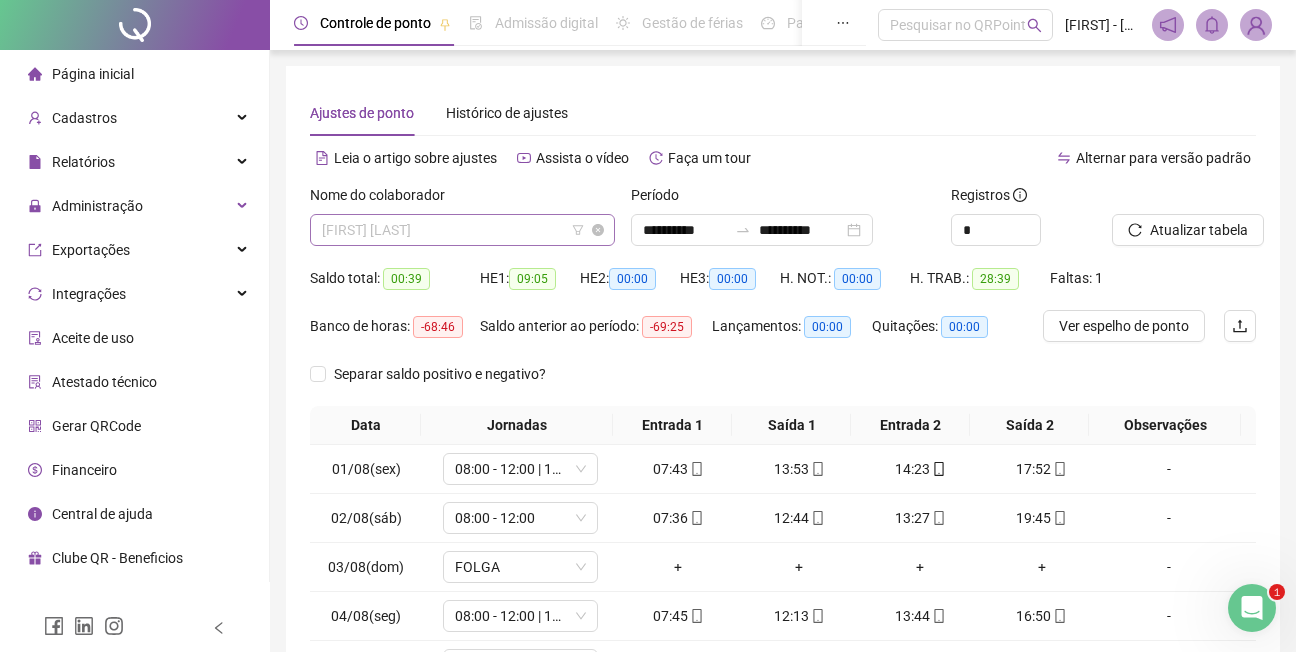 click on "[FIRST] [LAST]" at bounding box center [462, 230] 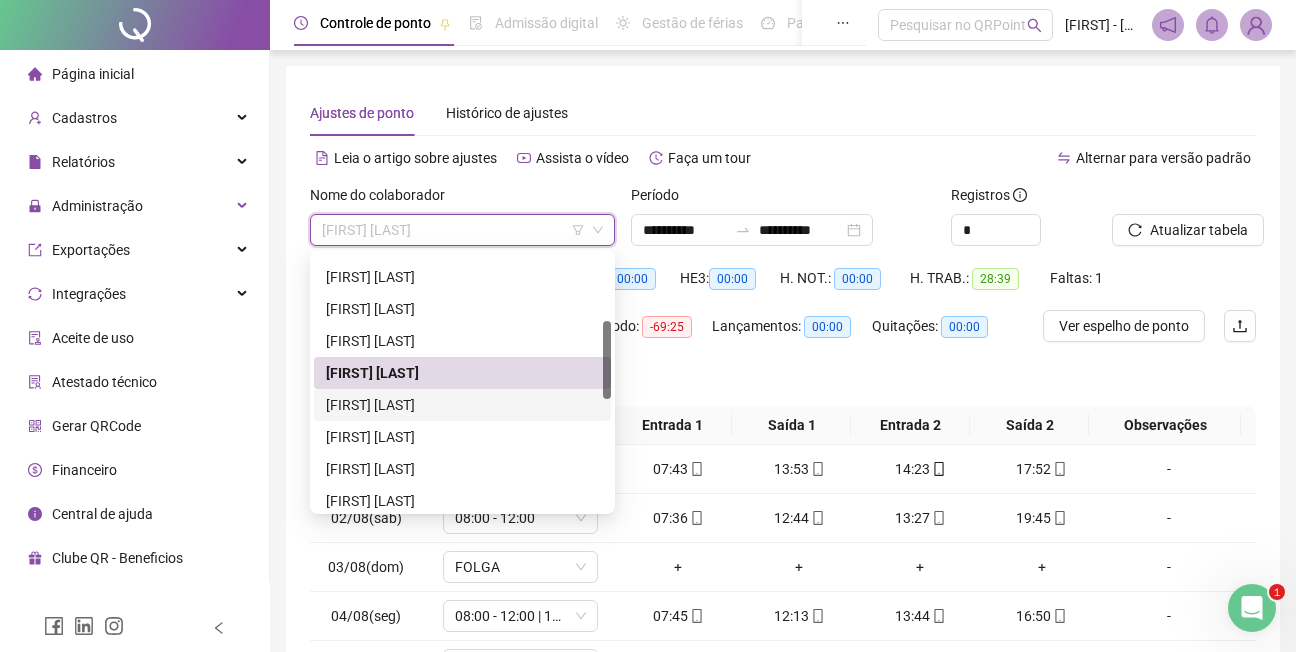 click on "[FIRST] [LAST]" at bounding box center [462, 405] 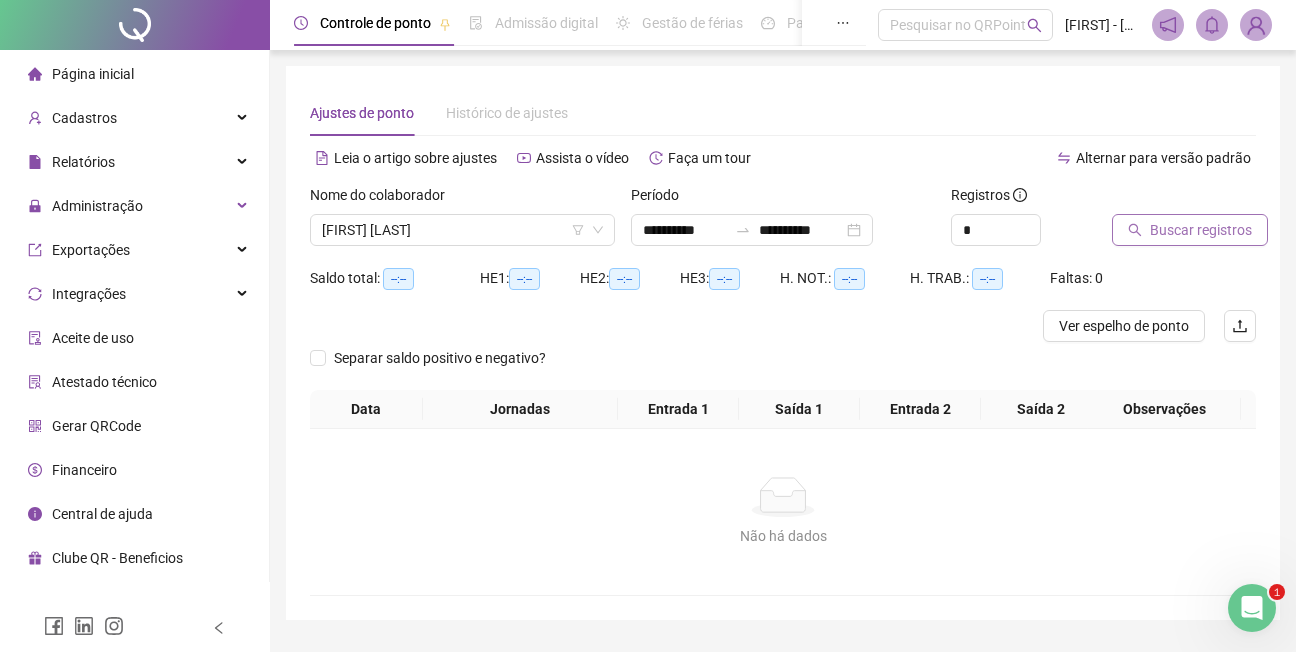 click on "Buscar registros" at bounding box center (1201, 230) 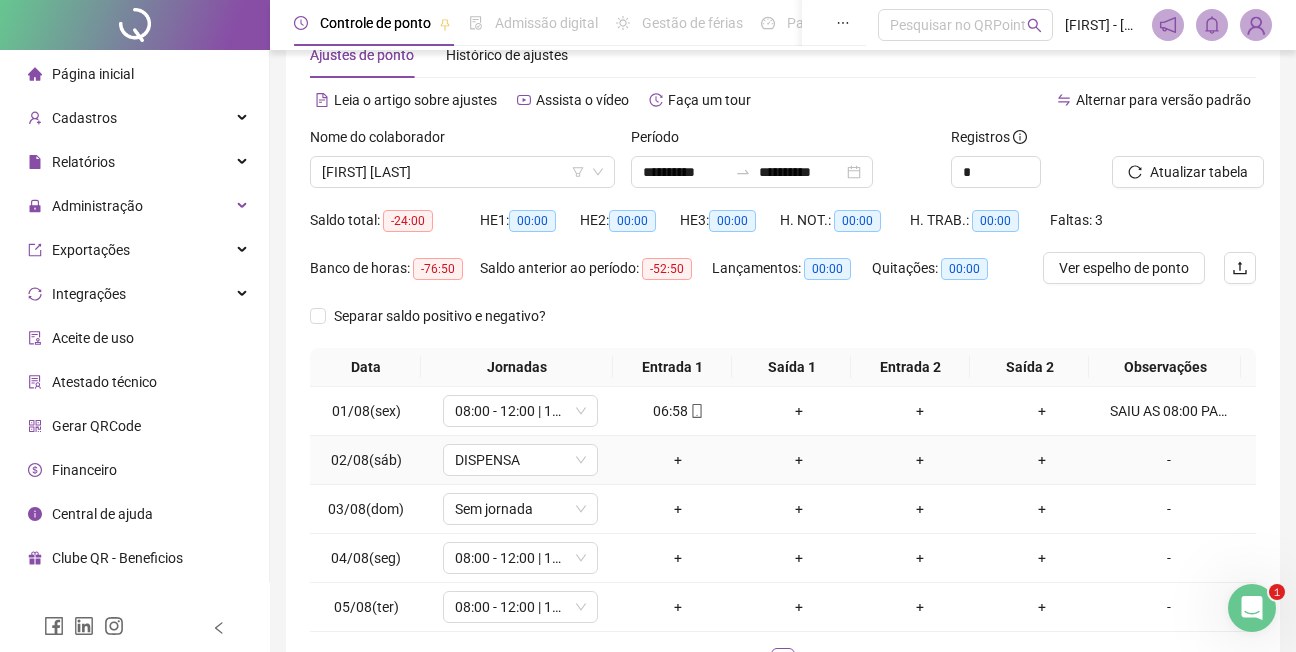 scroll, scrollTop: 100, scrollLeft: 0, axis: vertical 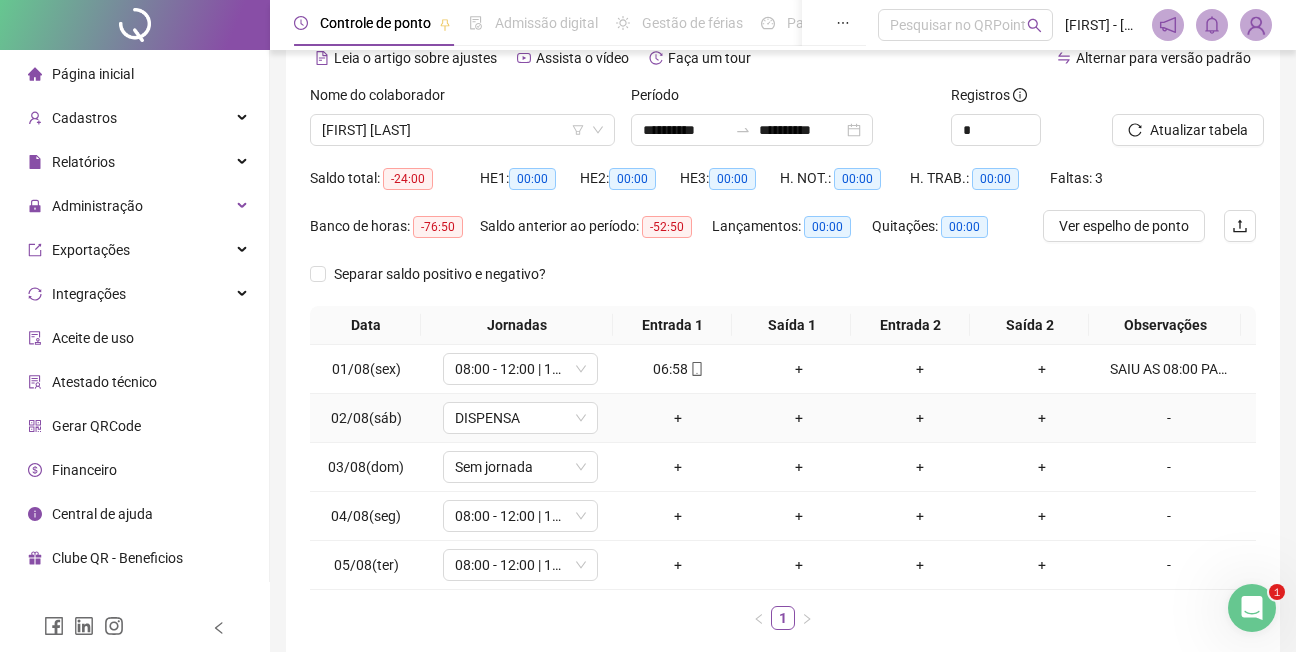 click on "-" at bounding box center [1169, 418] 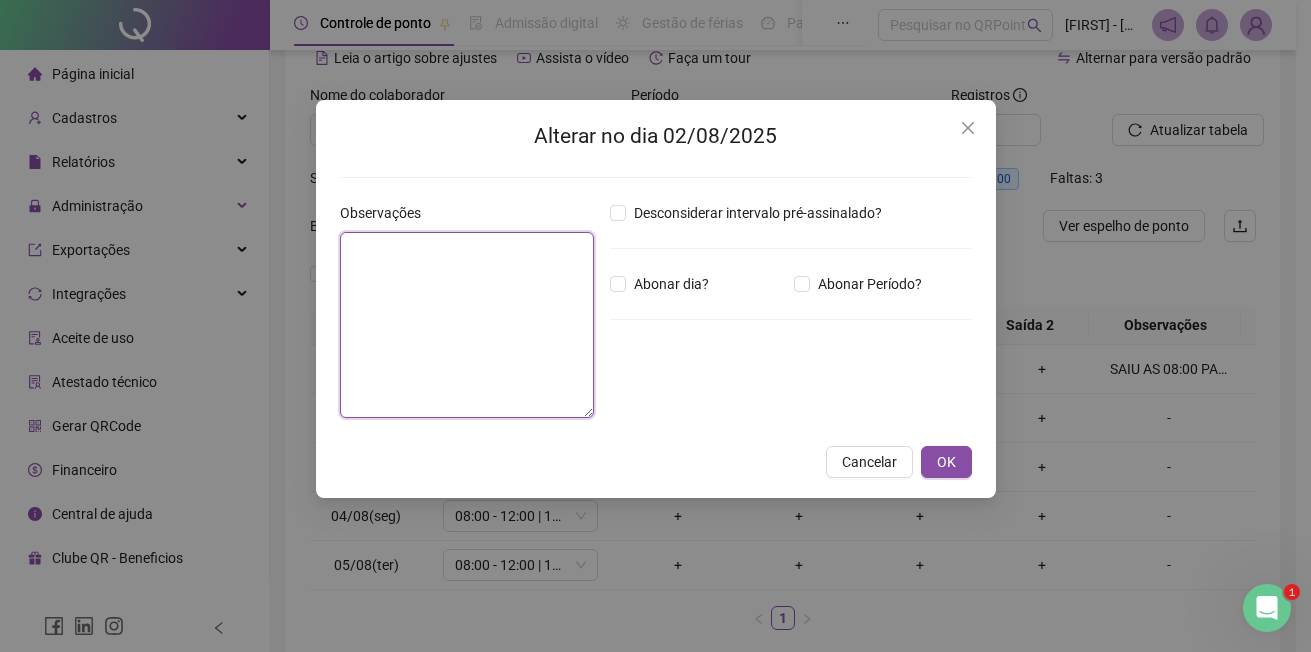 click at bounding box center [467, 325] 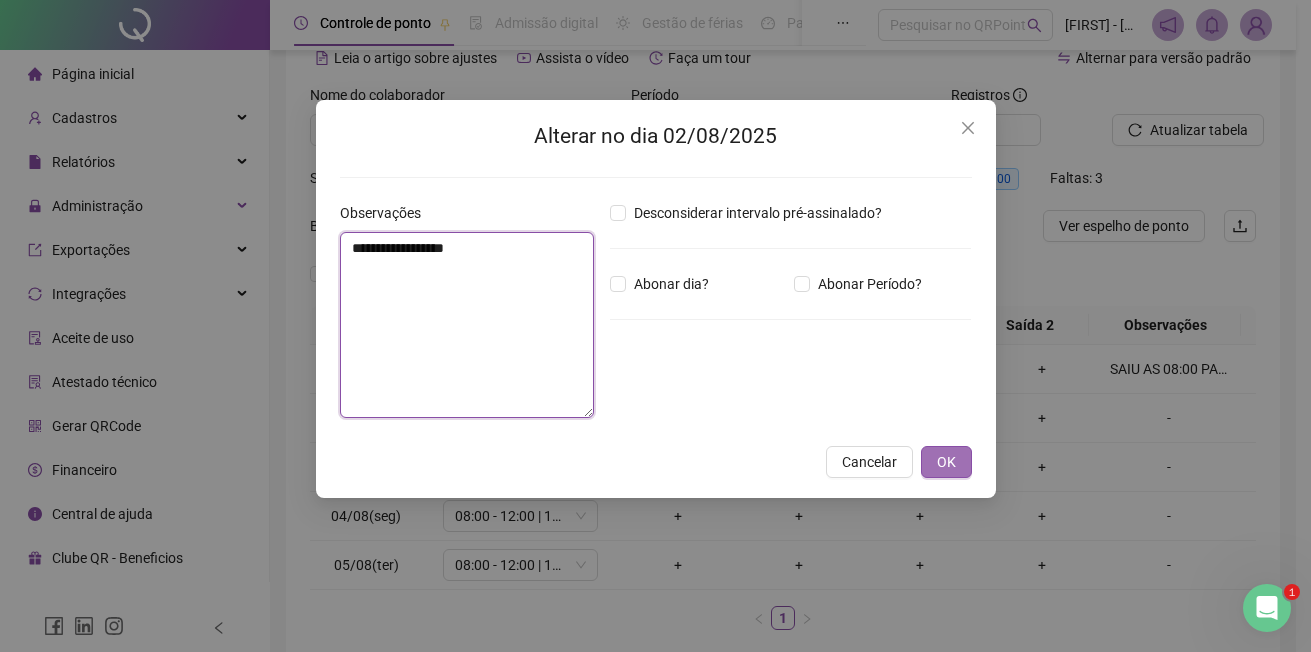 type on "**********" 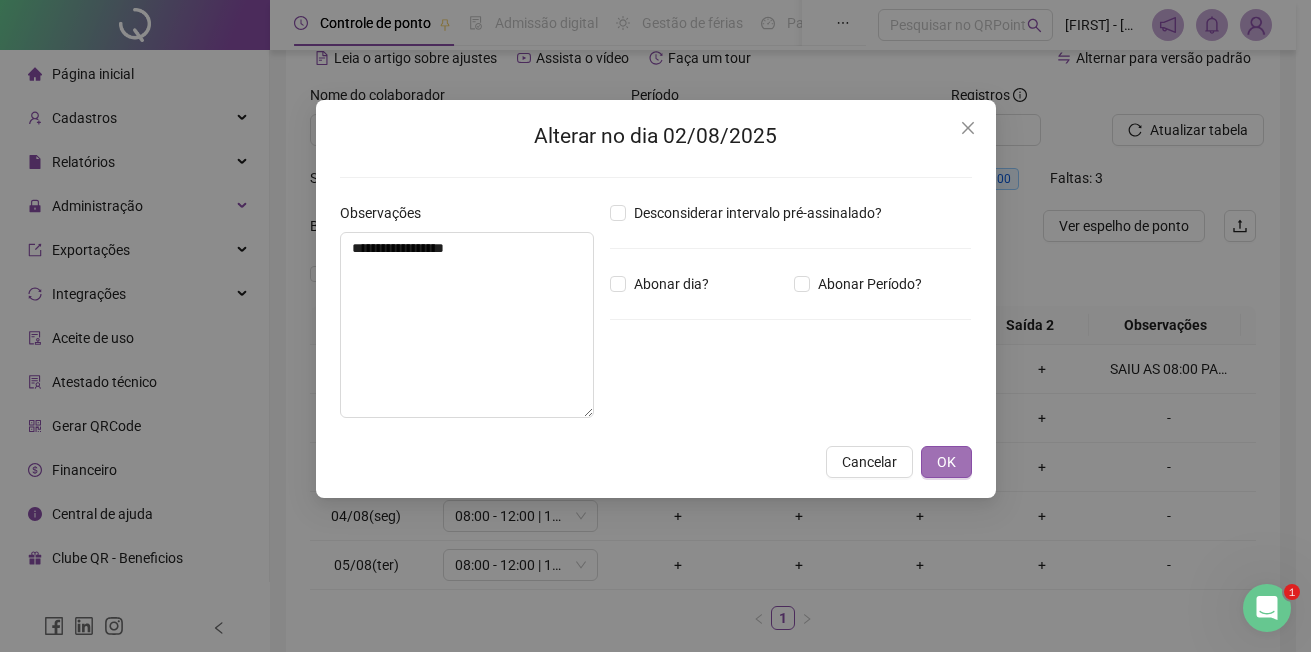 click on "OK" at bounding box center (946, 462) 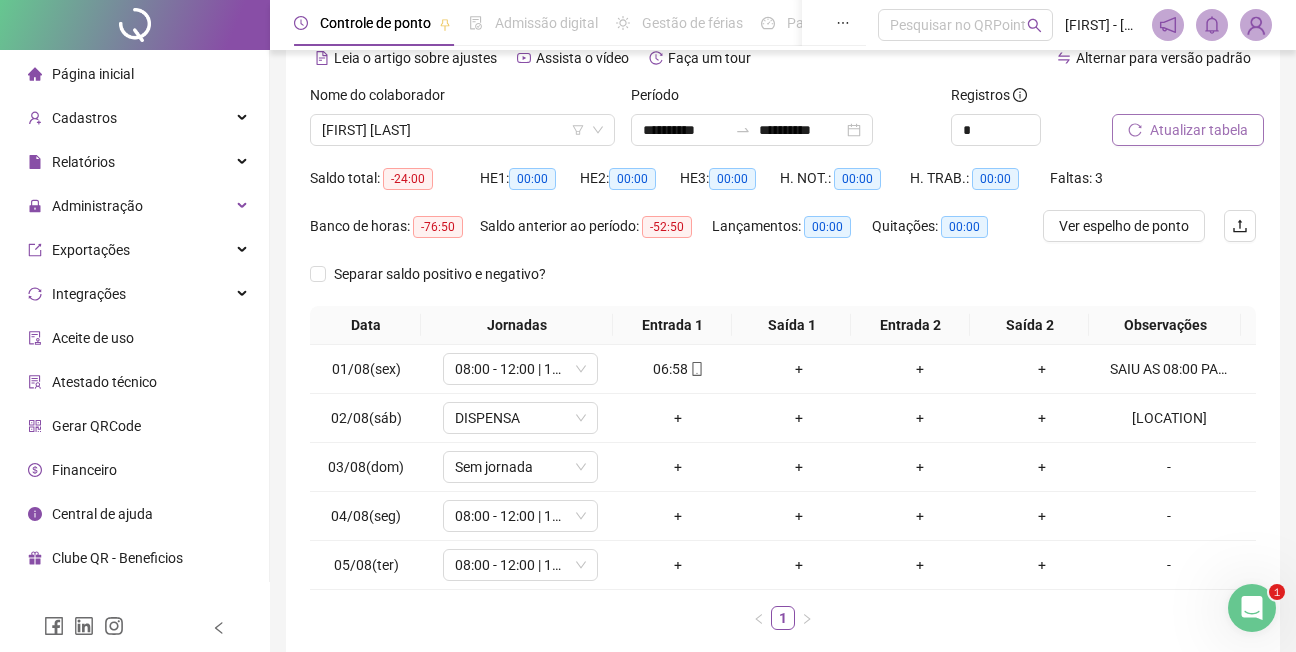 click on "Atualizar tabela" at bounding box center [1199, 130] 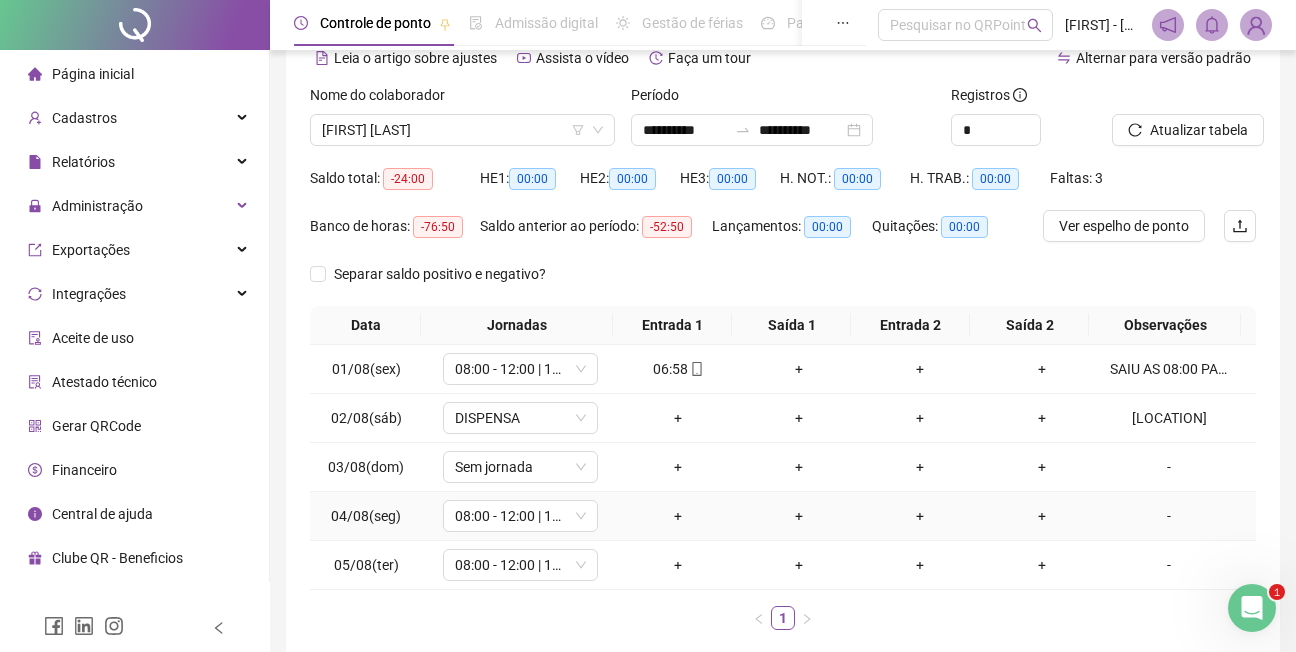 click on "-" at bounding box center [1169, 516] 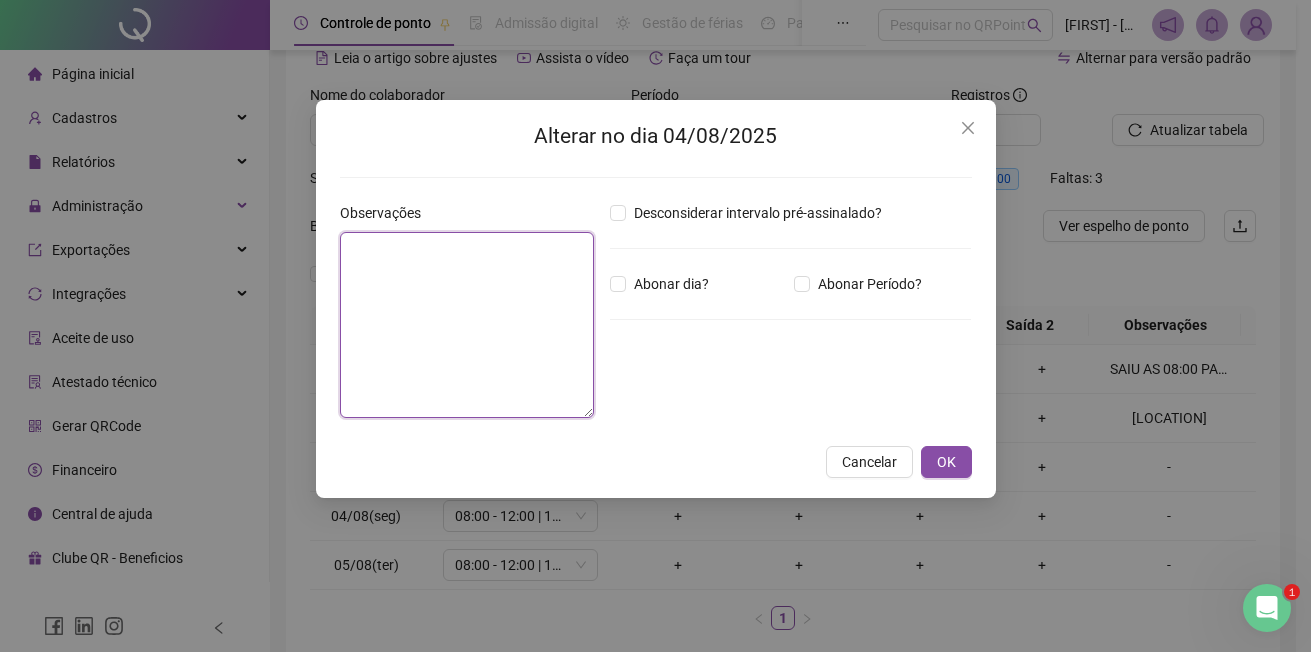 click at bounding box center [467, 325] 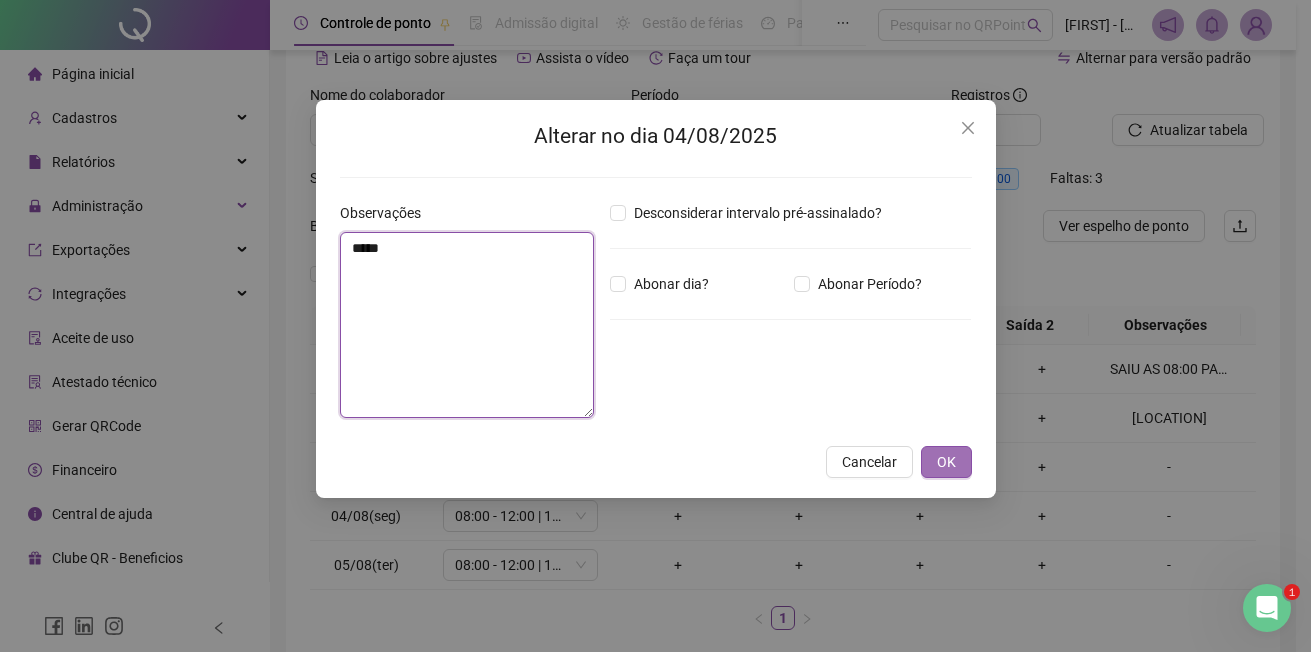 type on "*****" 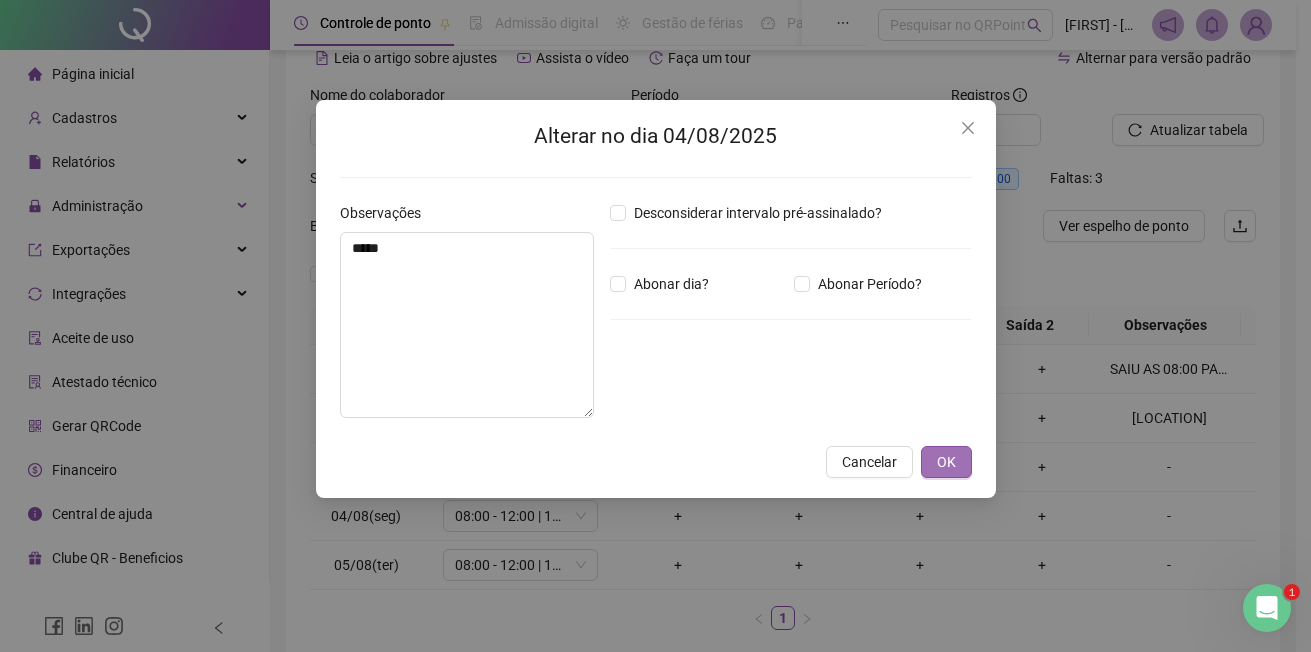 click on "OK" at bounding box center (946, 462) 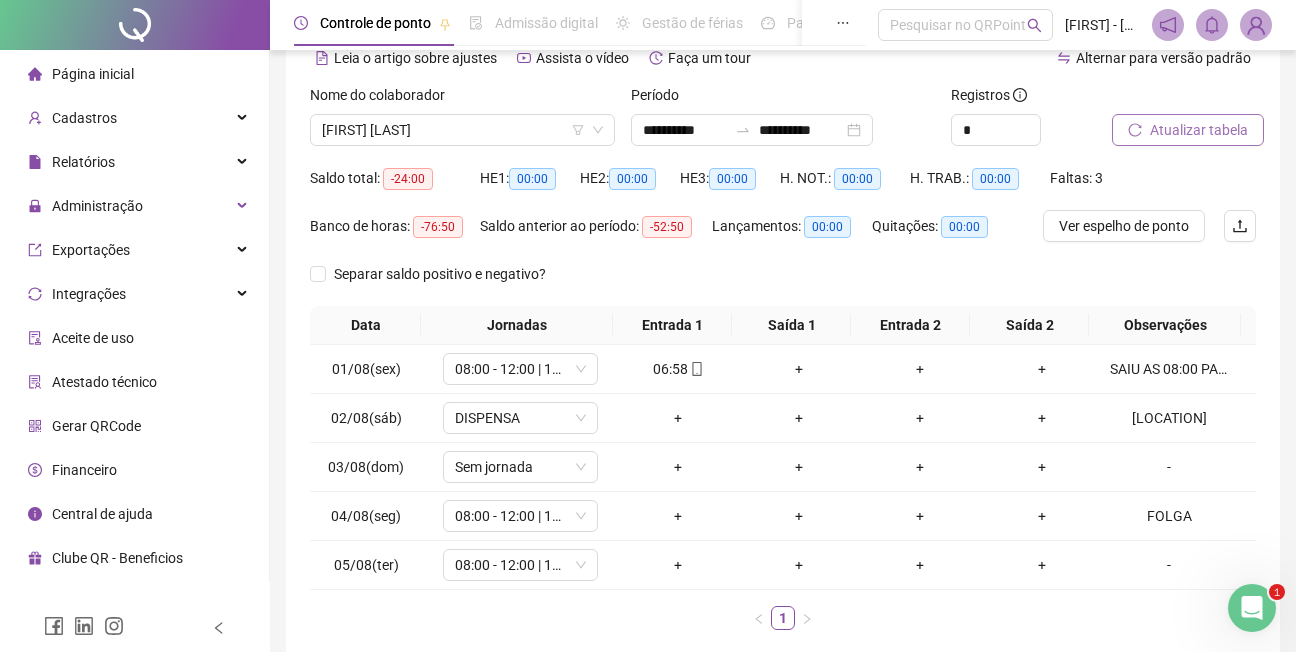 click on "Atualizar tabela" at bounding box center (1199, 130) 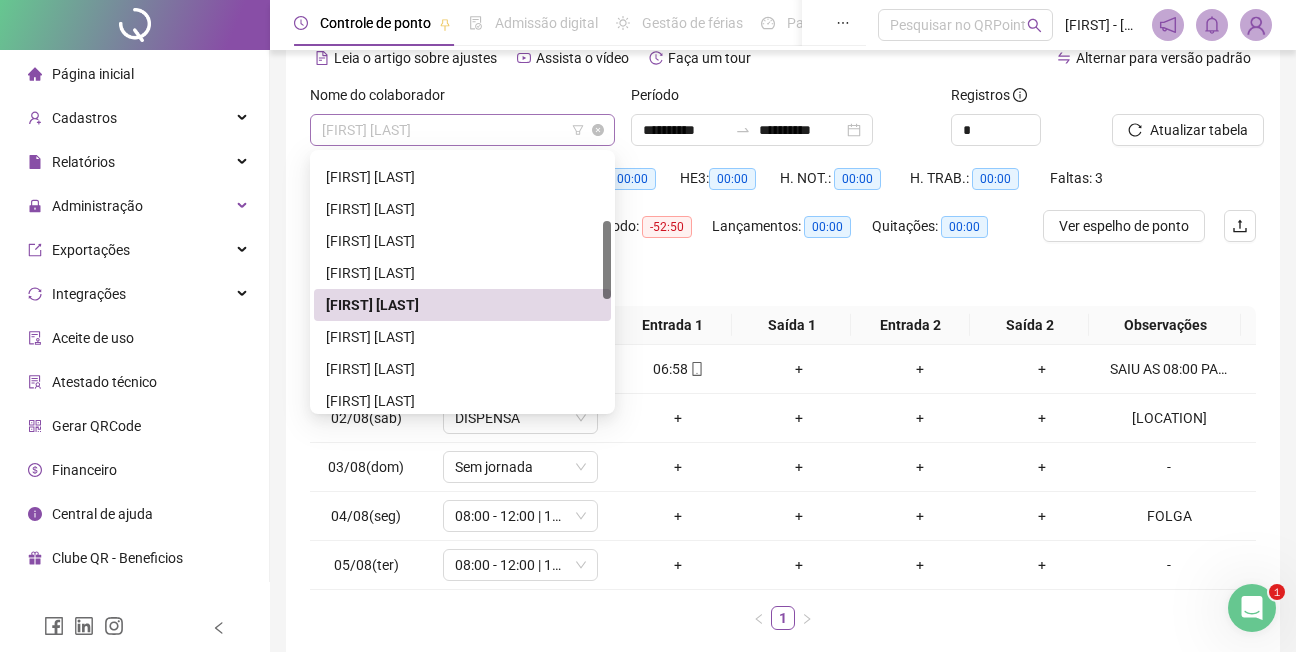 click on "[FIRST] [LAST]" at bounding box center [462, 130] 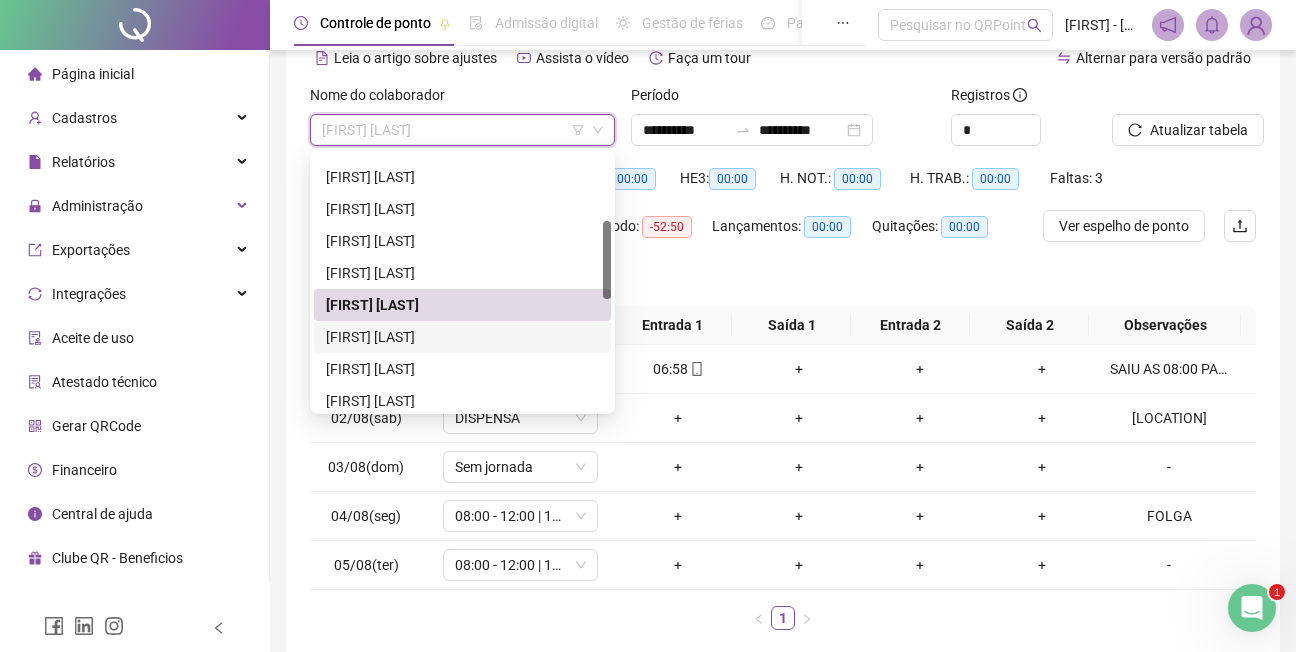 click on "[FIRST] [LAST]" at bounding box center [462, 337] 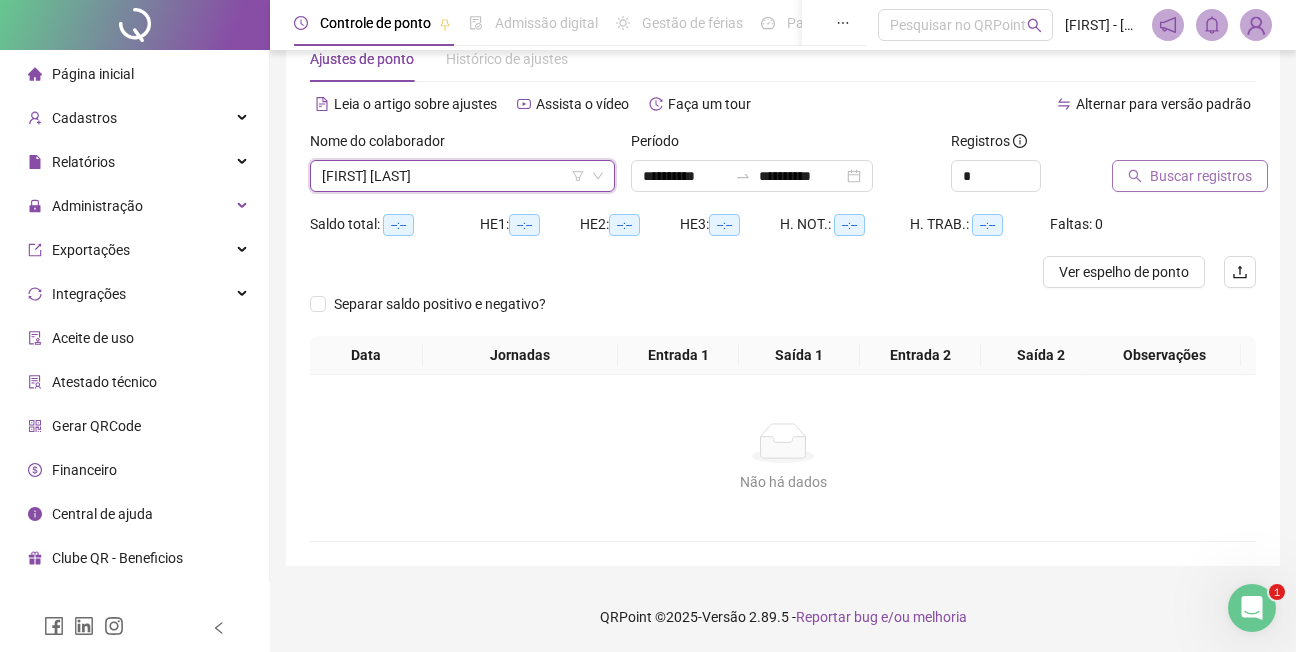 click on "Buscar registros" at bounding box center (1201, 176) 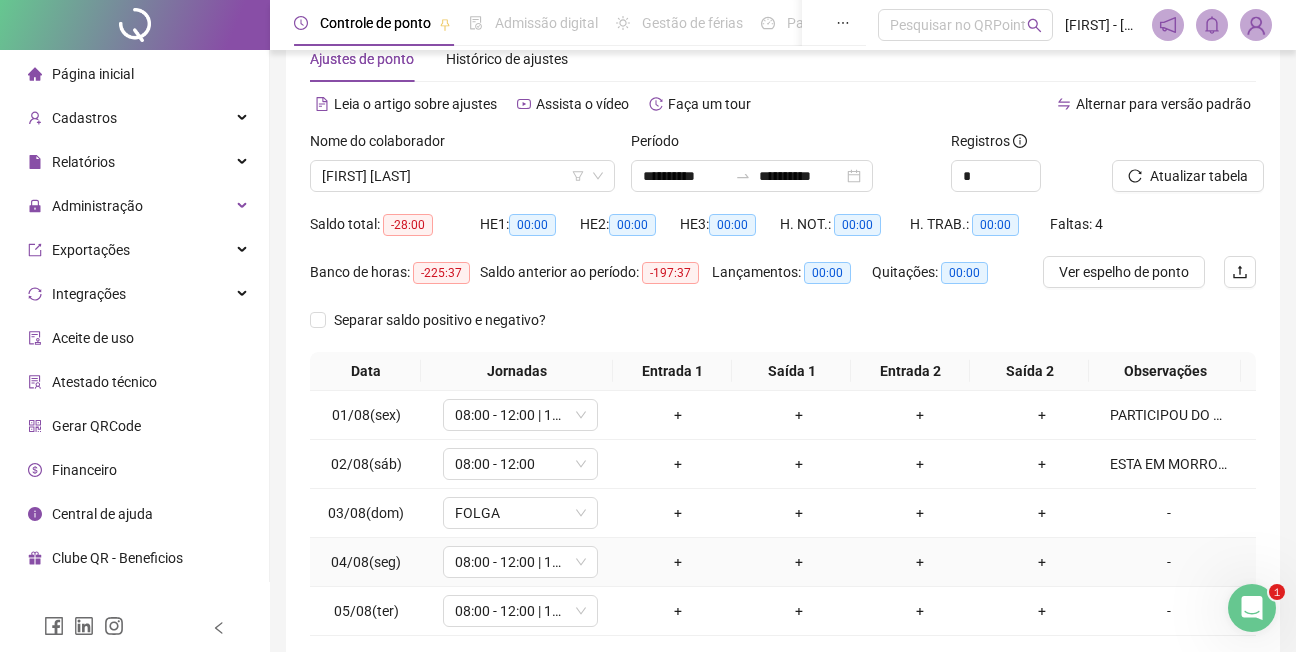 click on "-" at bounding box center [1169, 562] 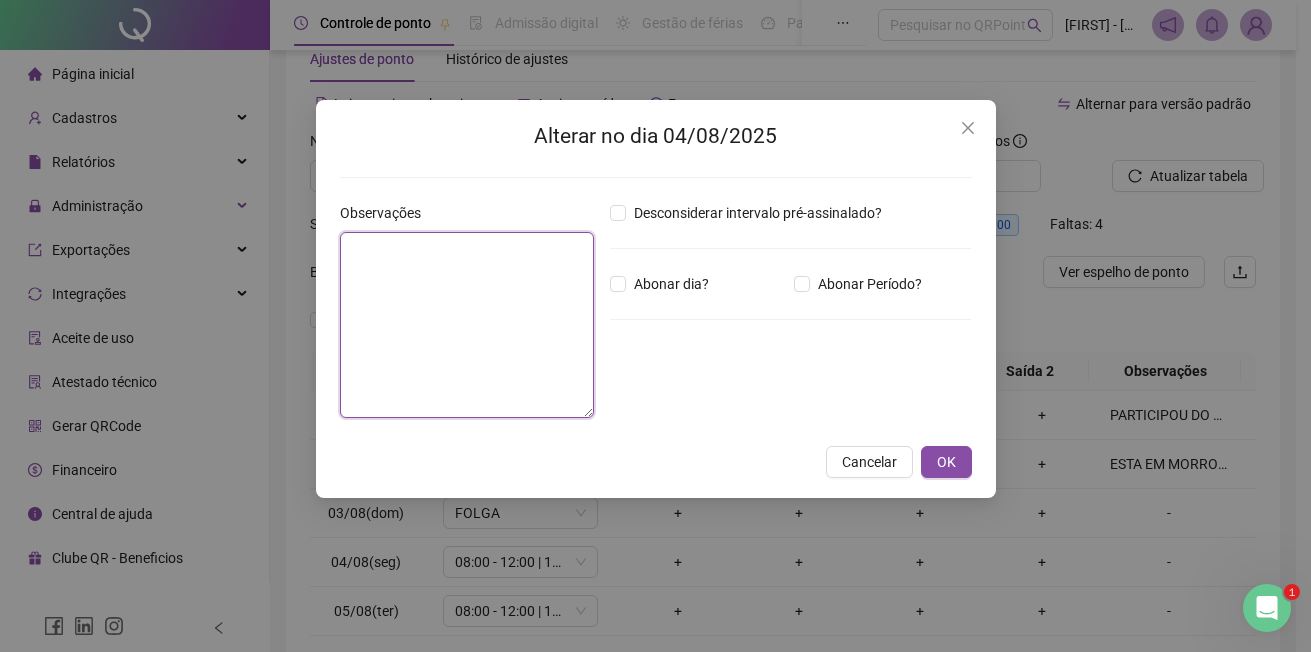 click at bounding box center [467, 325] 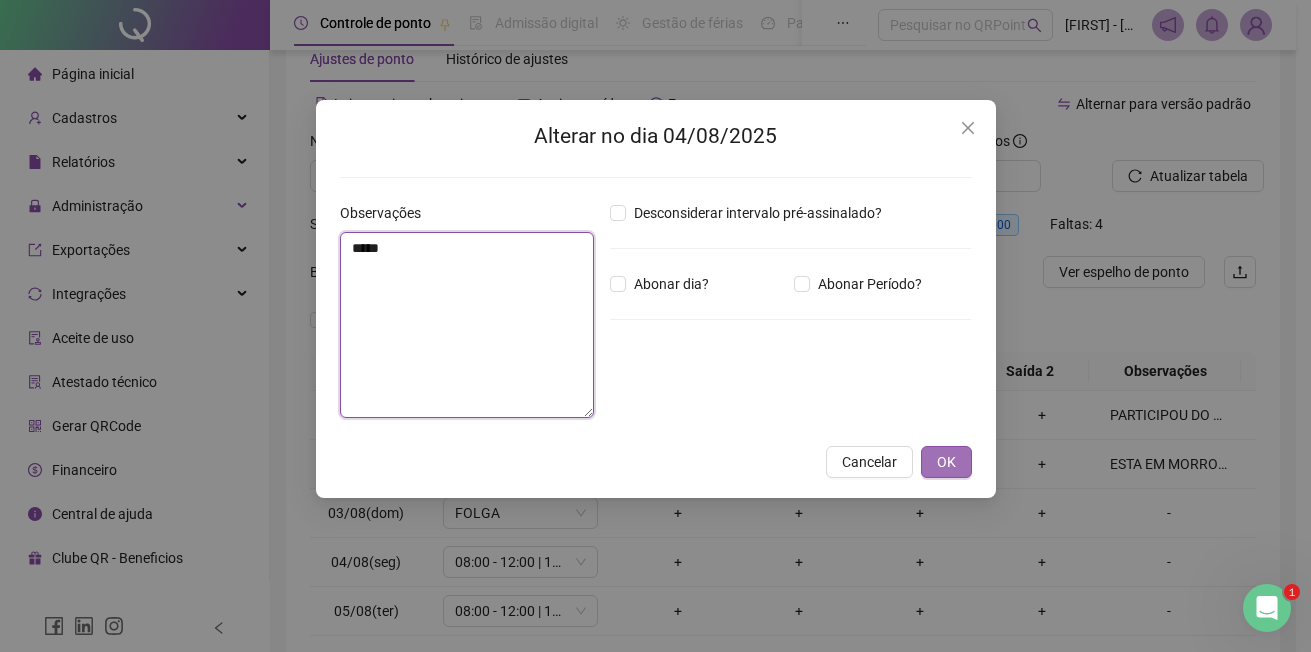 type on "*****" 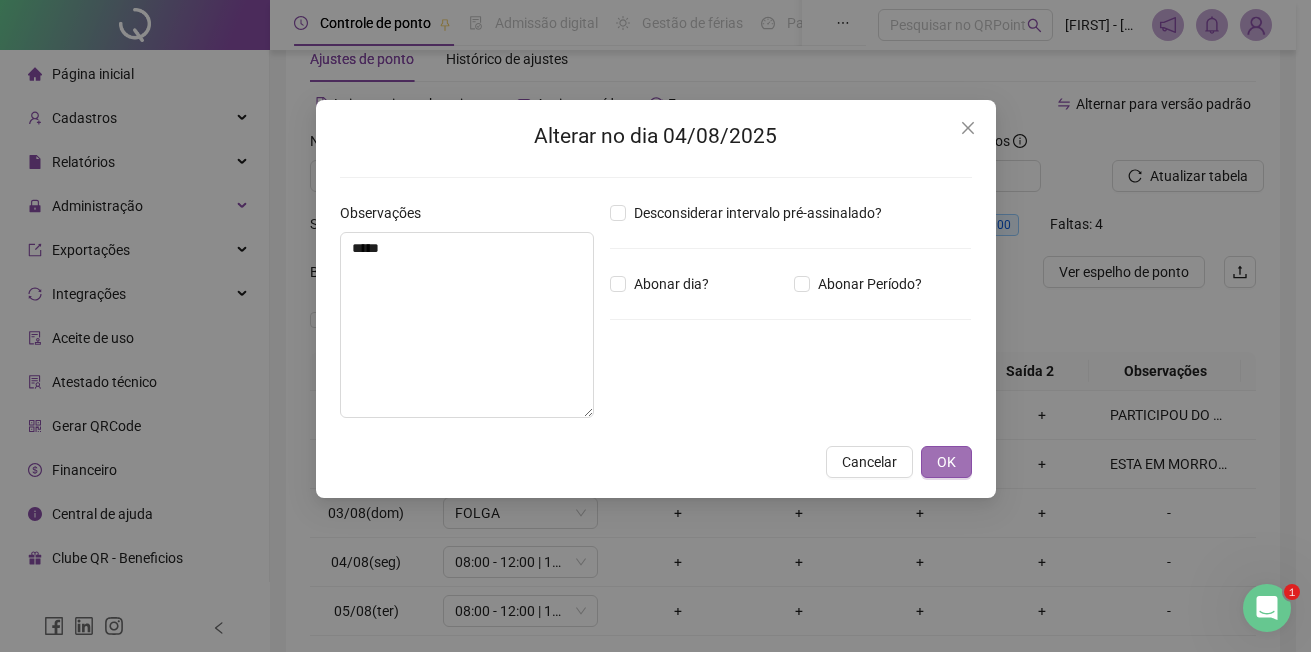 click on "OK" at bounding box center (946, 462) 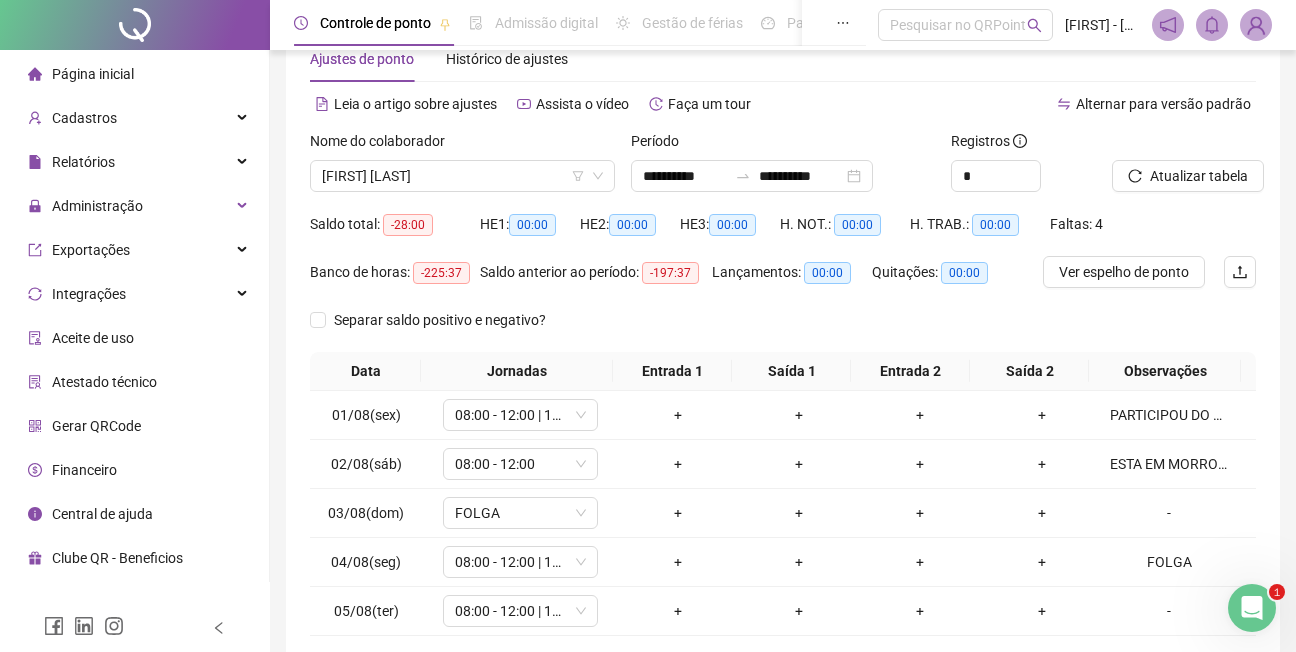 click on "Página inicial Cadastros Relatórios Administração Exportações Integrações Aceite de uso Atestado técnico Gerar QRCode Financeiro Central de ajuda Clube QR - Beneficios" at bounding box center [135, 316] 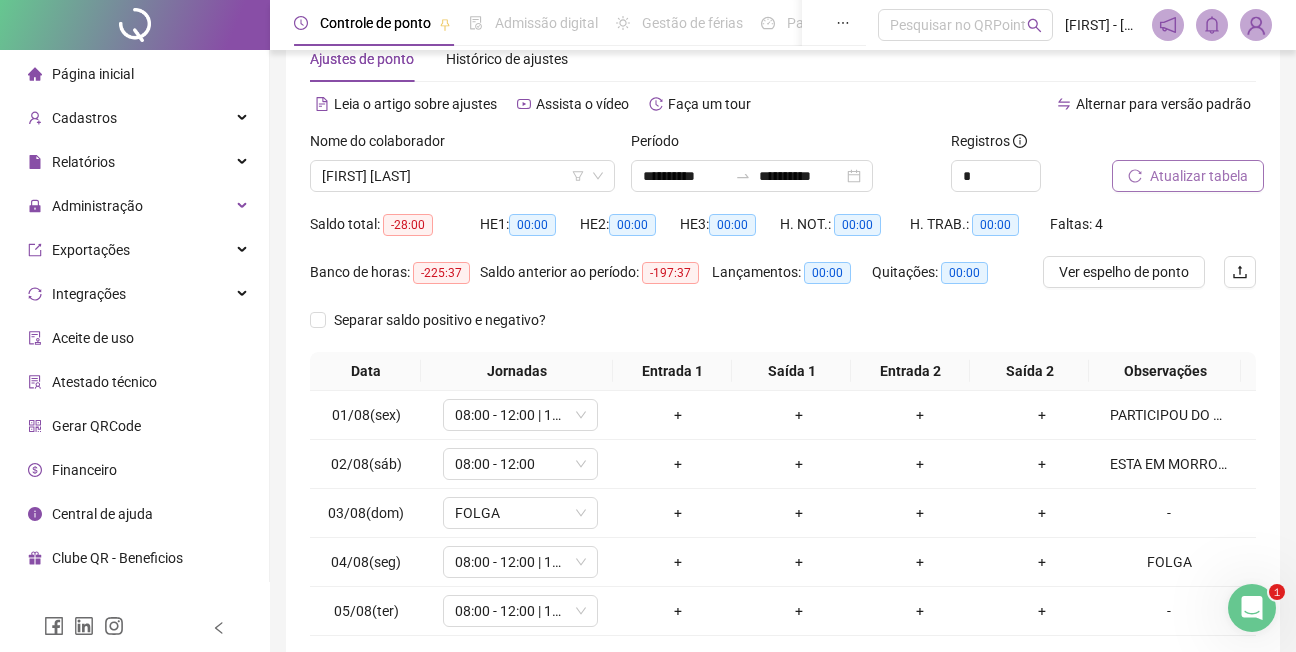 click on "Atualizar tabela" at bounding box center (1199, 176) 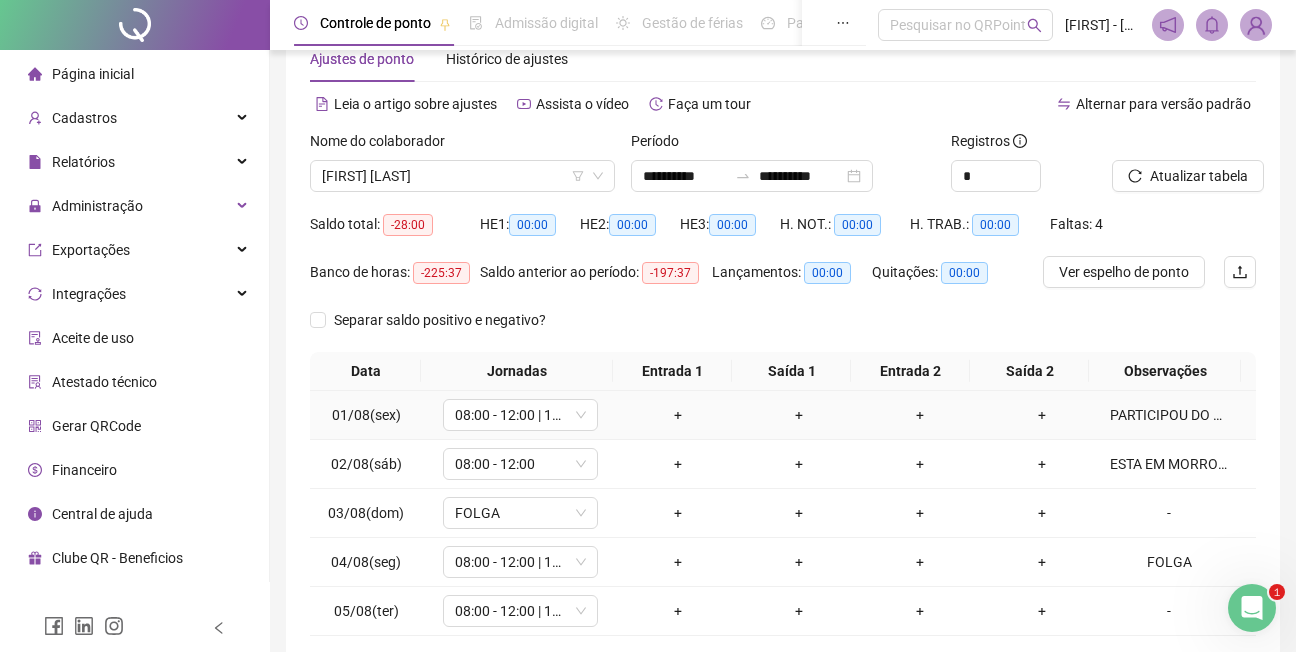 click on "PARTICIPOU DO CURSO E FOI PAR  A
MORRO DE SÃO PAULO" at bounding box center (1169, 415) 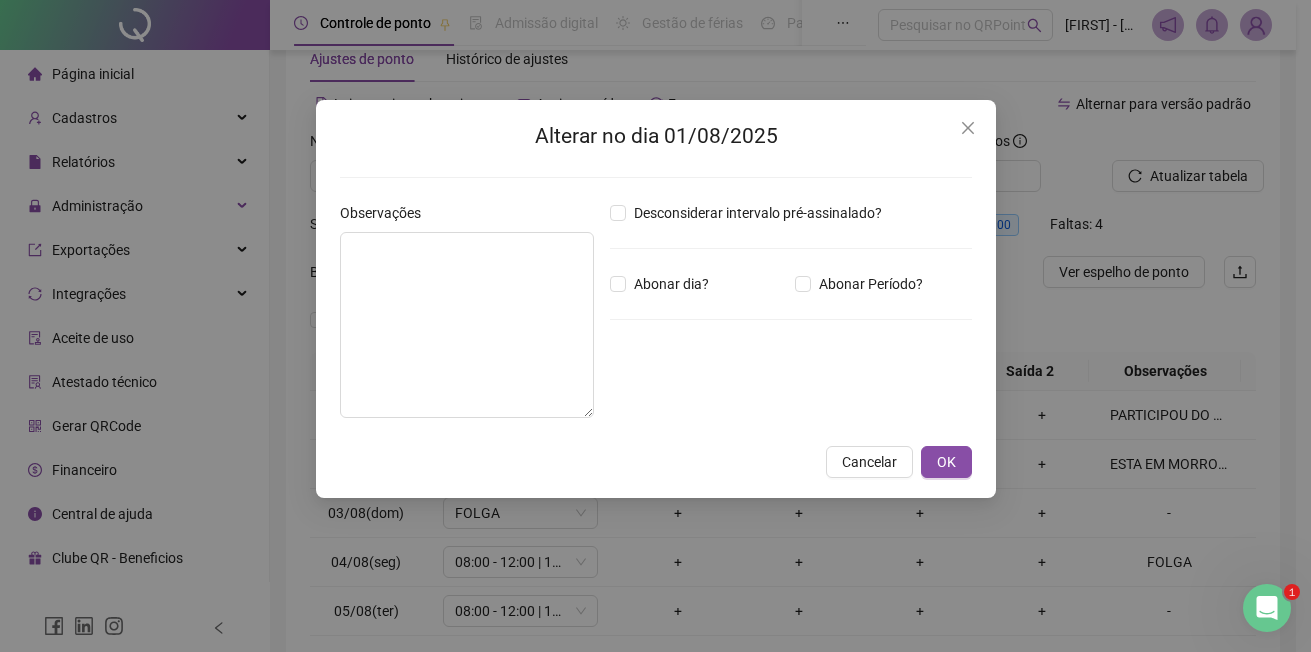 type on "**********" 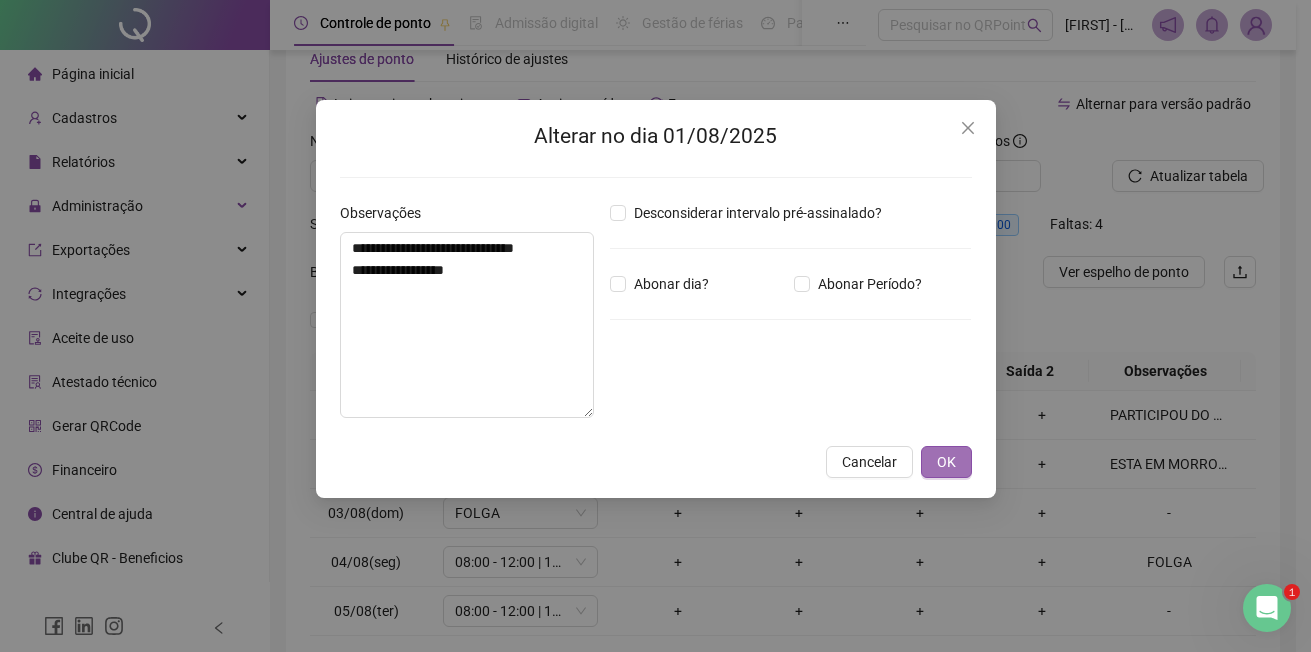 click on "OK" at bounding box center (946, 462) 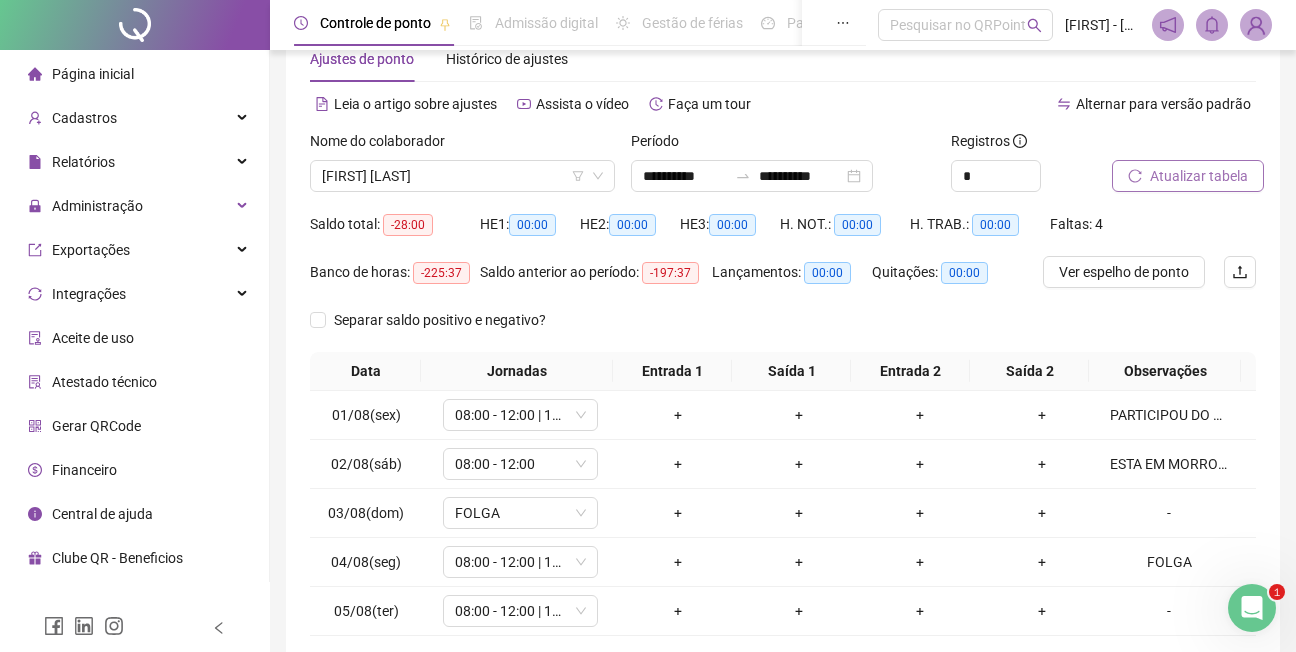 click on "Atualizar tabela" at bounding box center (1199, 176) 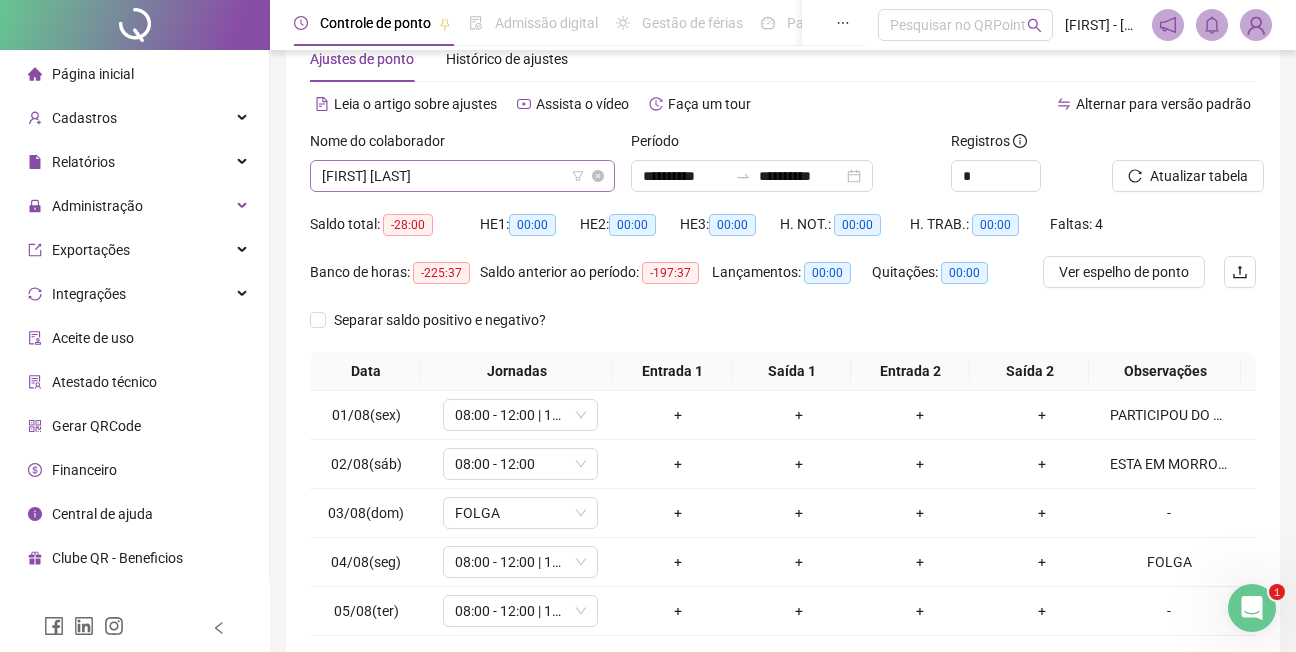 click on "[FIRST] [LAST]" at bounding box center (462, 176) 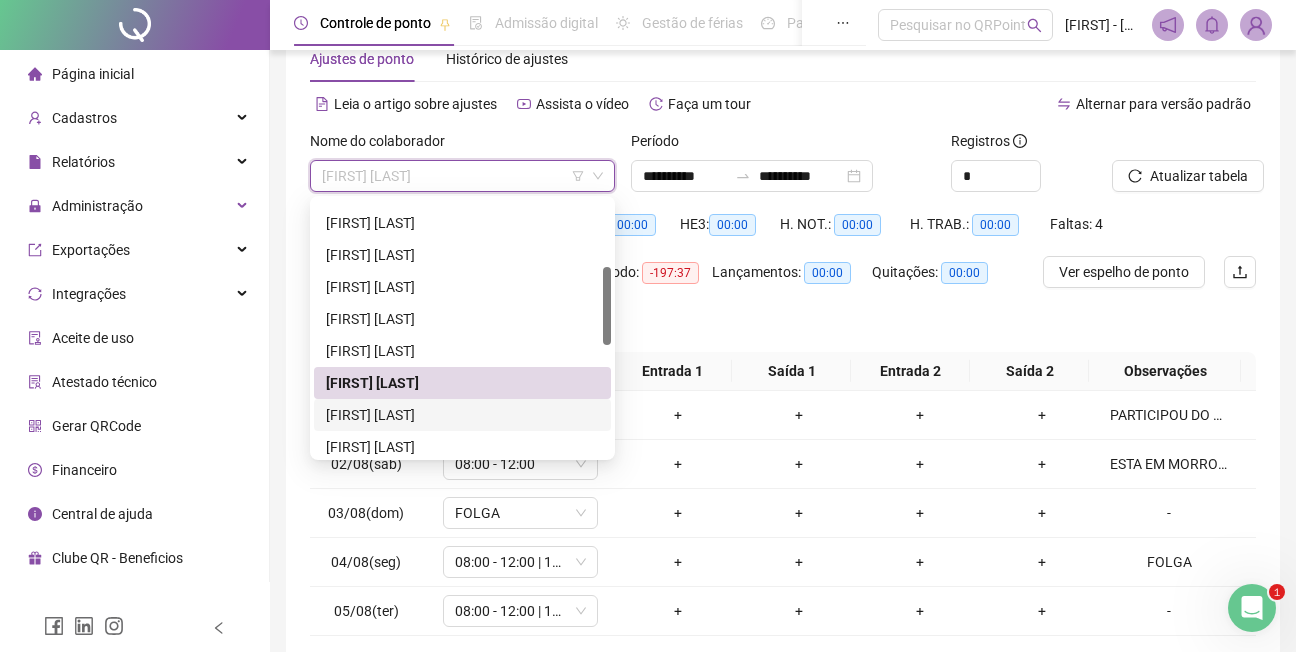 click on "[FIRST] [LAST]" at bounding box center (462, 415) 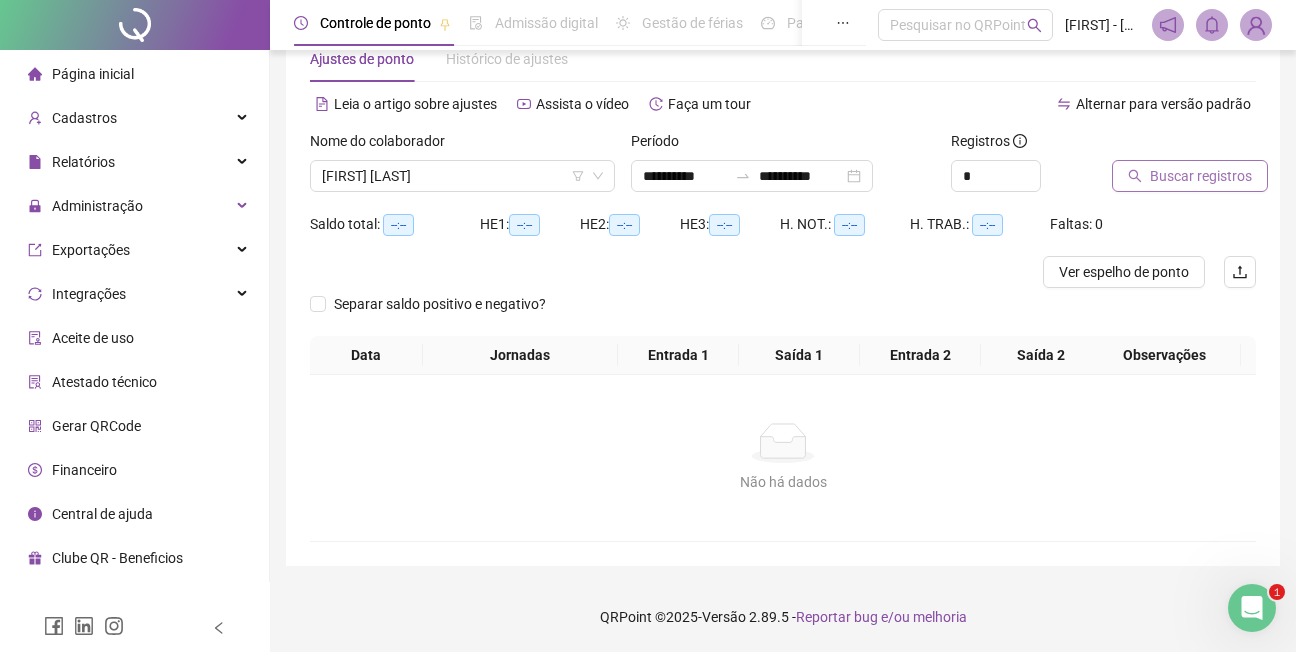 click on "Buscar registros" at bounding box center (1201, 176) 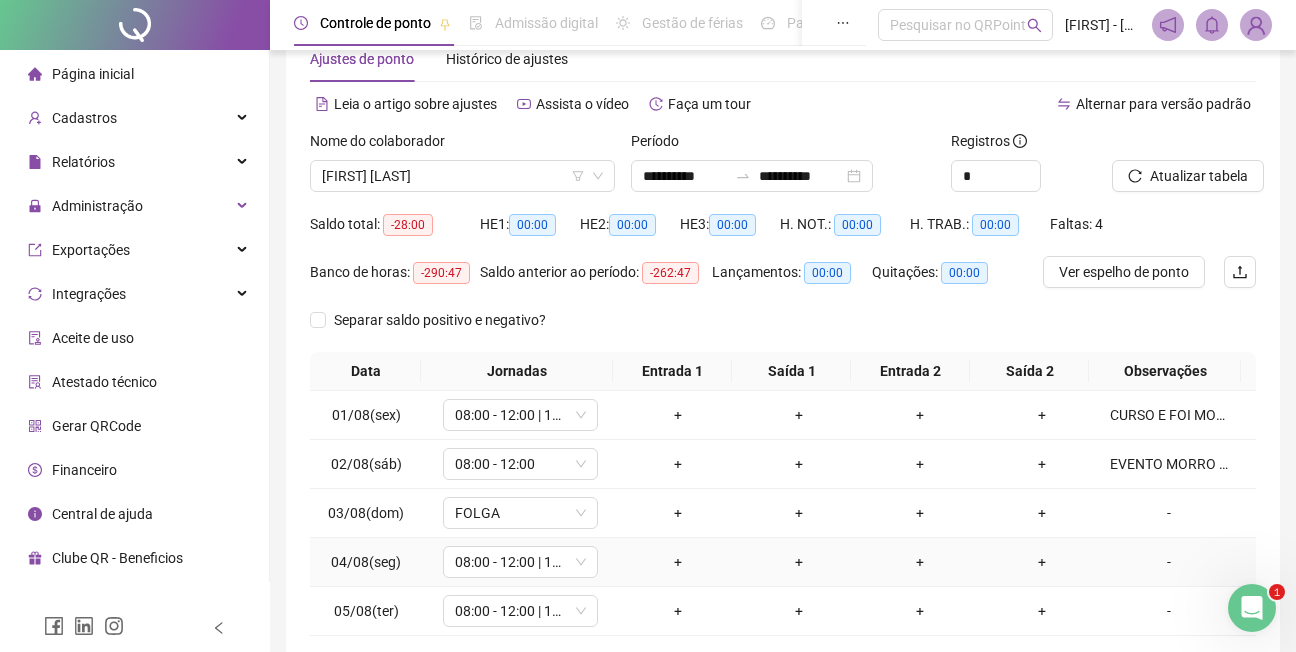 click on "-" at bounding box center (1169, 562) 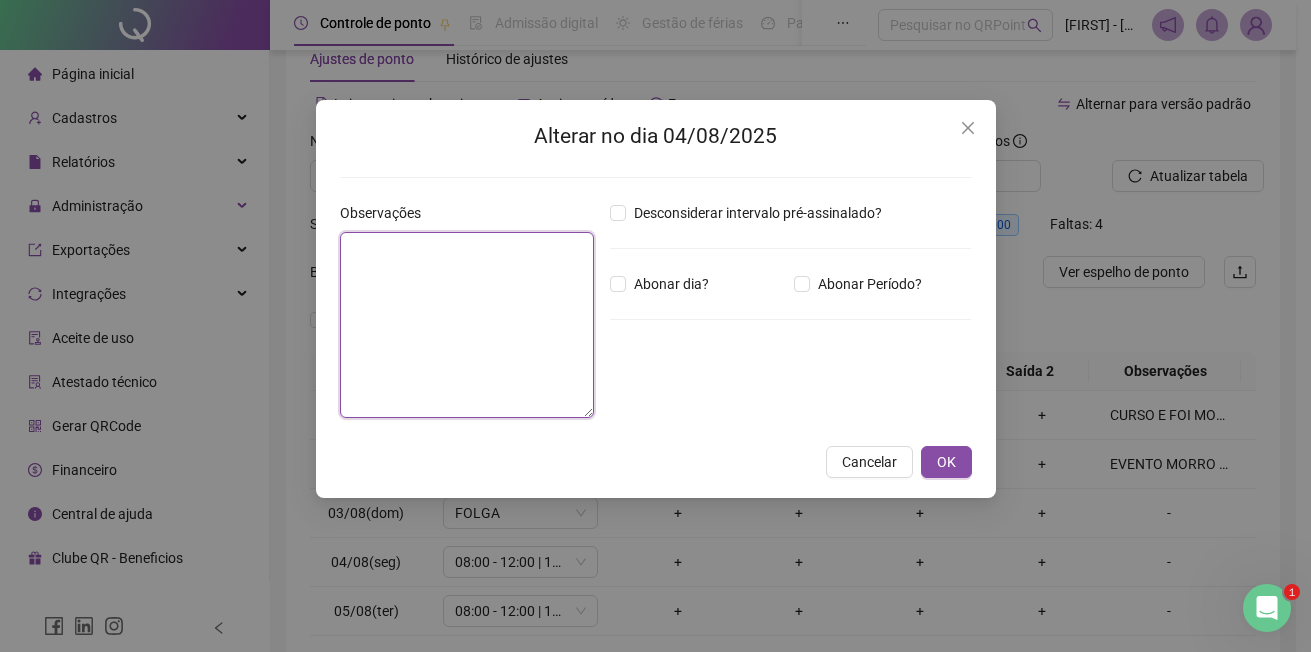 click at bounding box center [467, 325] 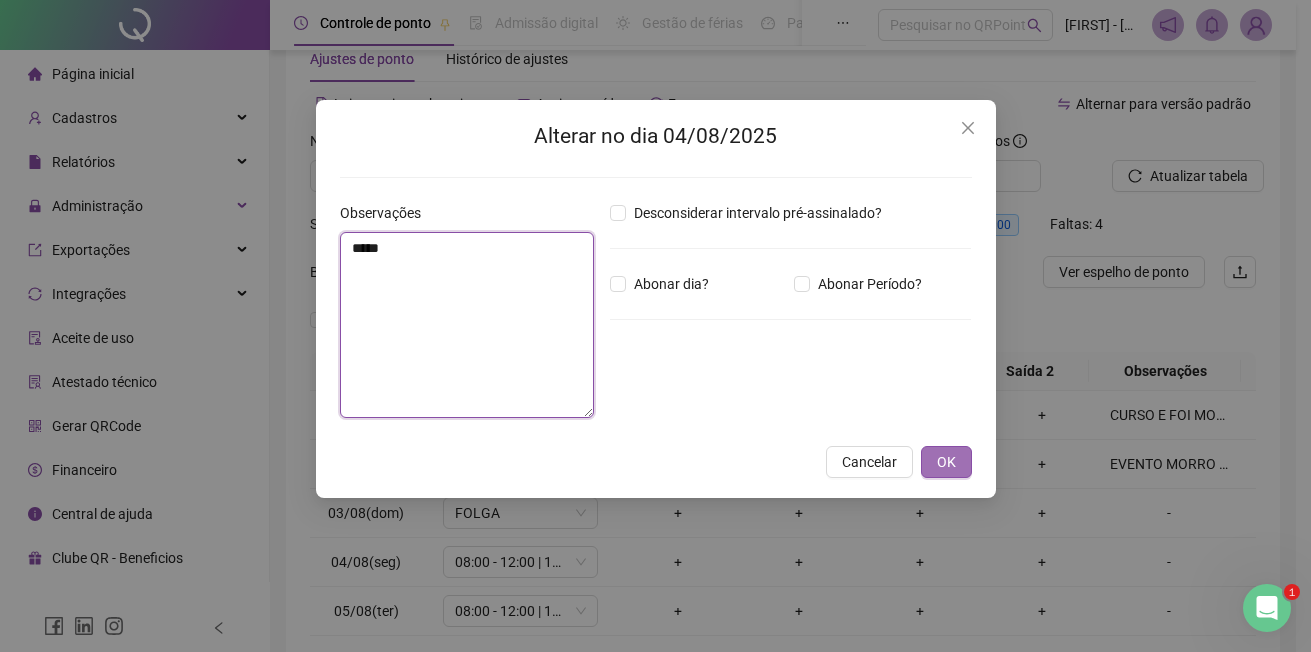 type on "*****" 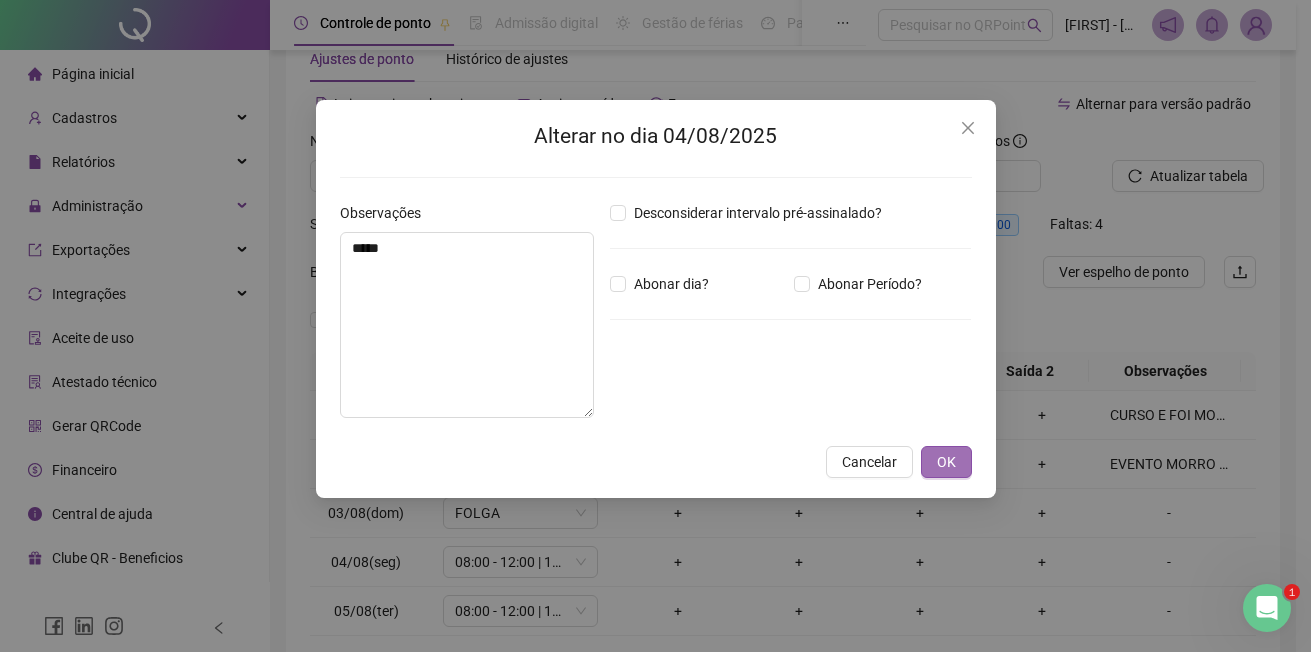 click on "OK" at bounding box center [946, 462] 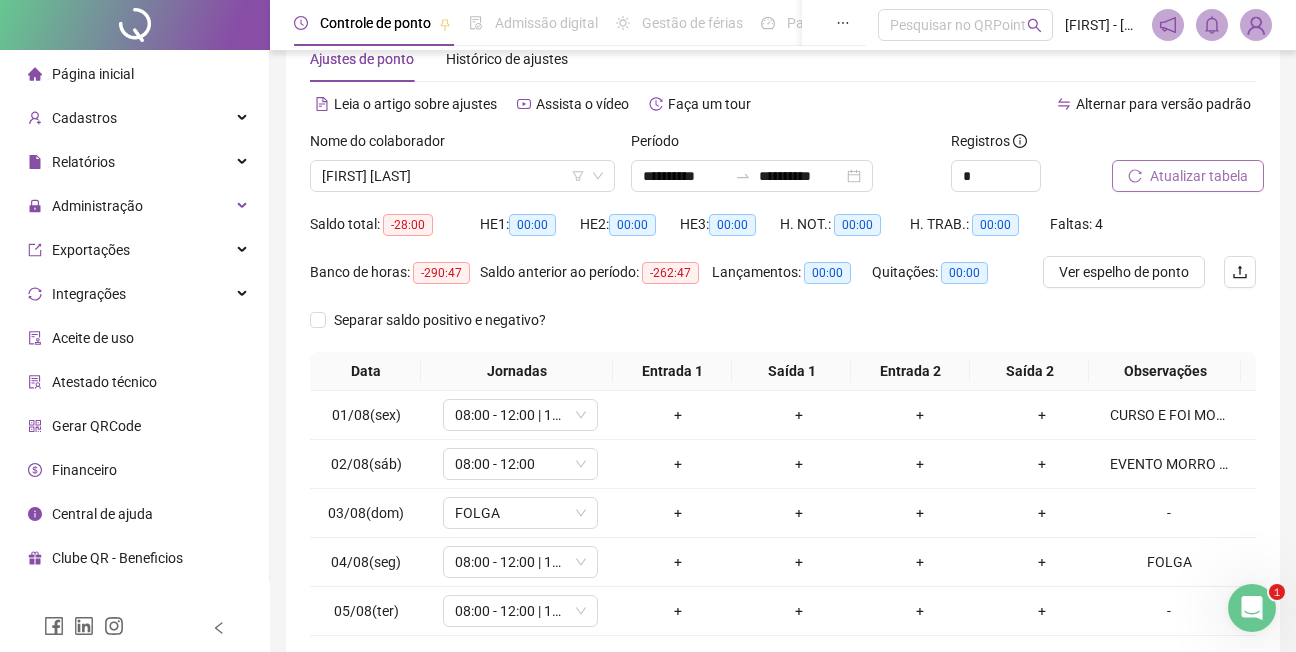 click on "Atualizar tabela" at bounding box center [1199, 176] 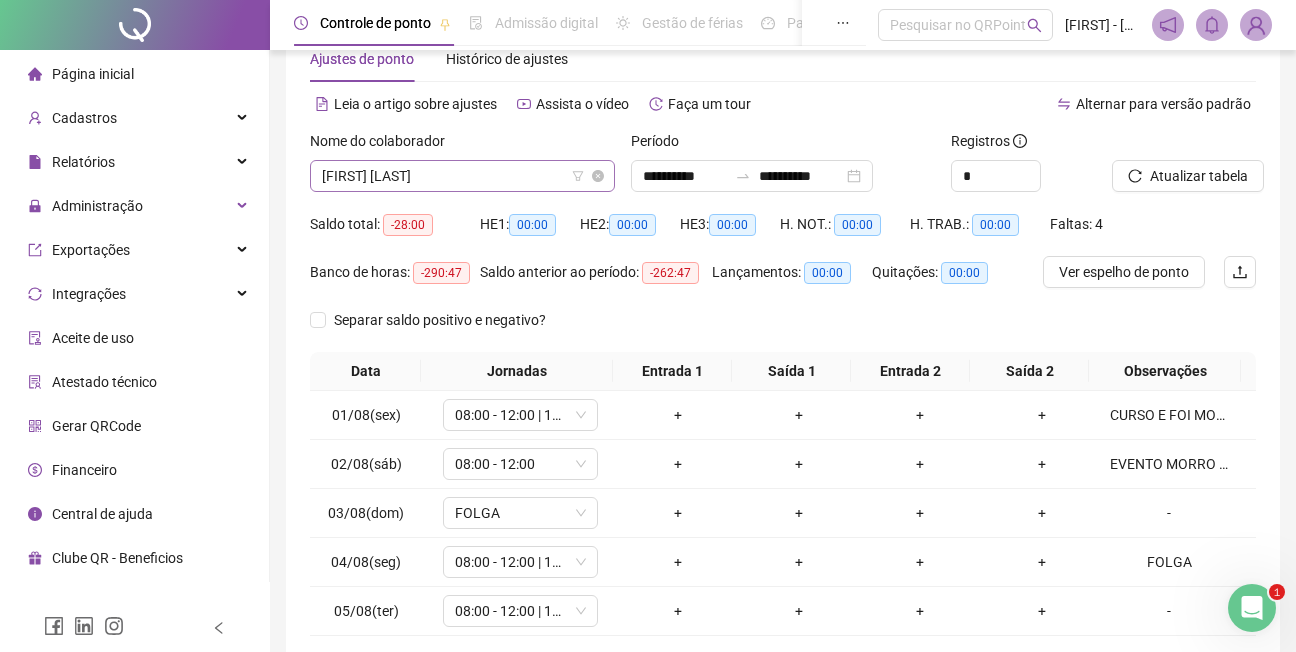 click on "[FIRST] [LAST]" at bounding box center [462, 176] 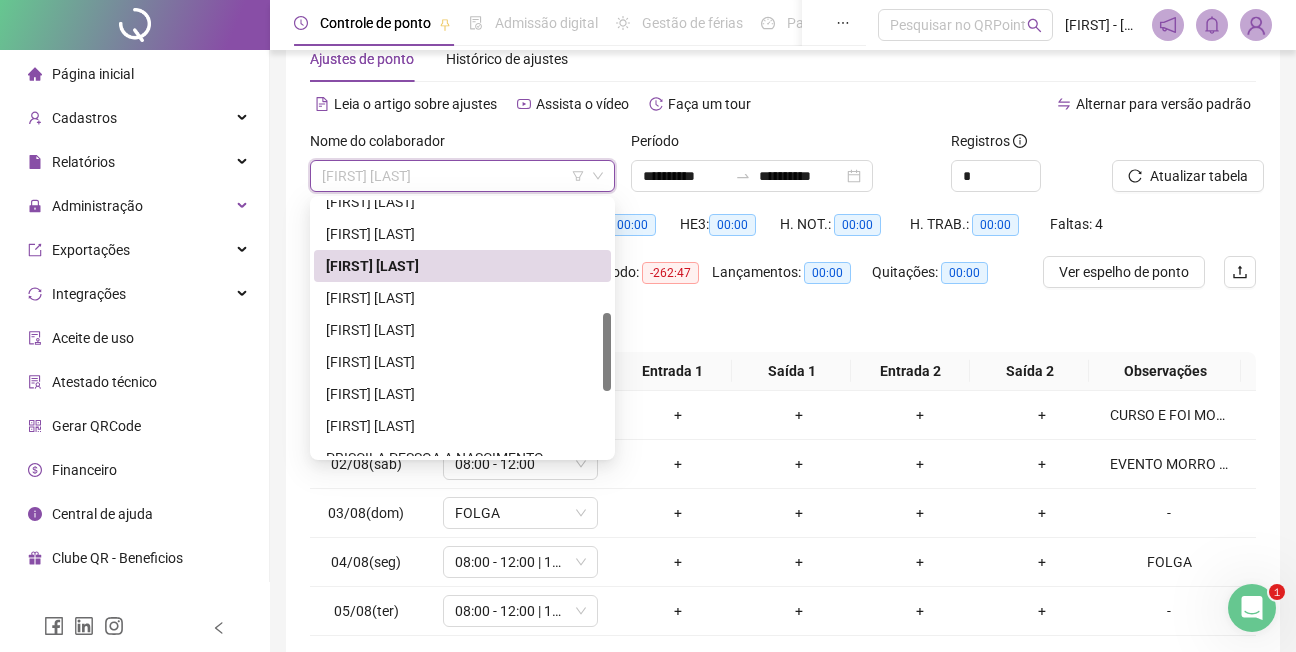 drag, startPoint x: 608, startPoint y: 328, endPoint x: 566, endPoint y: 332, distance: 42.190044 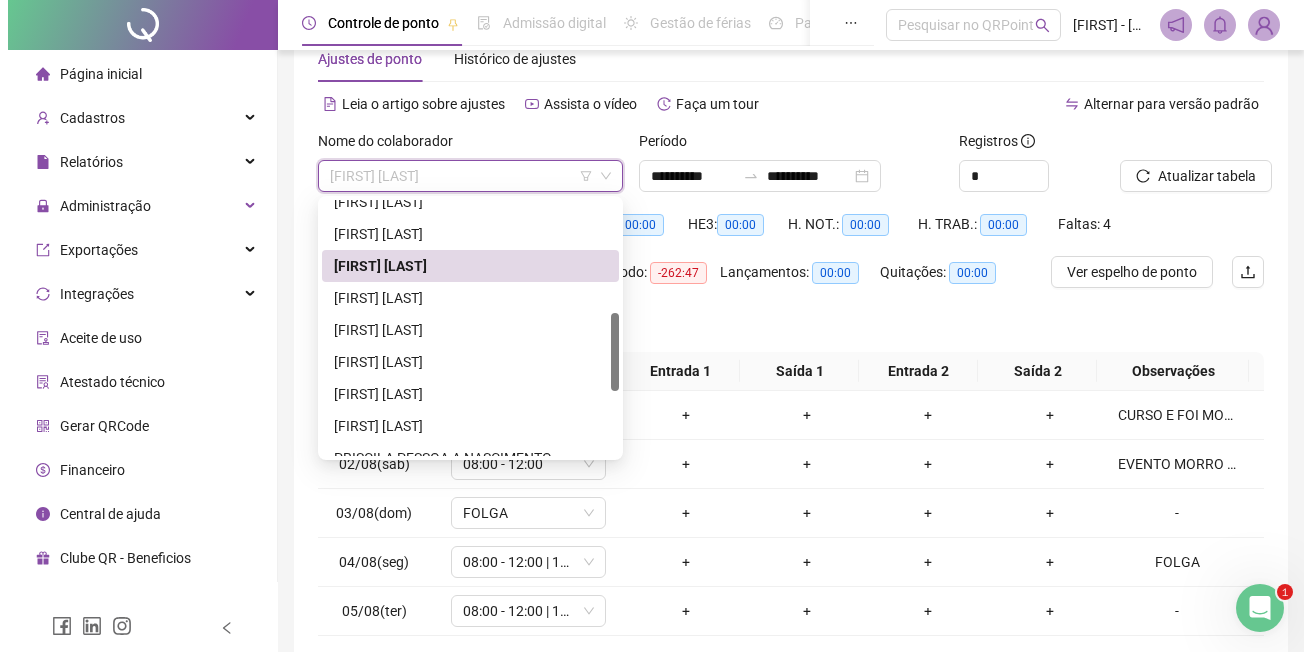 scroll, scrollTop: 370, scrollLeft: 0, axis: vertical 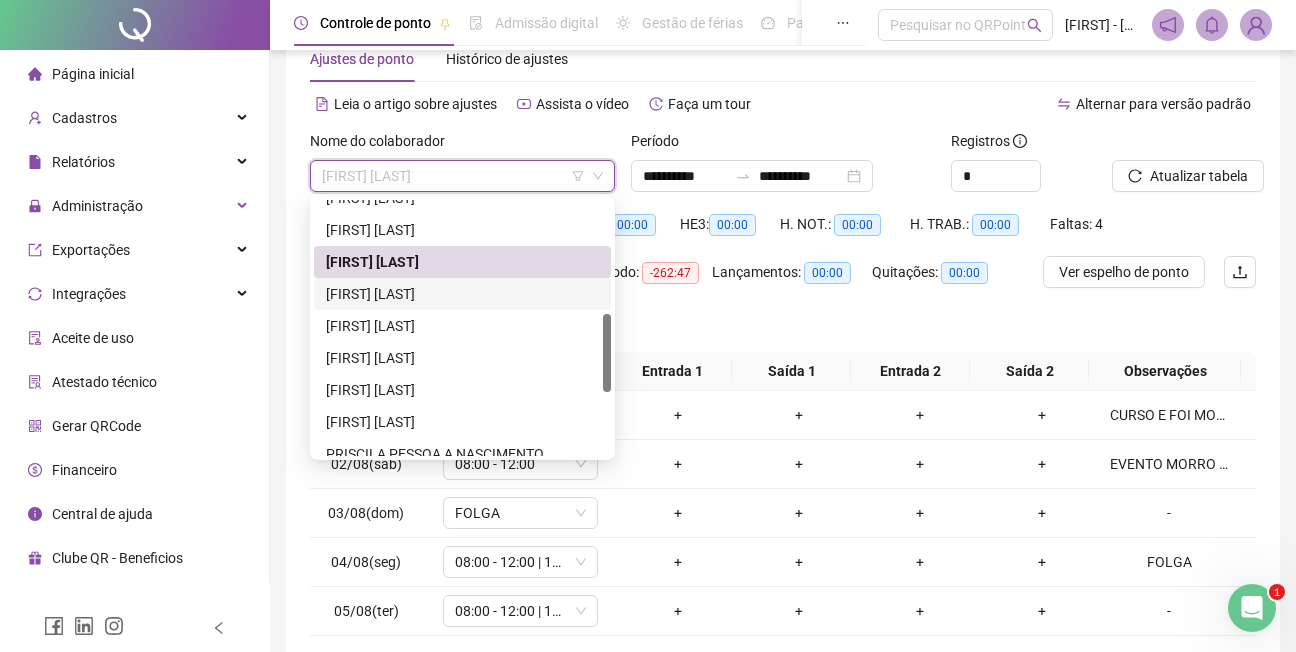 click on "[FIRST] [LAST]" at bounding box center [462, 294] 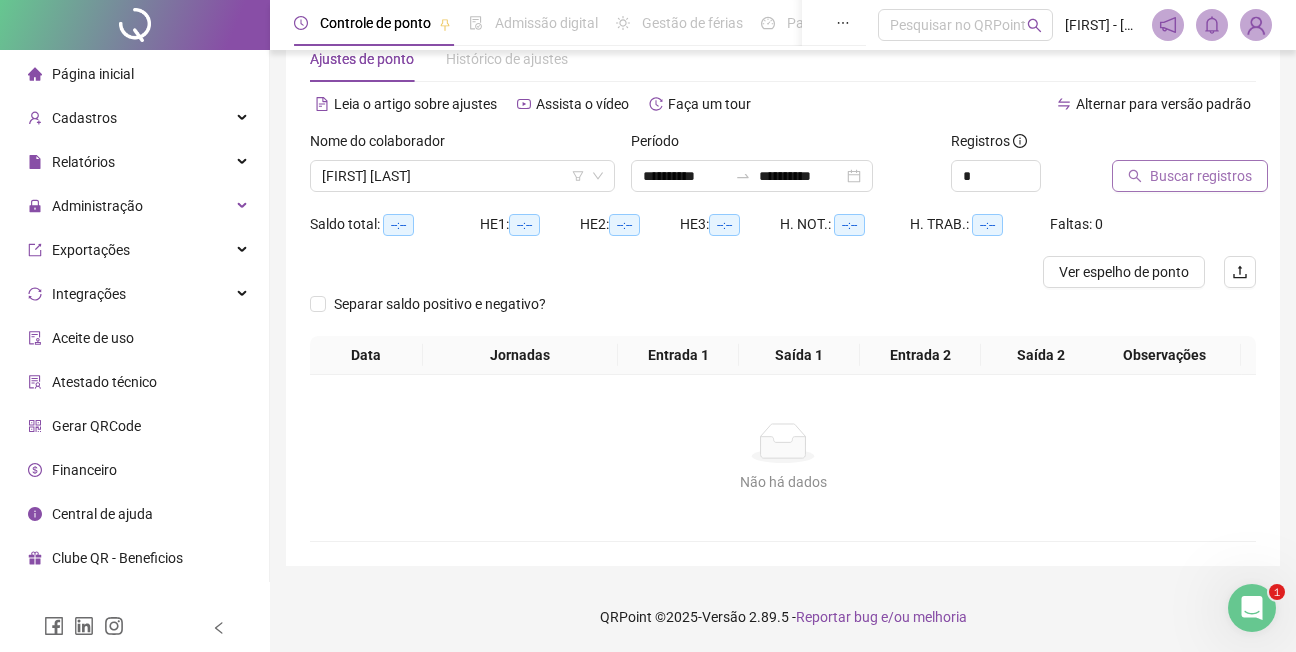 click on "Buscar registros" at bounding box center (1201, 176) 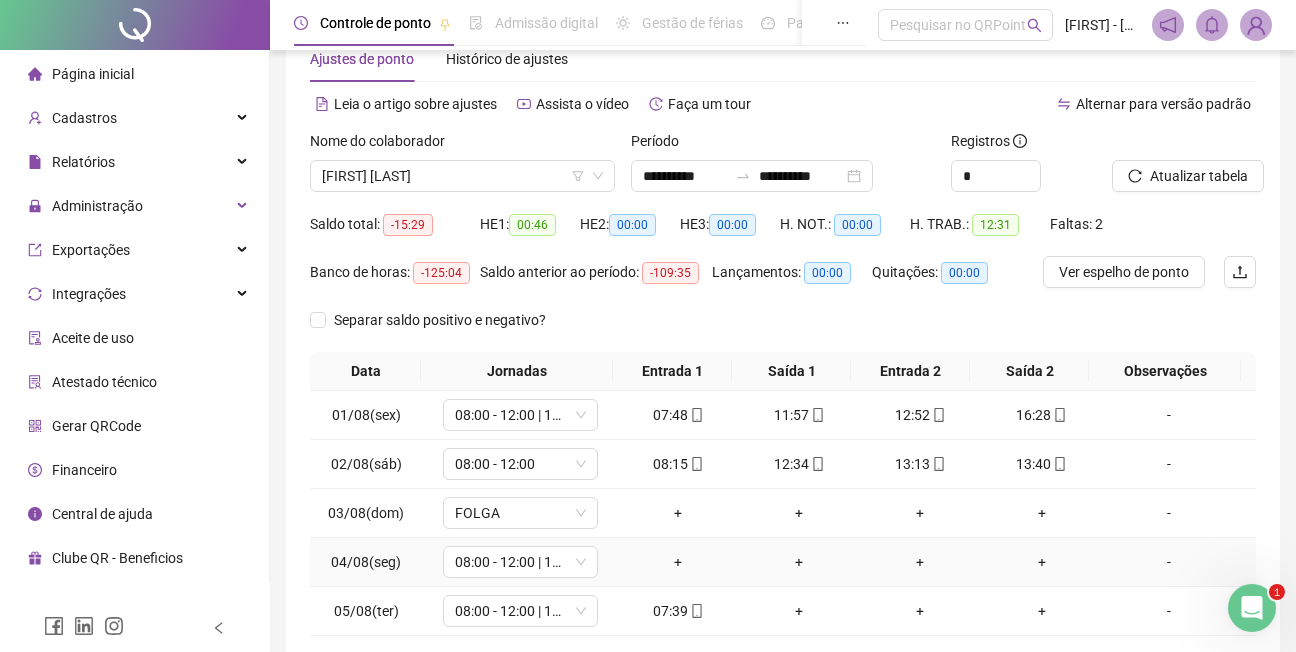click on "-" at bounding box center (1169, 562) 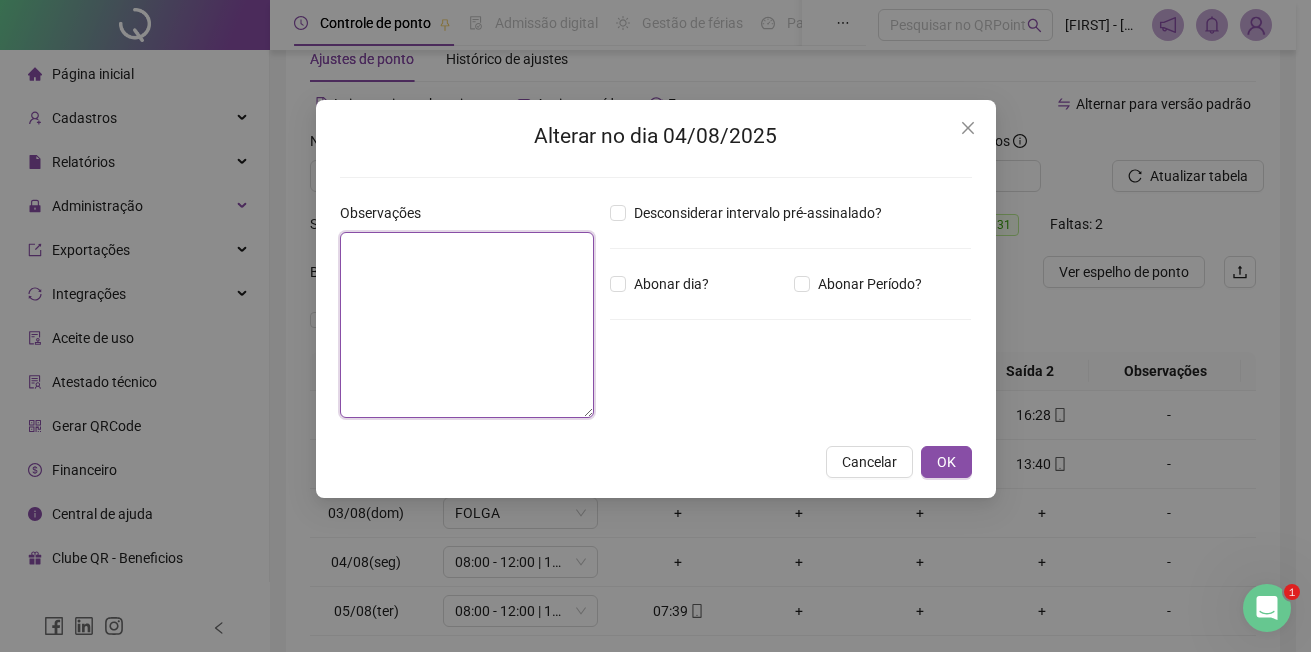 click at bounding box center (467, 325) 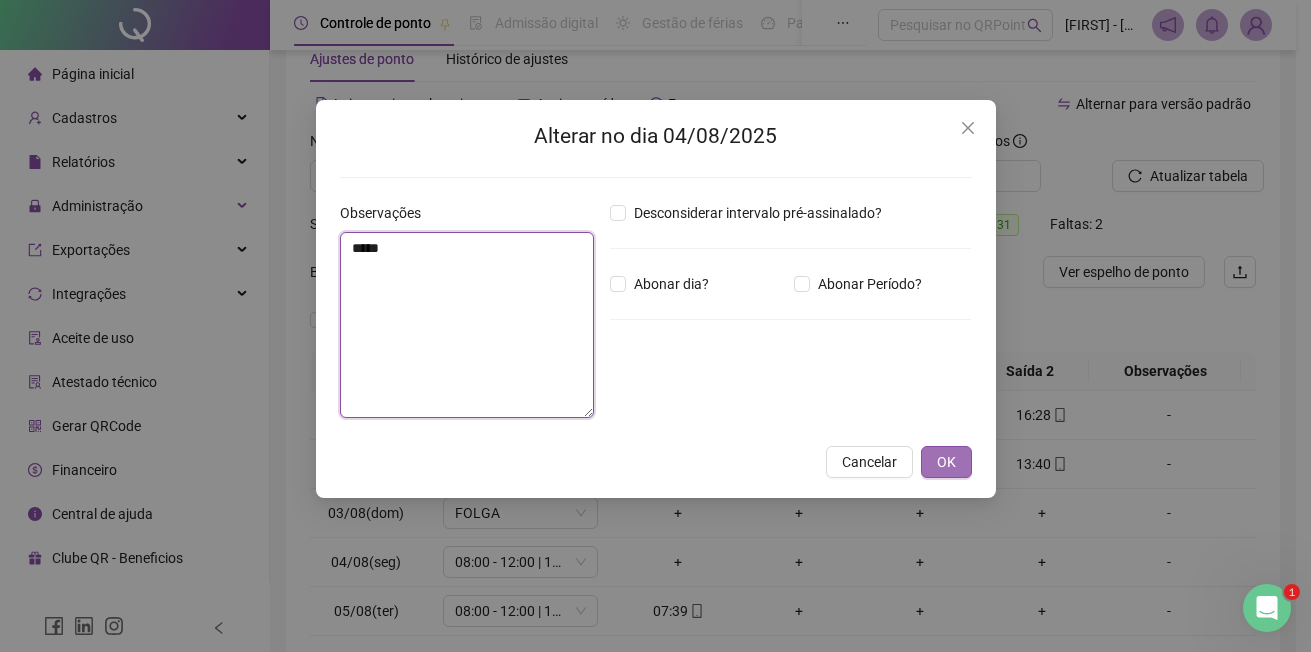 type on "*****" 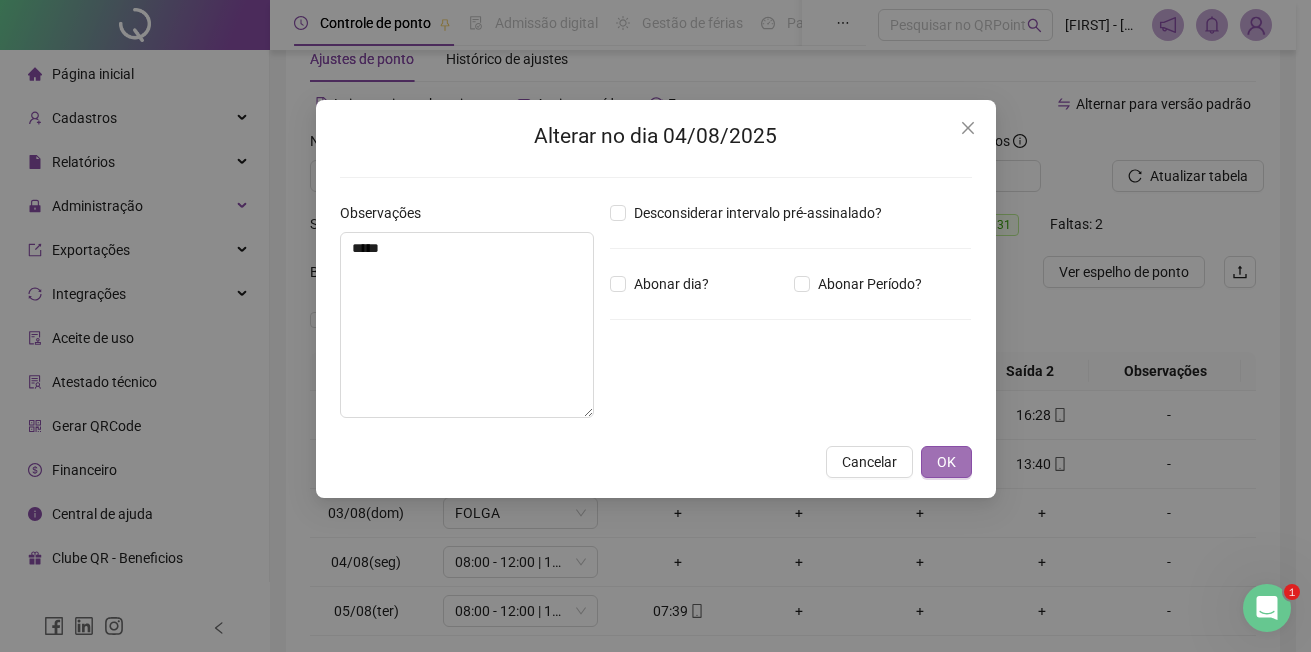 click on "OK" at bounding box center (946, 462) 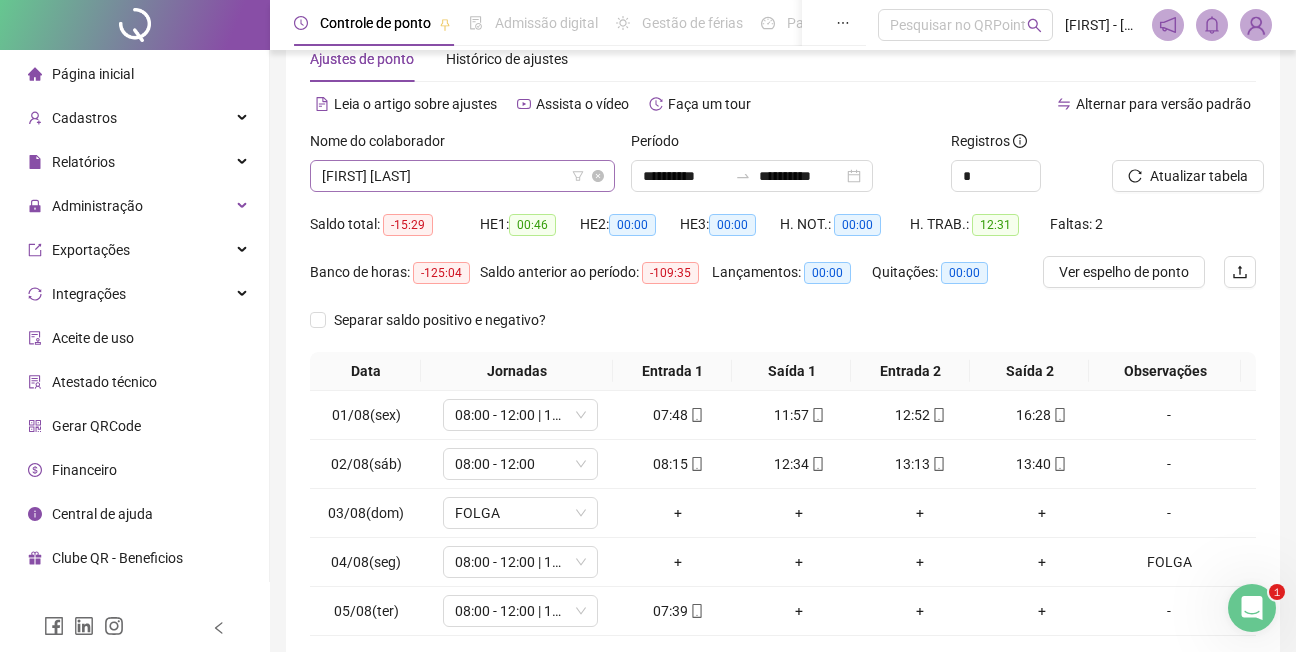 click 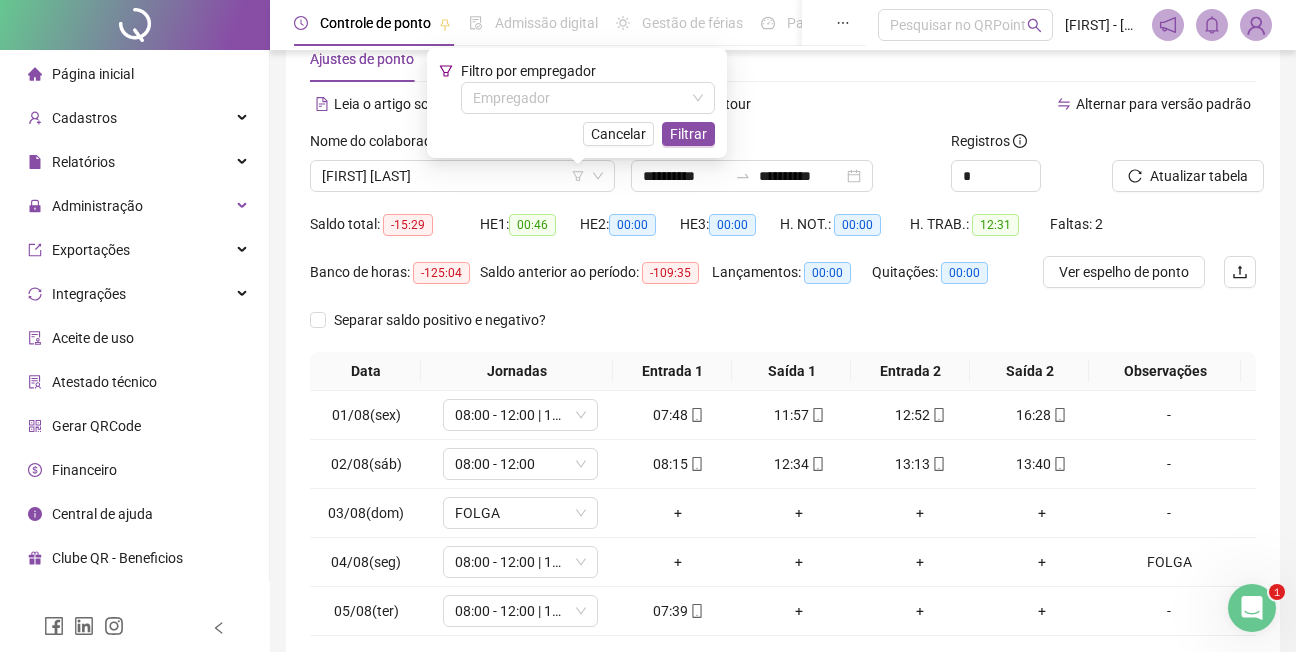 click on "Alternar para versão padrão" at bounding box center (1019, 104) 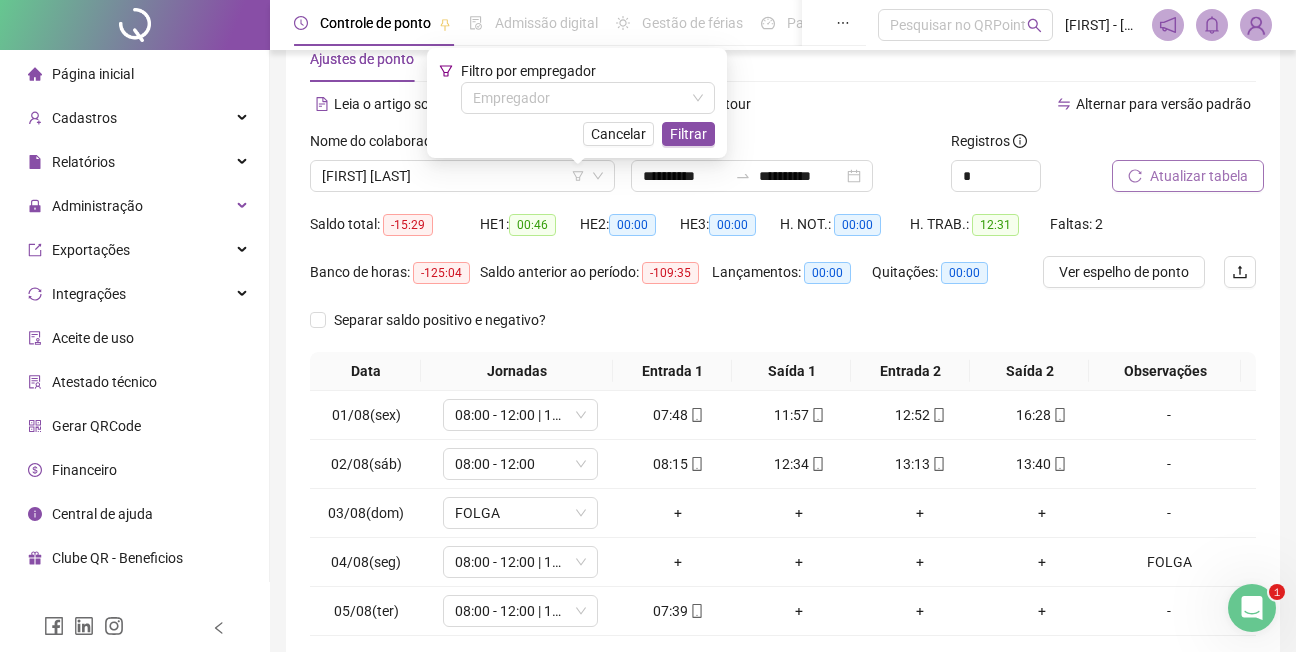 click on "Atualizar tabela" at bounding box center [1199, 176] 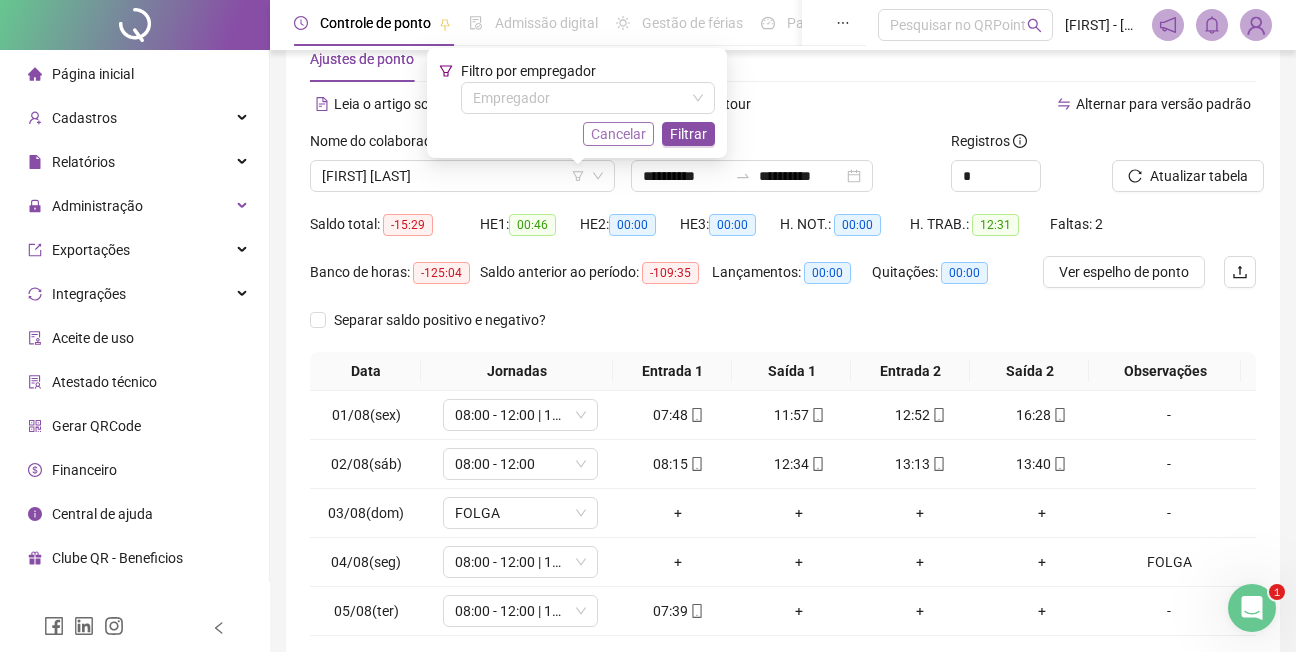 click on "Cancelar" at bounding box center (618, 134) 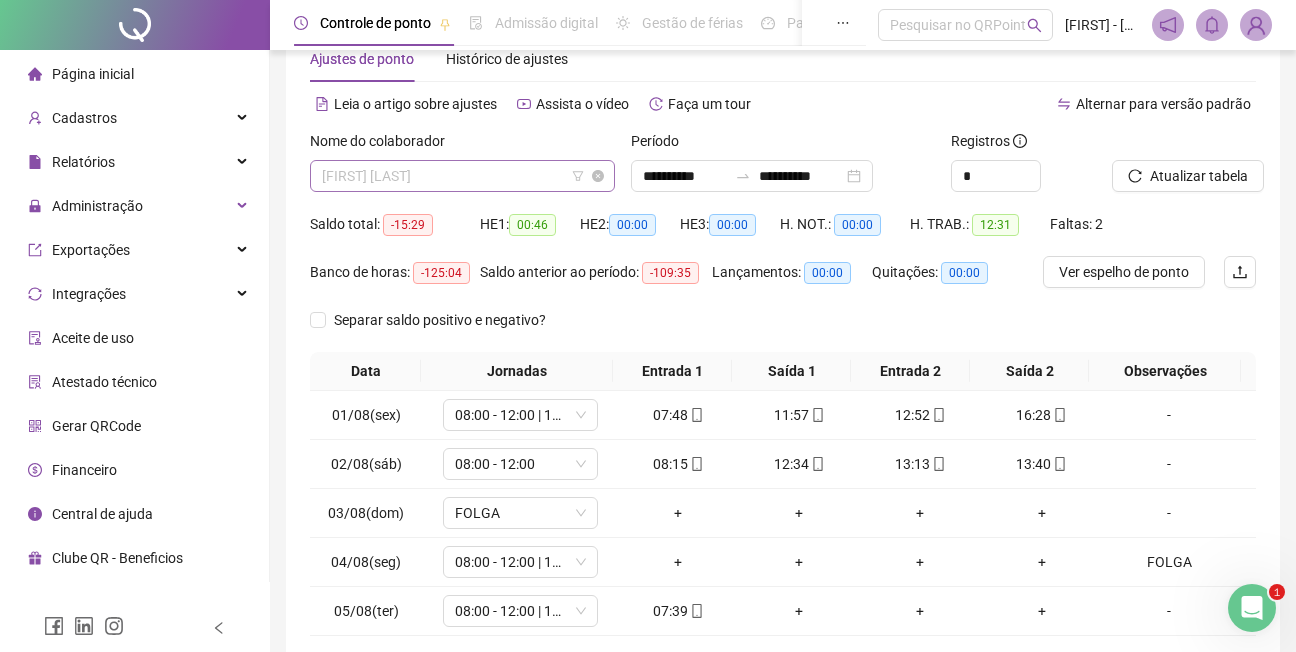 click on "[FIRST] [LAST]" at bounding box center [462, 176] 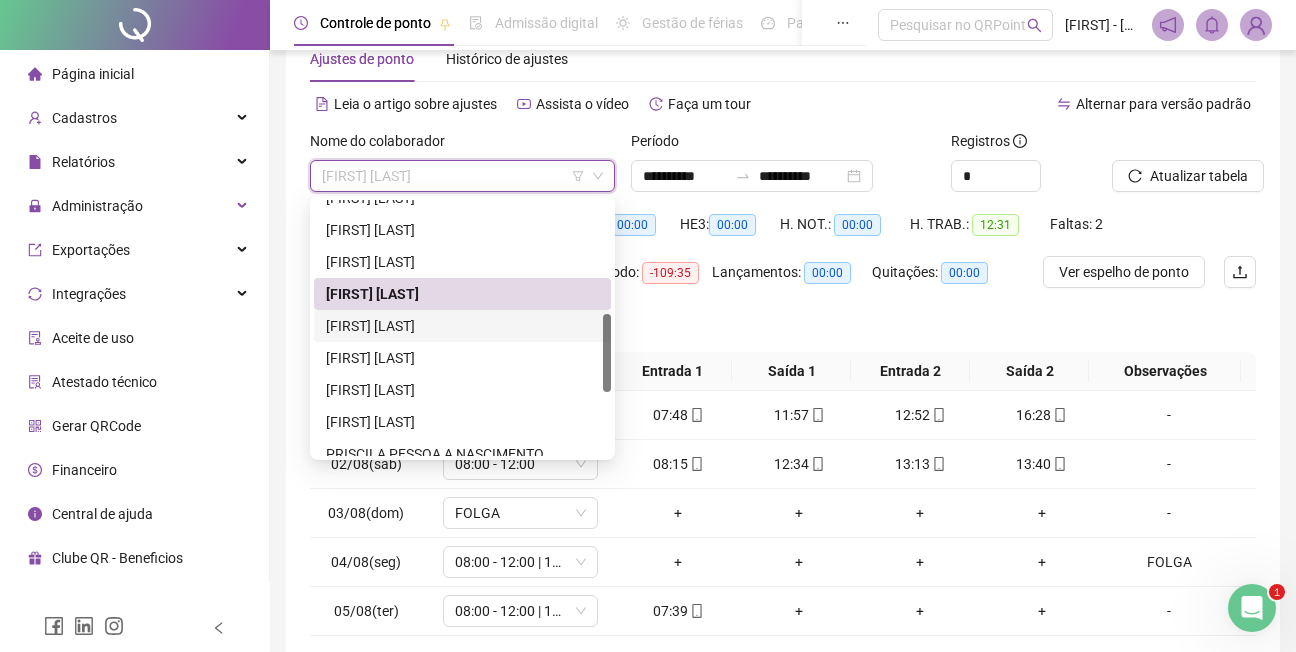 click on "[FIRST] [LAST]" at bounding box center (462, 326) 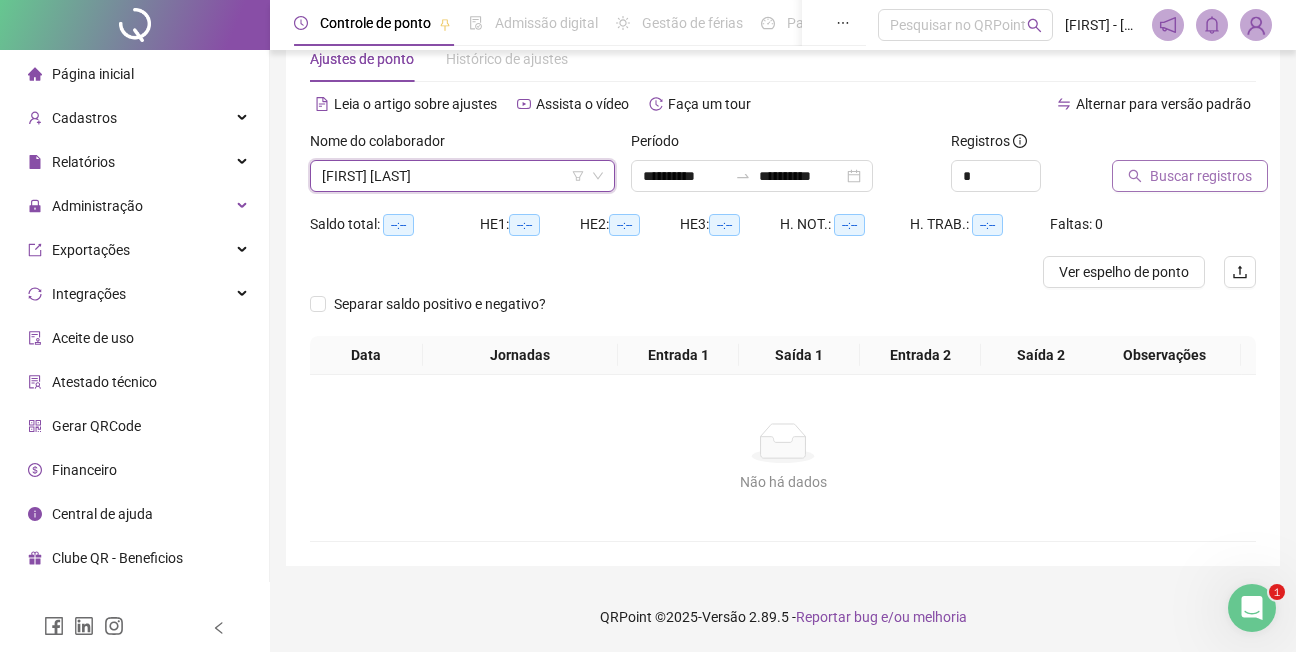 click on "Buscar registros" at bounding box center [1201, 176] 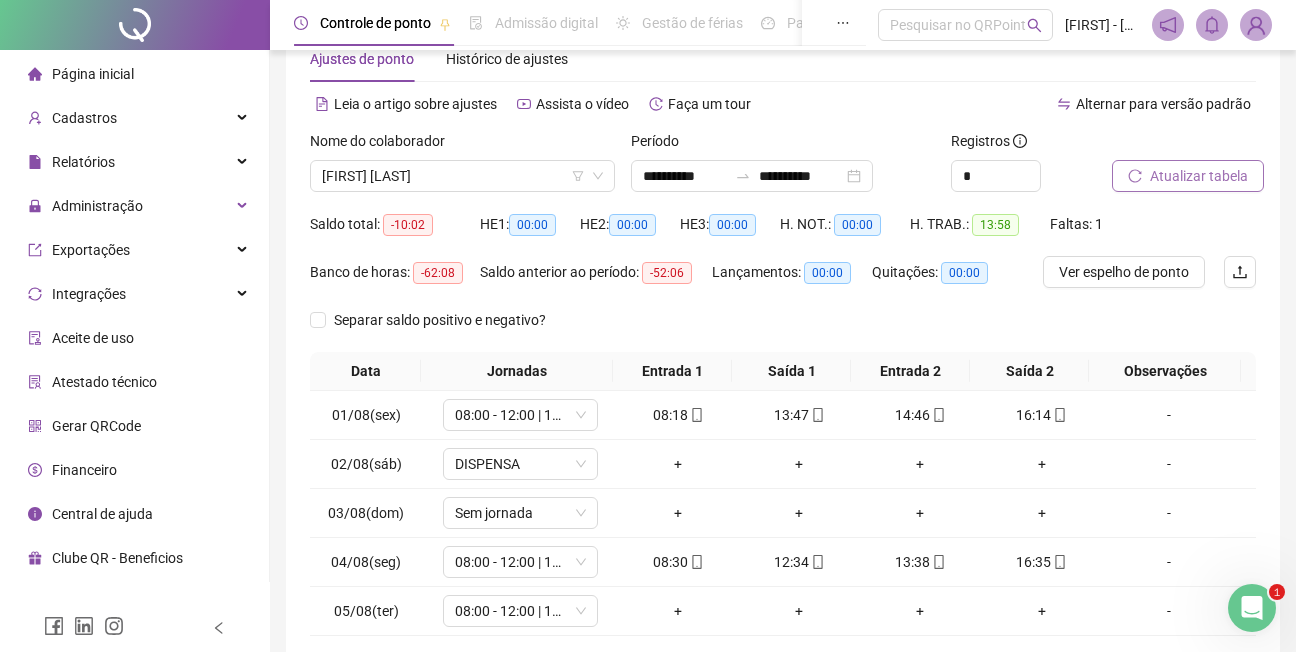 click on "Atualizar tabela" at bounding box center [1199, 176] 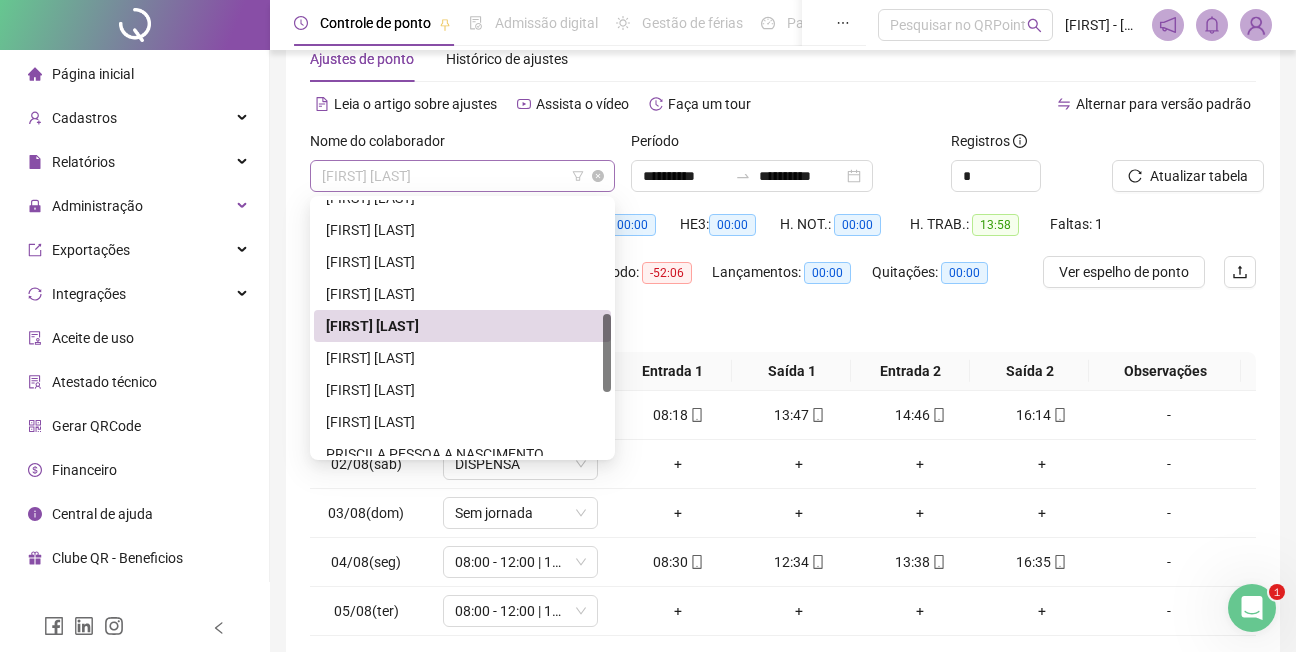 click on "[FIRST] [LAST]" at bounding box center (462, 176) 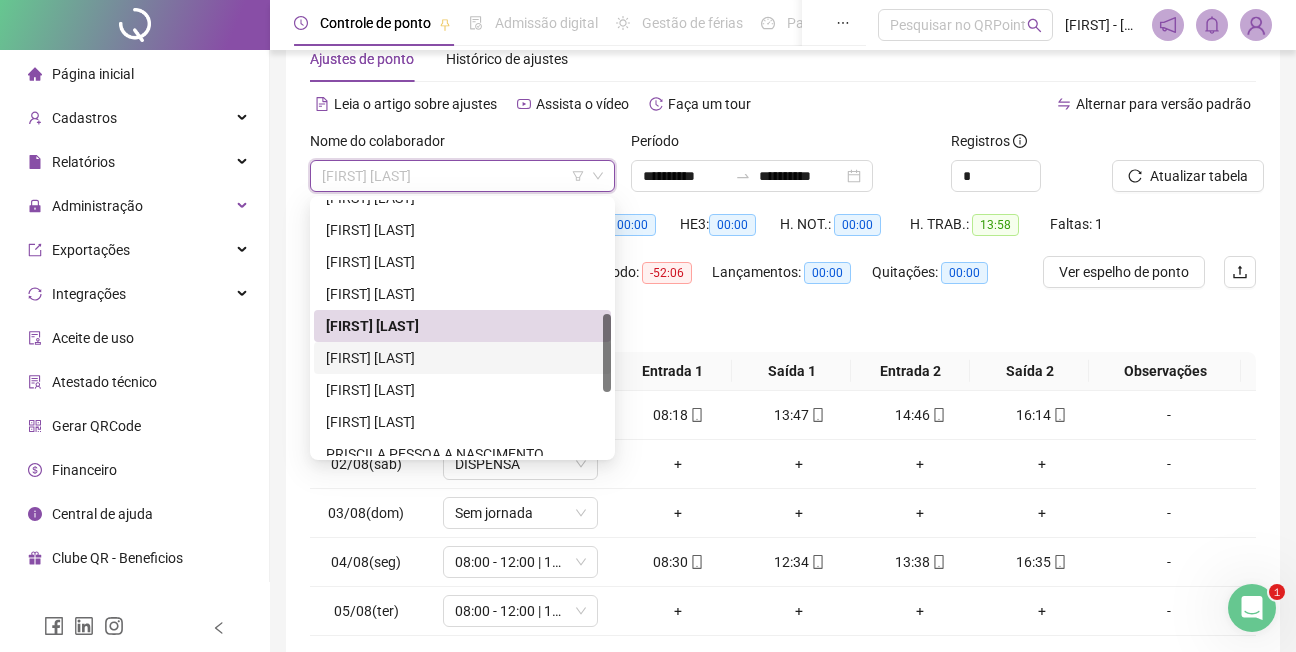 click on "[FIRST] [LAST]" at bounding box center [462, 358] 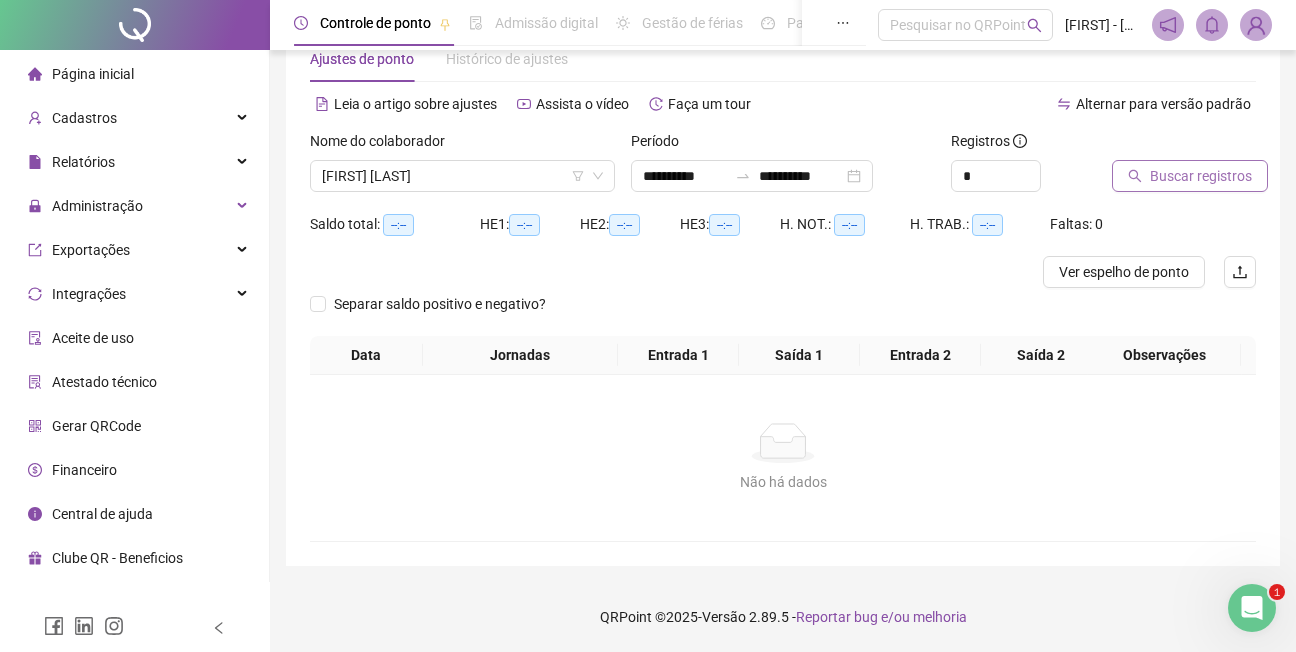 click on "Buscar registros" at bounding box center [1201, 176] 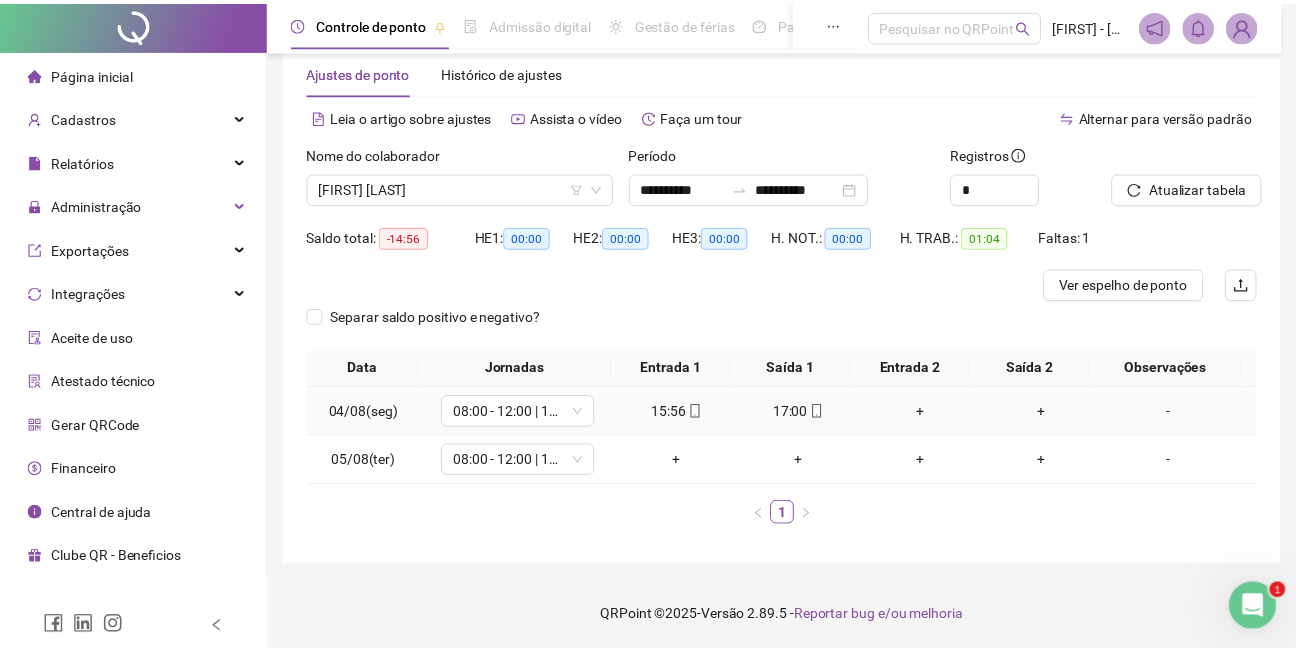 scroll, scrollTop: 41, scrollLeft: 0, axis: vertical 